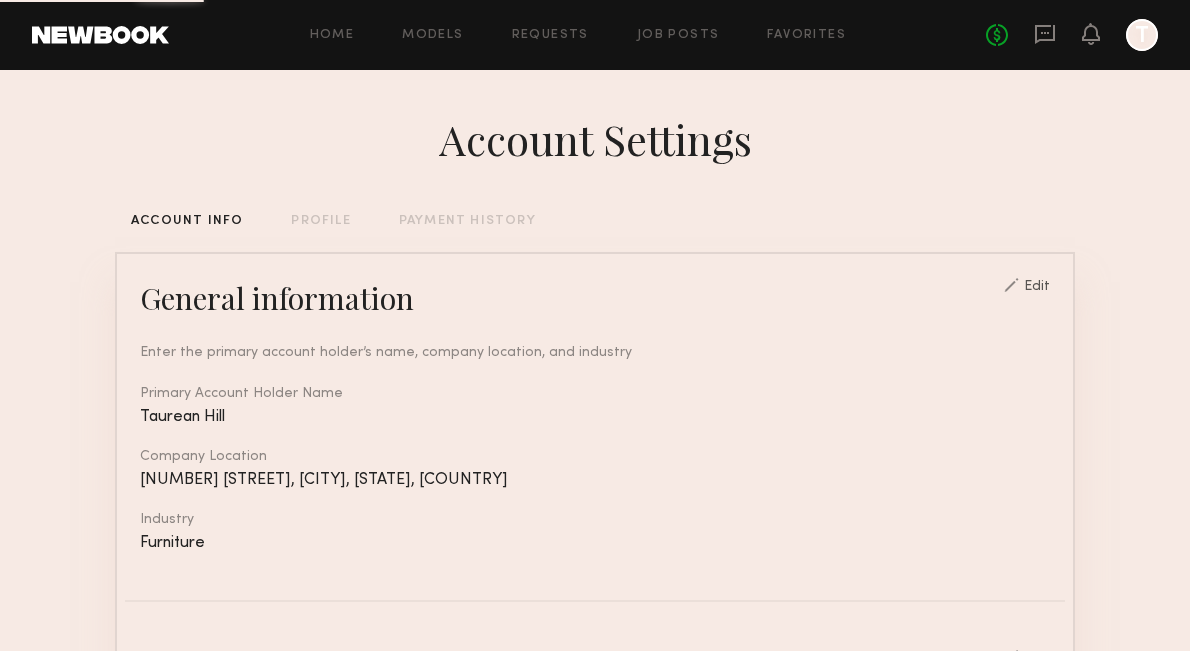 scroll, scrollTop: 0, scrollLeft: 0, axis: both 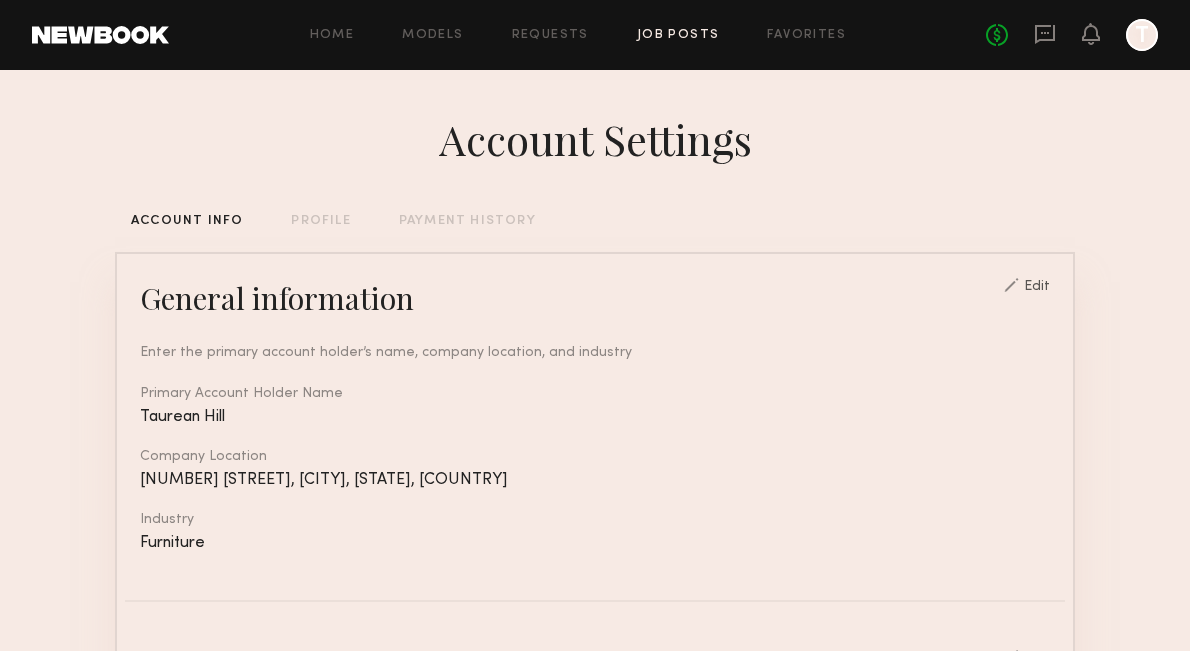 click on "Job Posts" 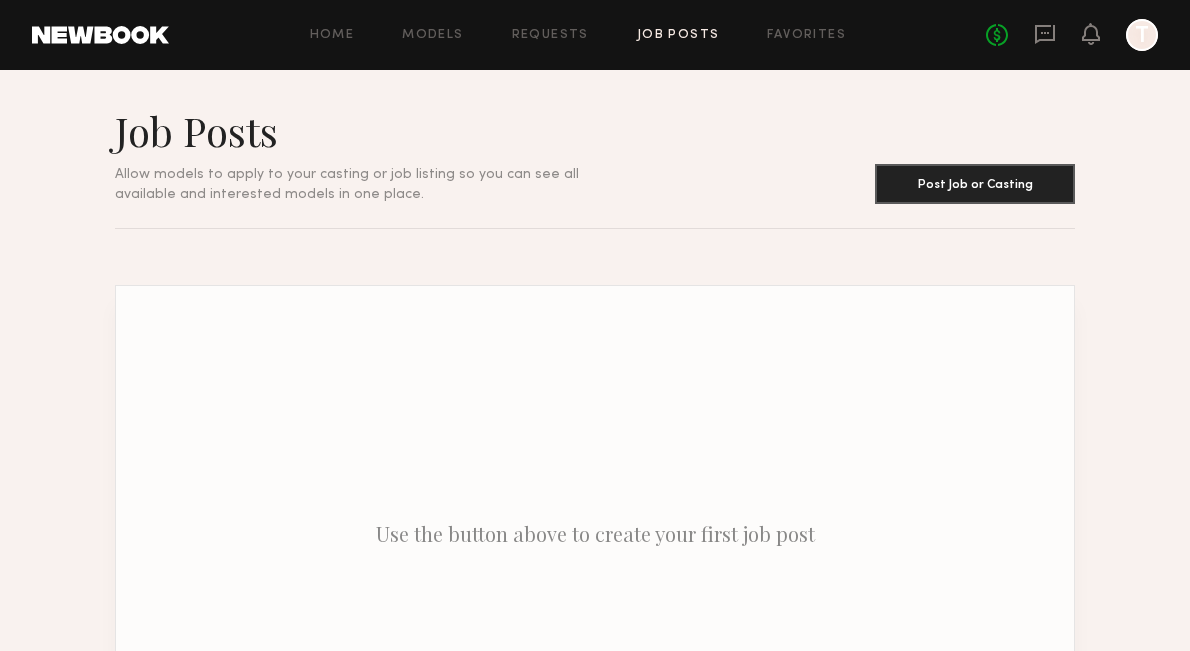 click on "Home Models Requests Job Posts Favorites Sign Out No fees up to $5,000 T" 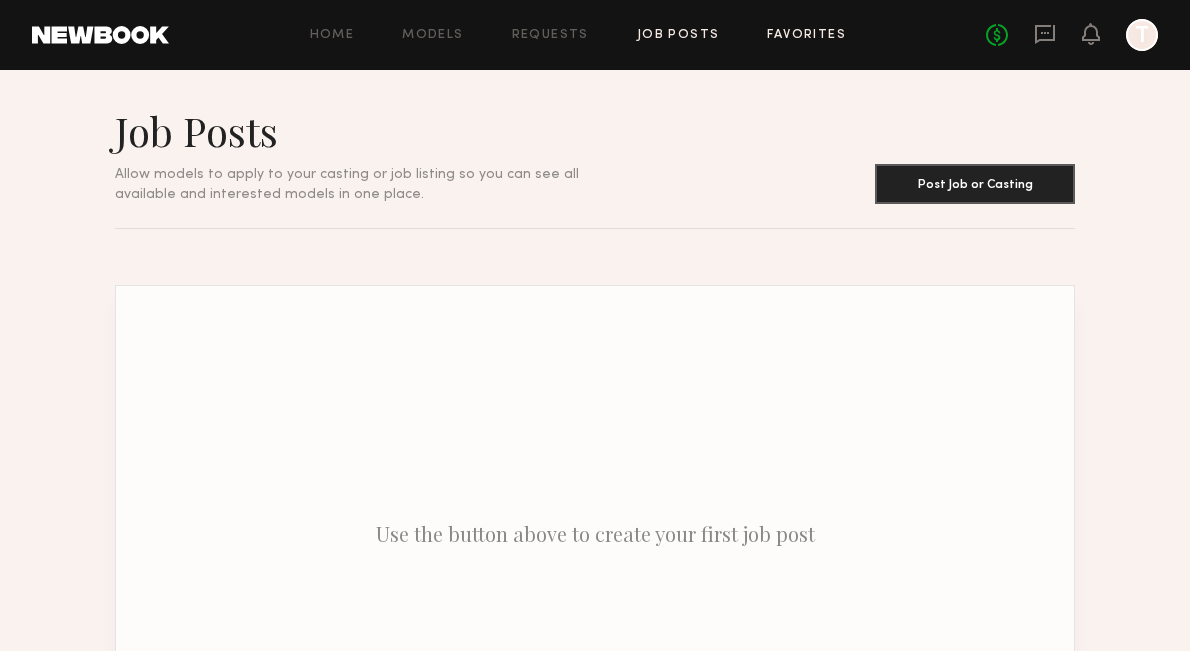 click on "Favorites" 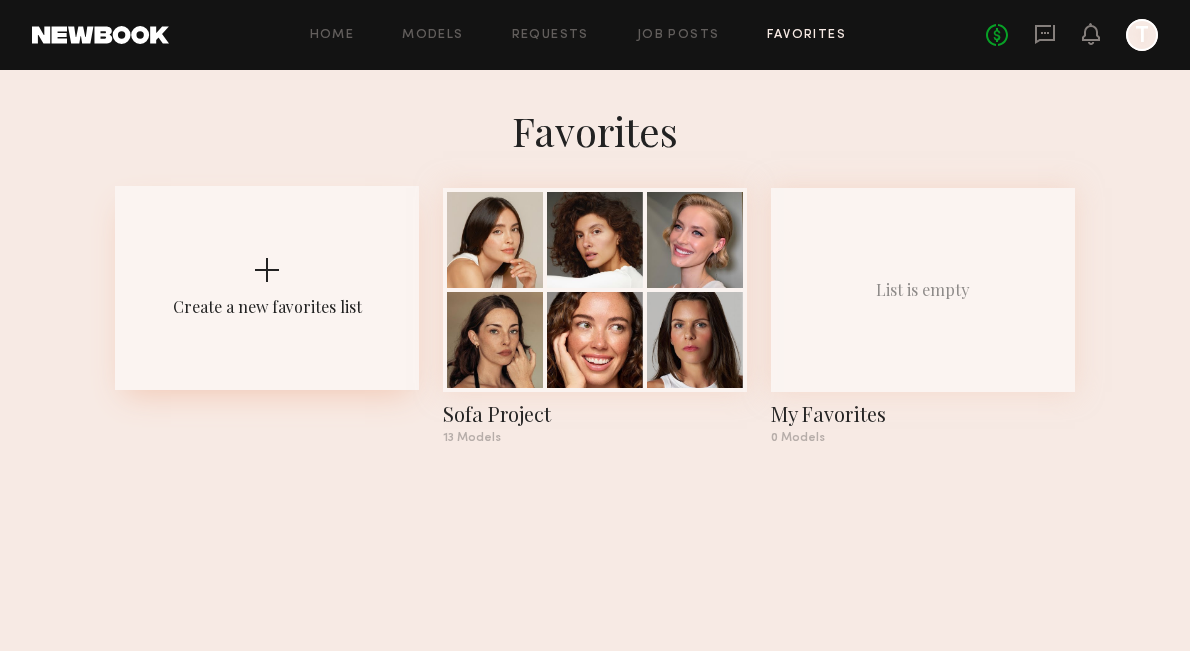 click on "Create a new favorites list" 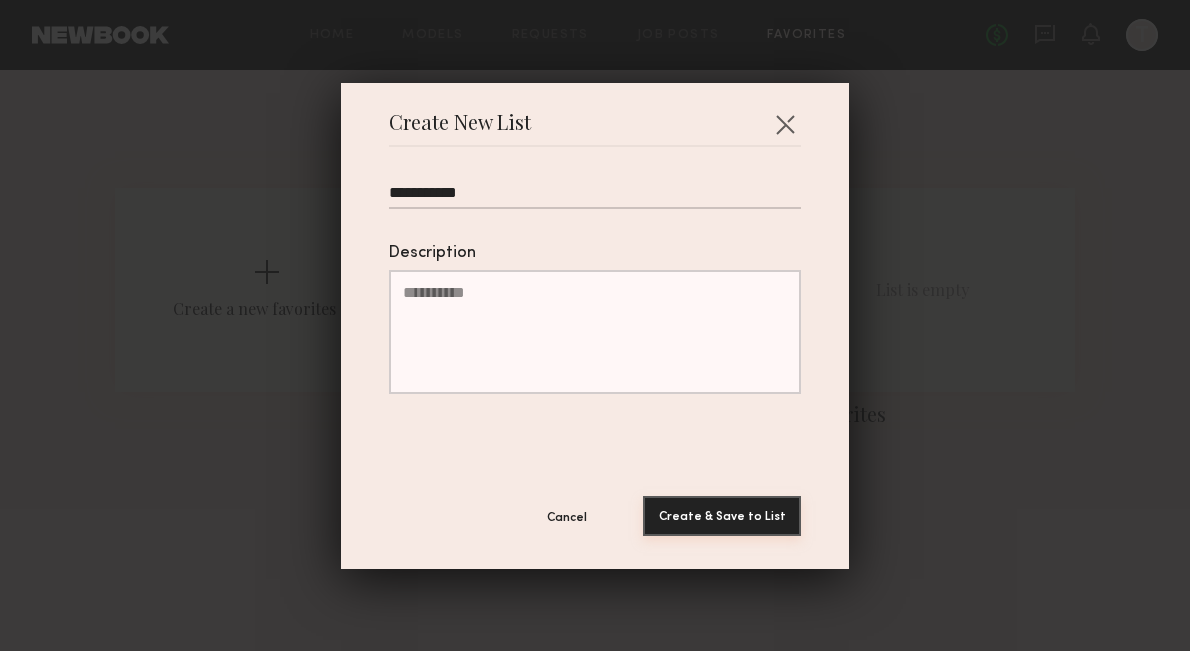 type on "**********" 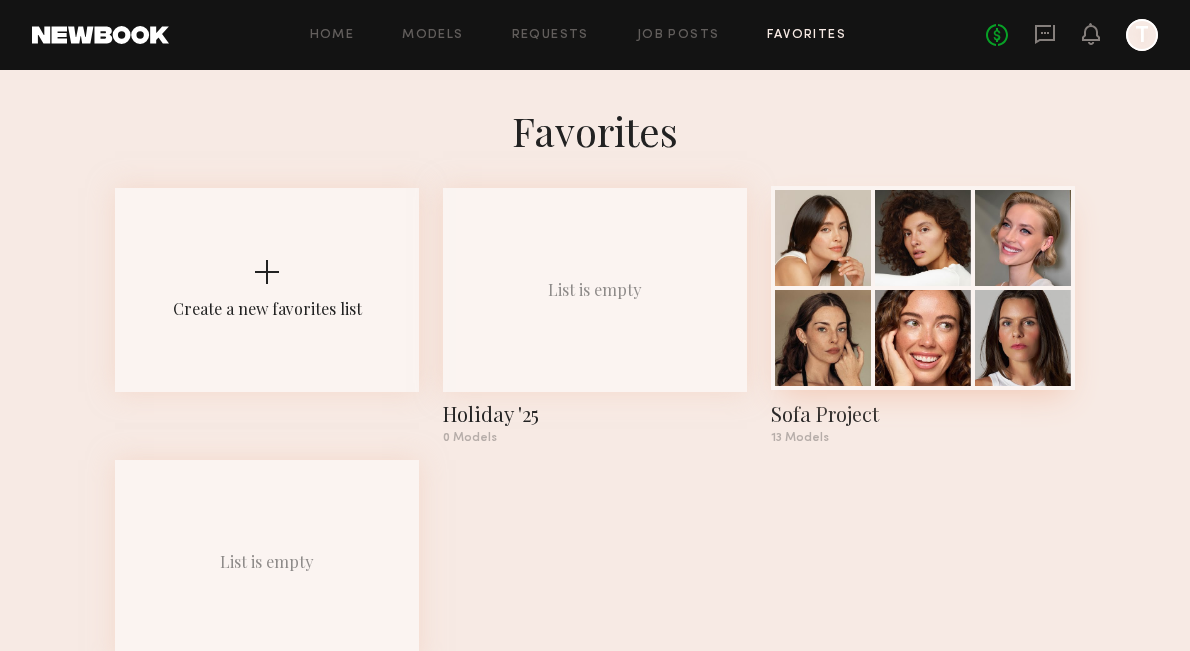 click 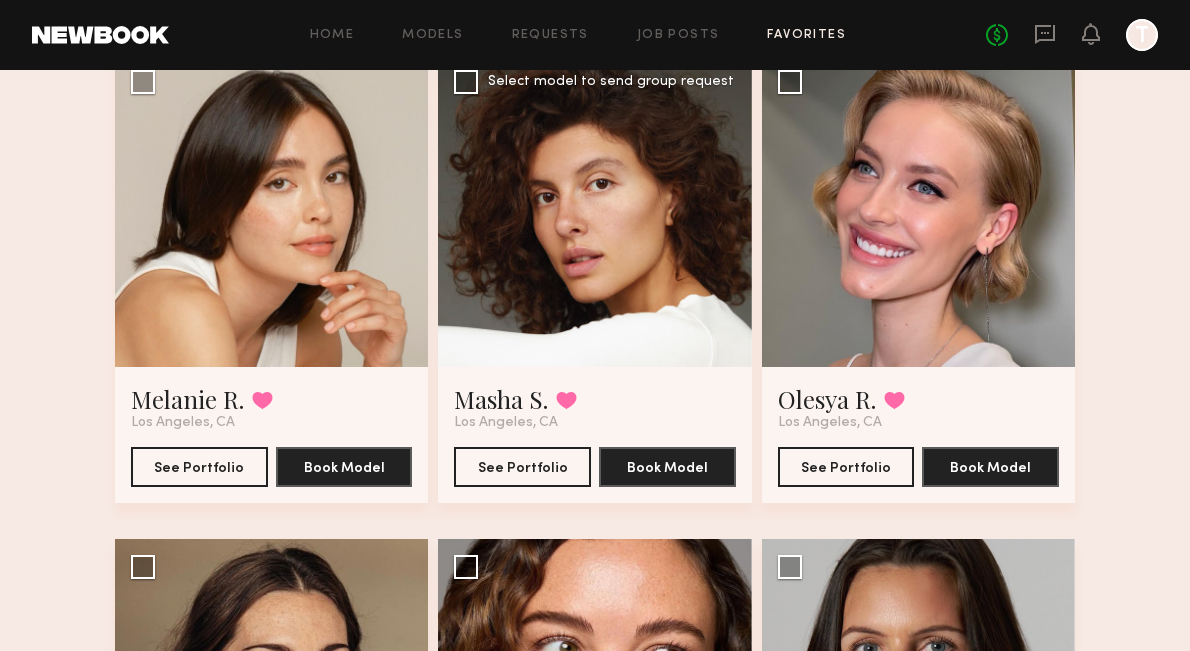 scroll, scrollTop: 219, scrollLeft: 0, axis: vertical 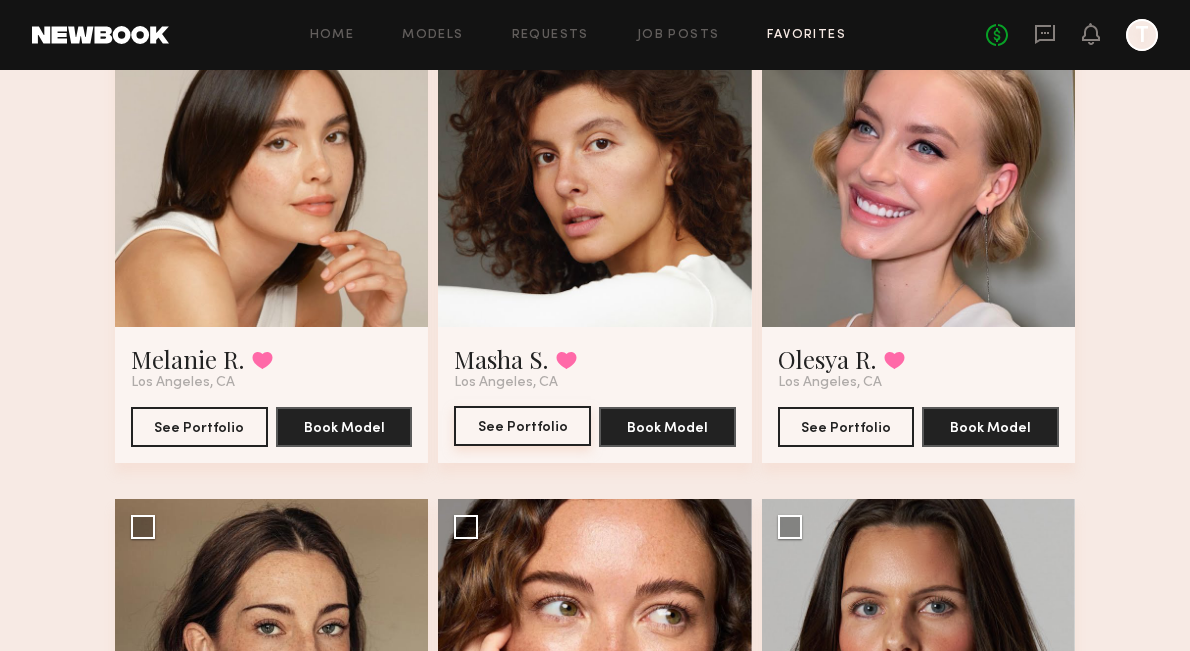 click on "See Portfolio" 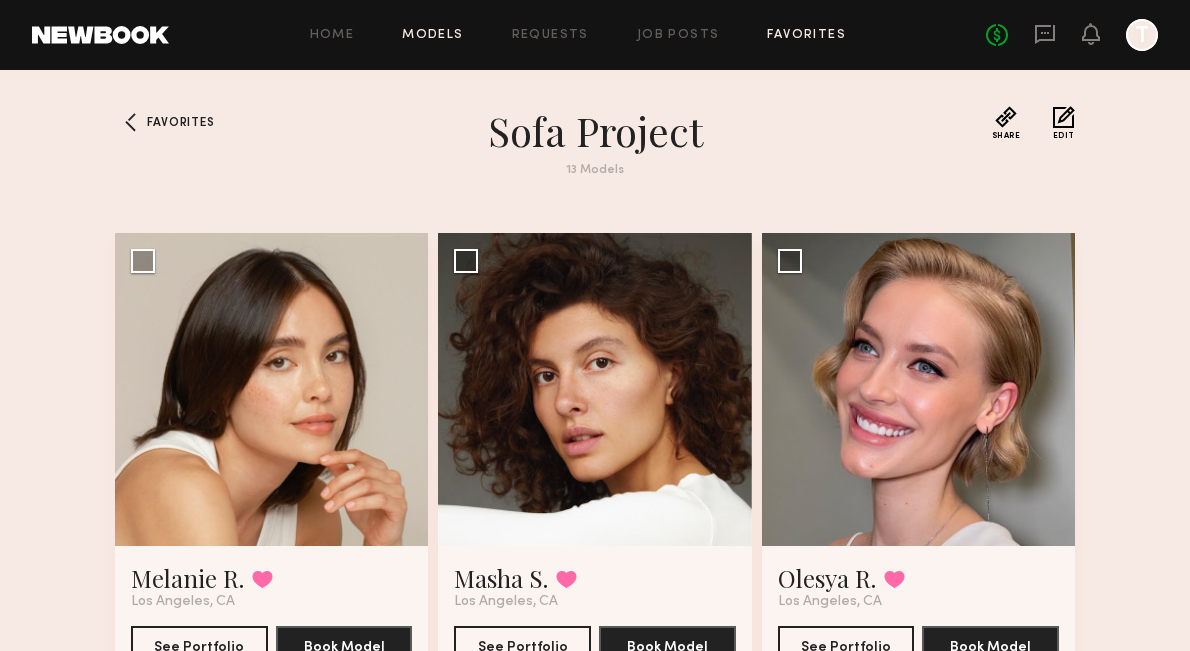 click on "Models" 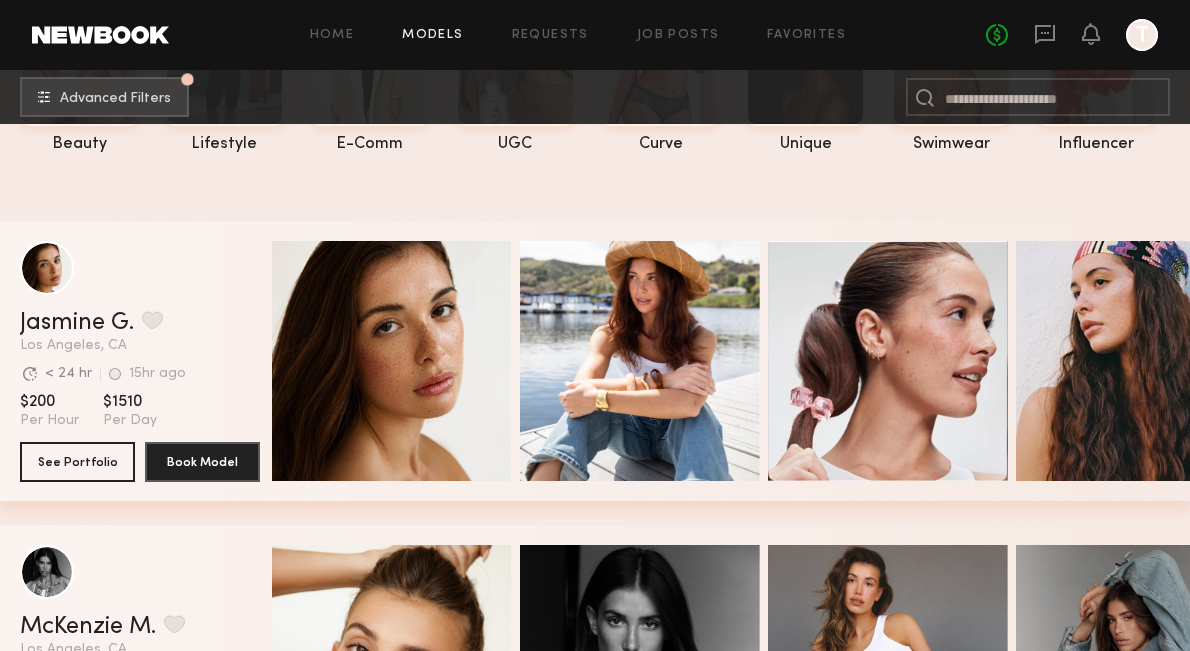 scroll, scrollTop: 0, scrollLeft: 0, axis: both 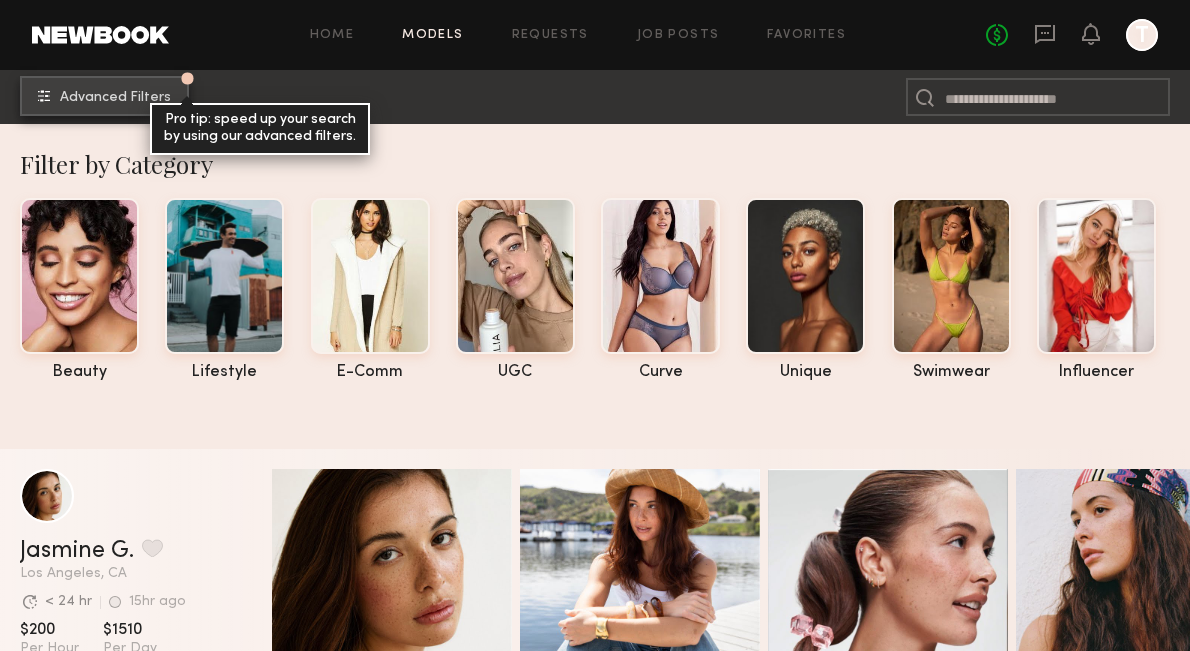 click on "Advanced Filters" 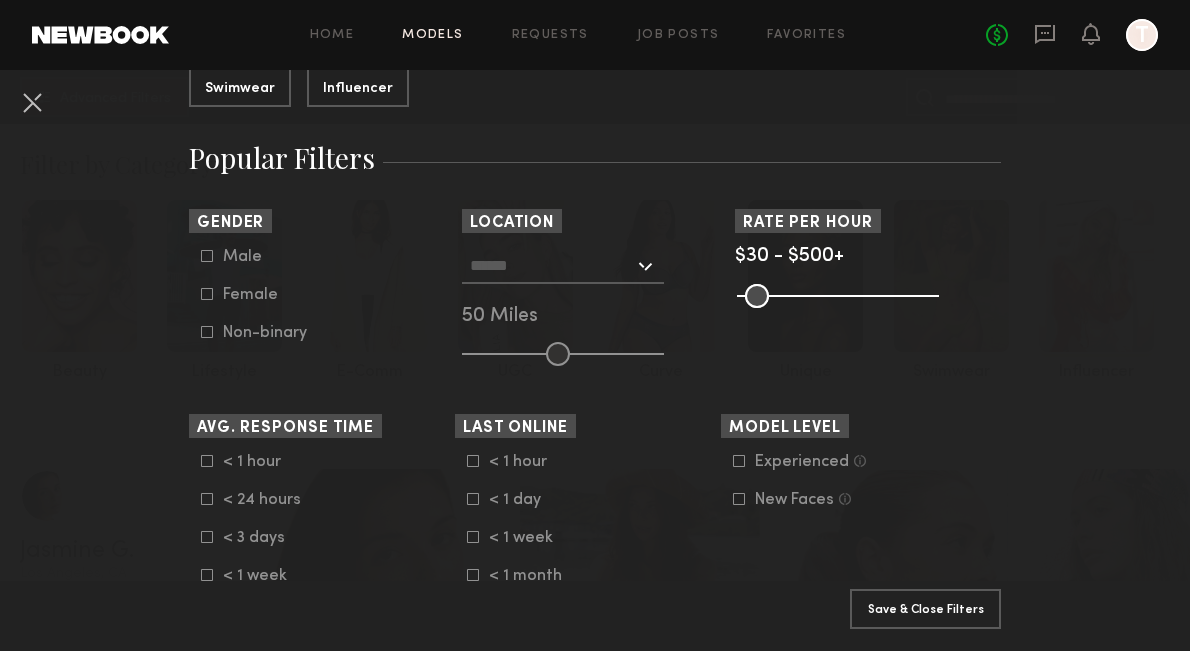 scroll, scrollTop: 311, scrollLeft: 0, axis: vertical 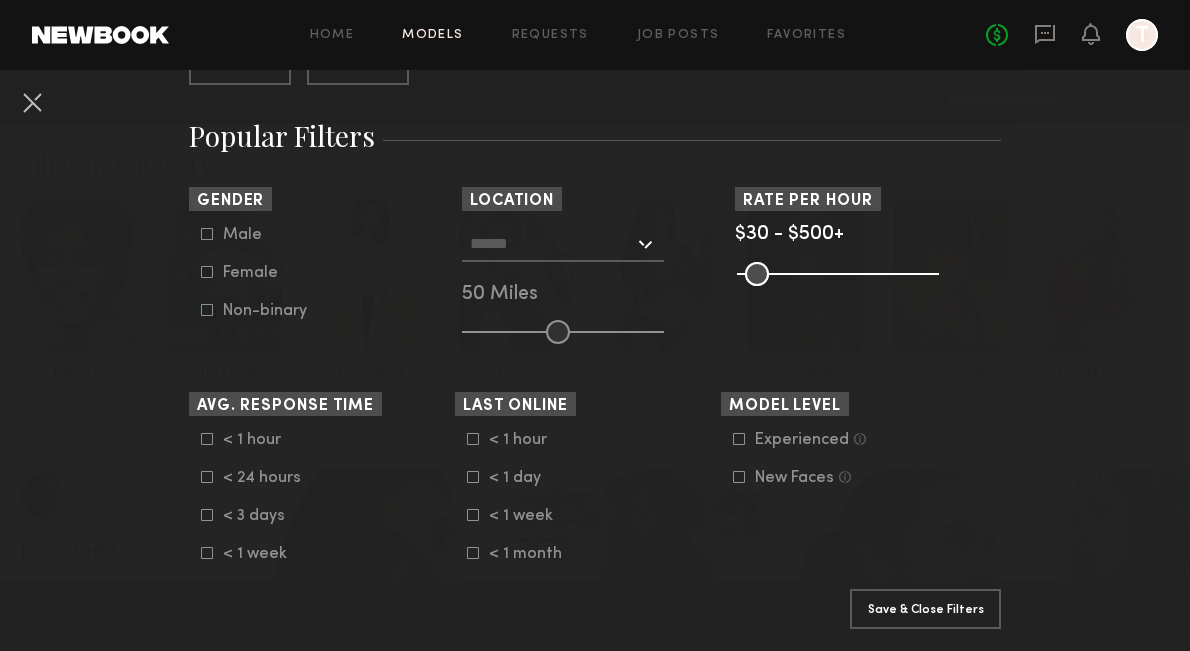click 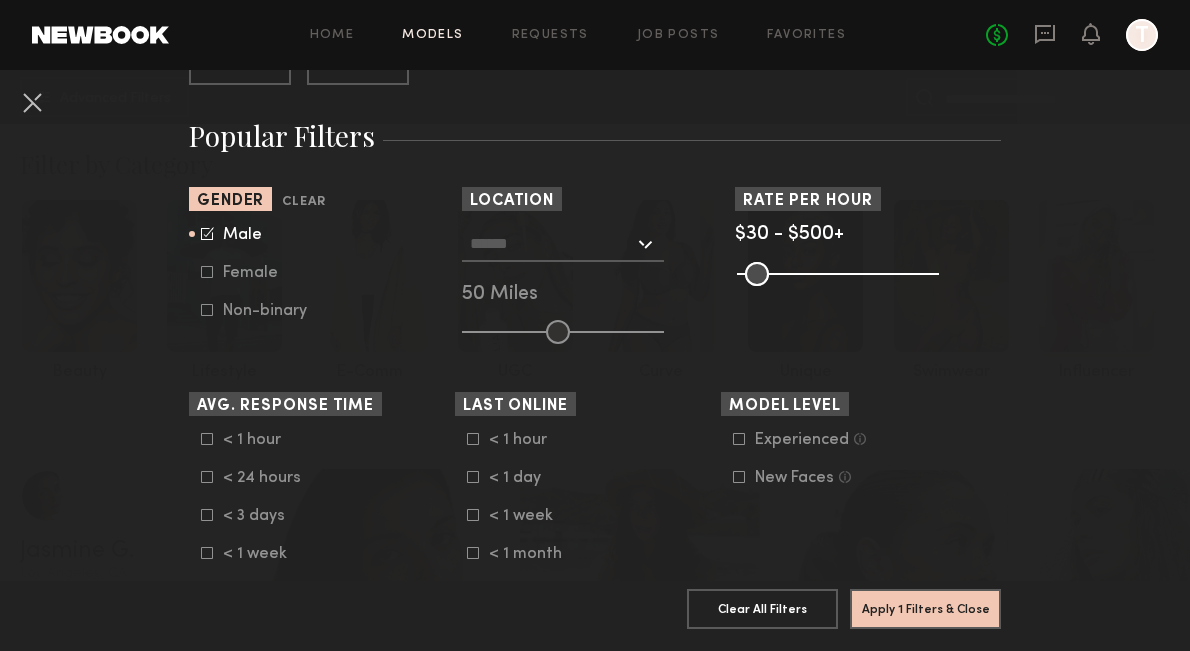 click 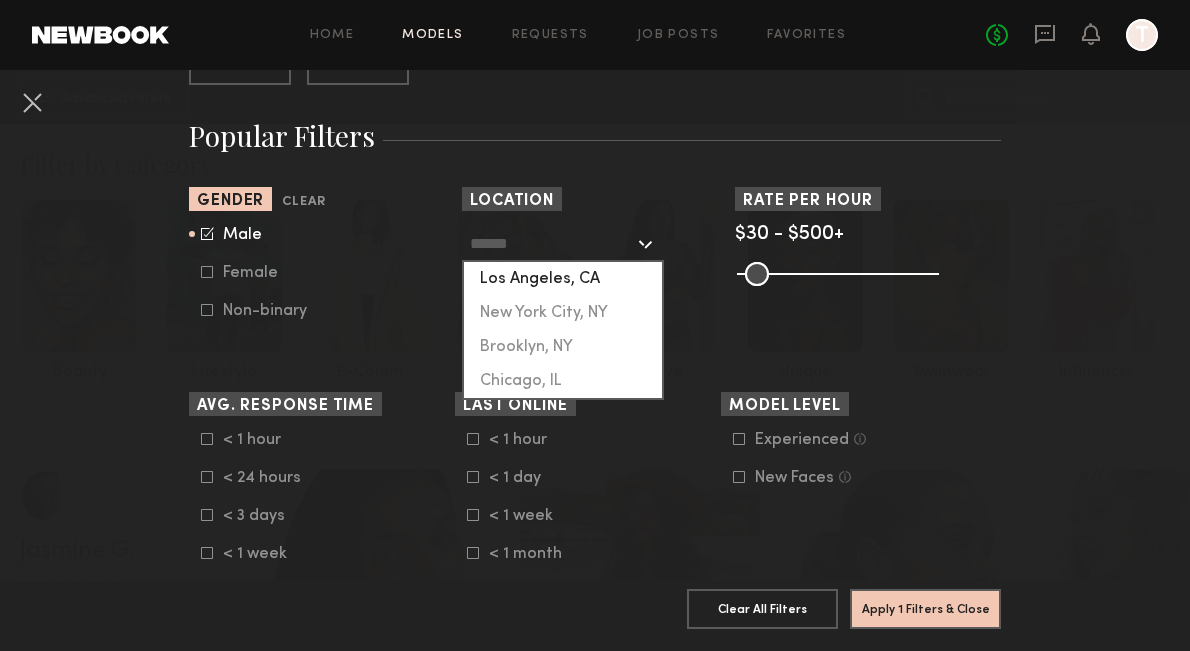 click on "Los Angeles, CA" 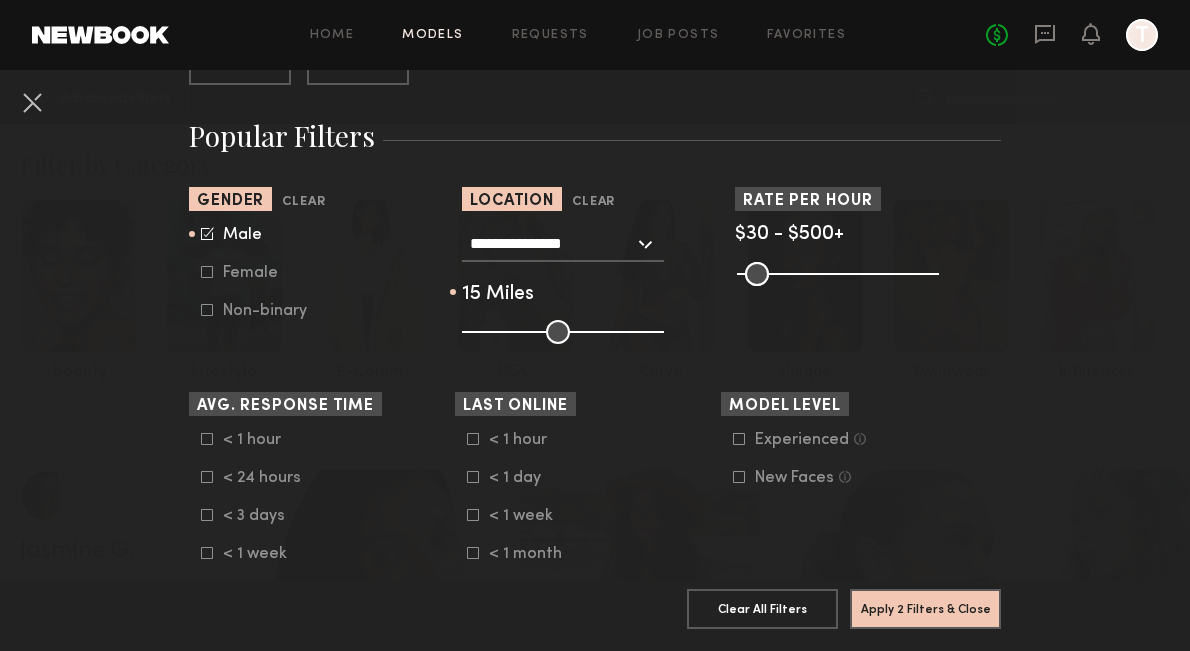 drag, startPoint x: 551, startPoint y: 337, endPoint x: 493, endPoint y: 339, distance: 58.034473 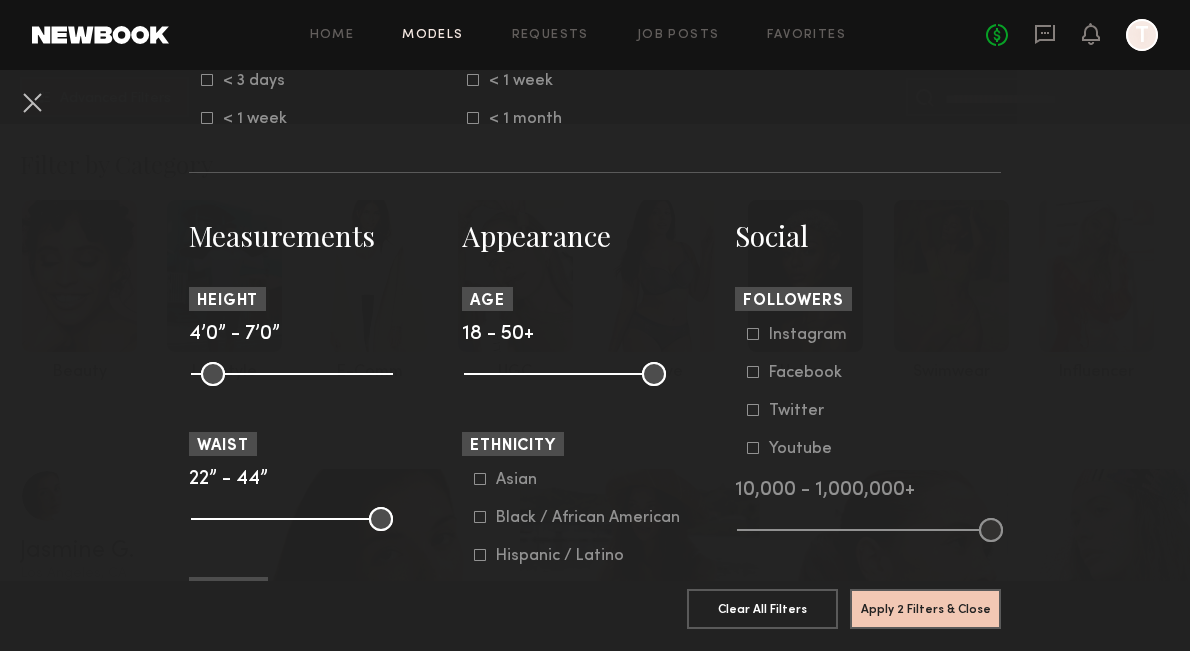 scroll, scrollTop: 823, scrollLeft: 0, axis: vertical 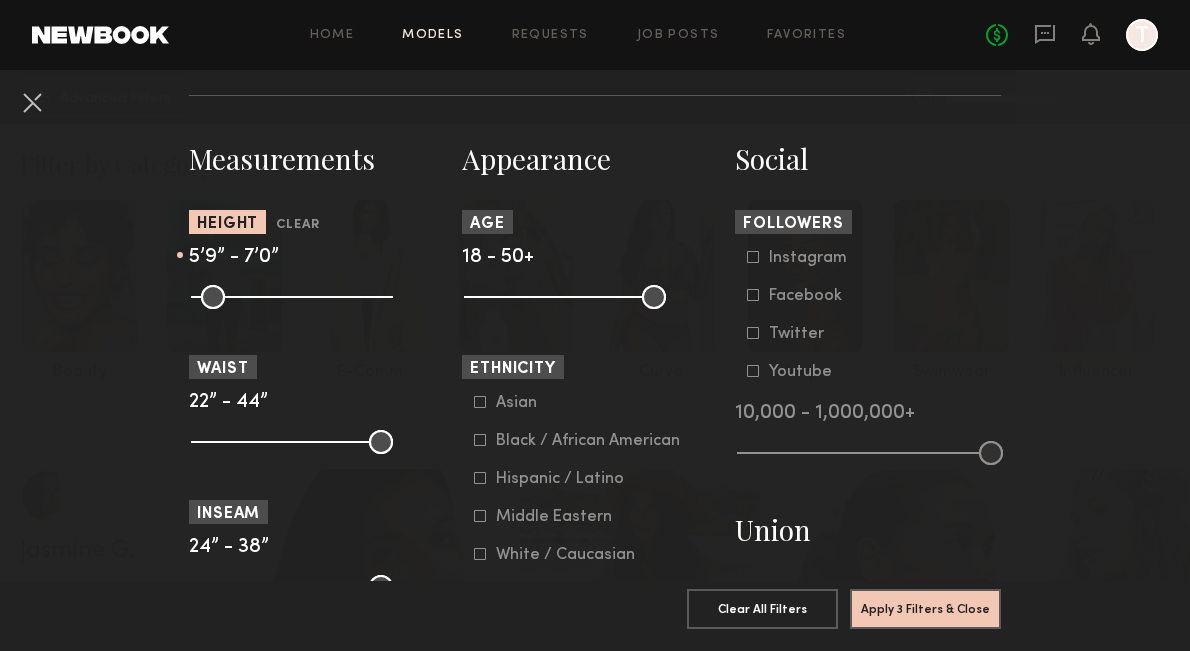 drag, startPoint x: 203, startPoint y: 297, endPoint x: 304, endPoint y: 308, distance: 101.597244 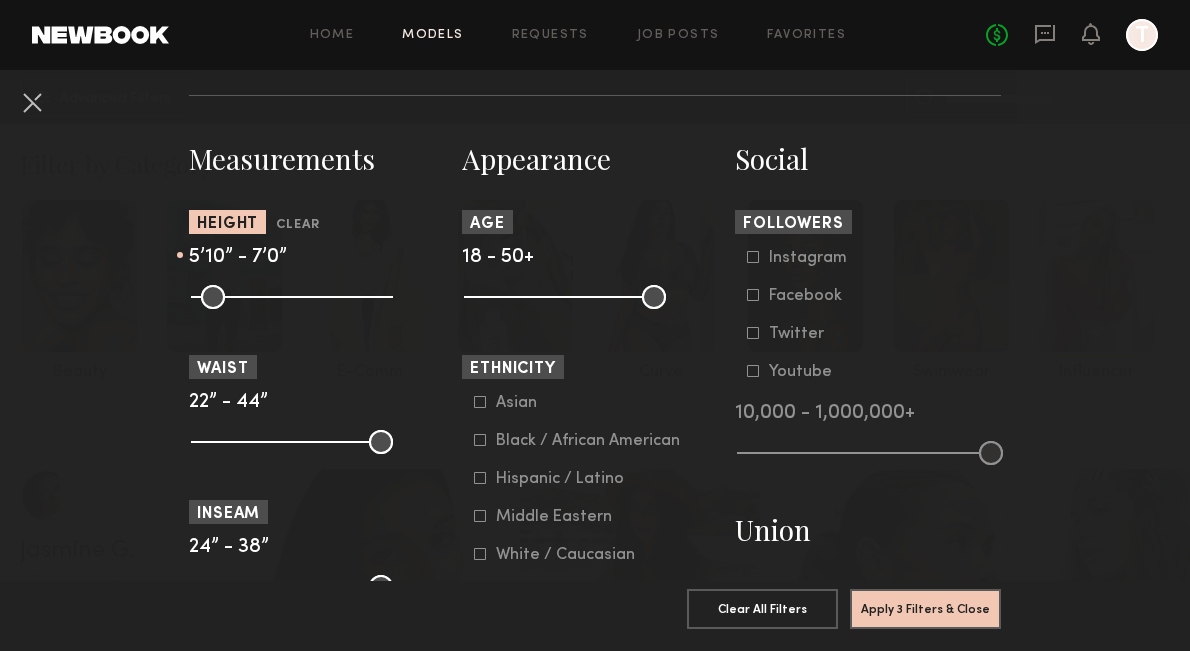 type on "**" 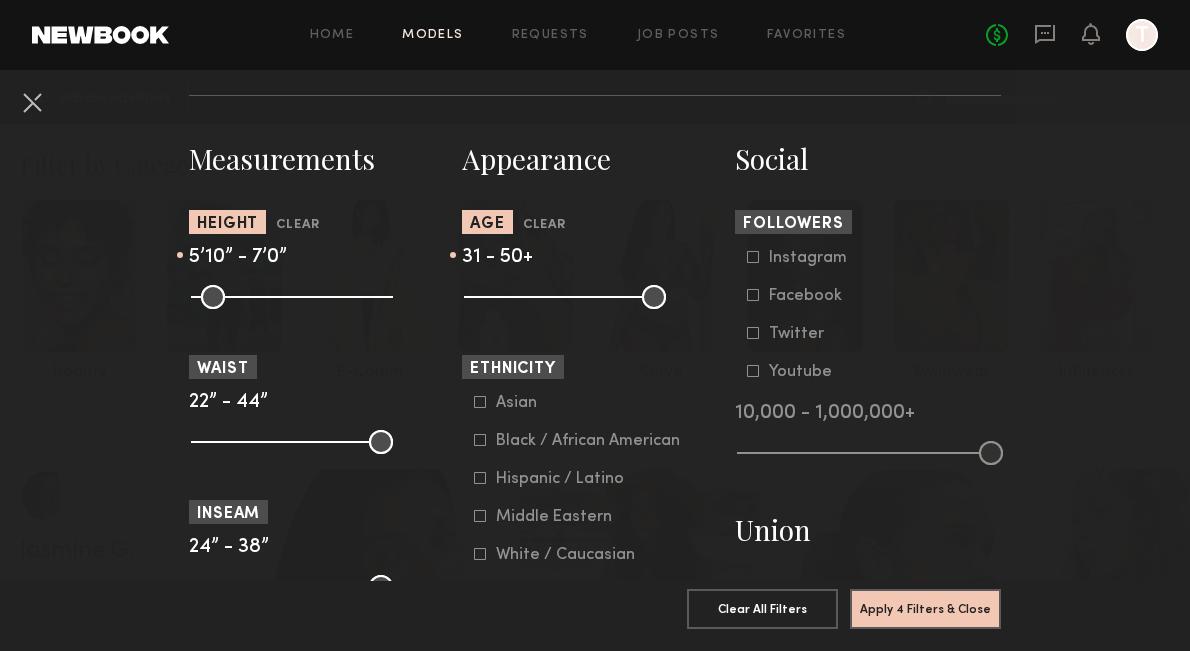 drag, startPoint x: 477, startPoint y: 305, endPoint x: 547, endPoint y: 307, distance: 70.028564 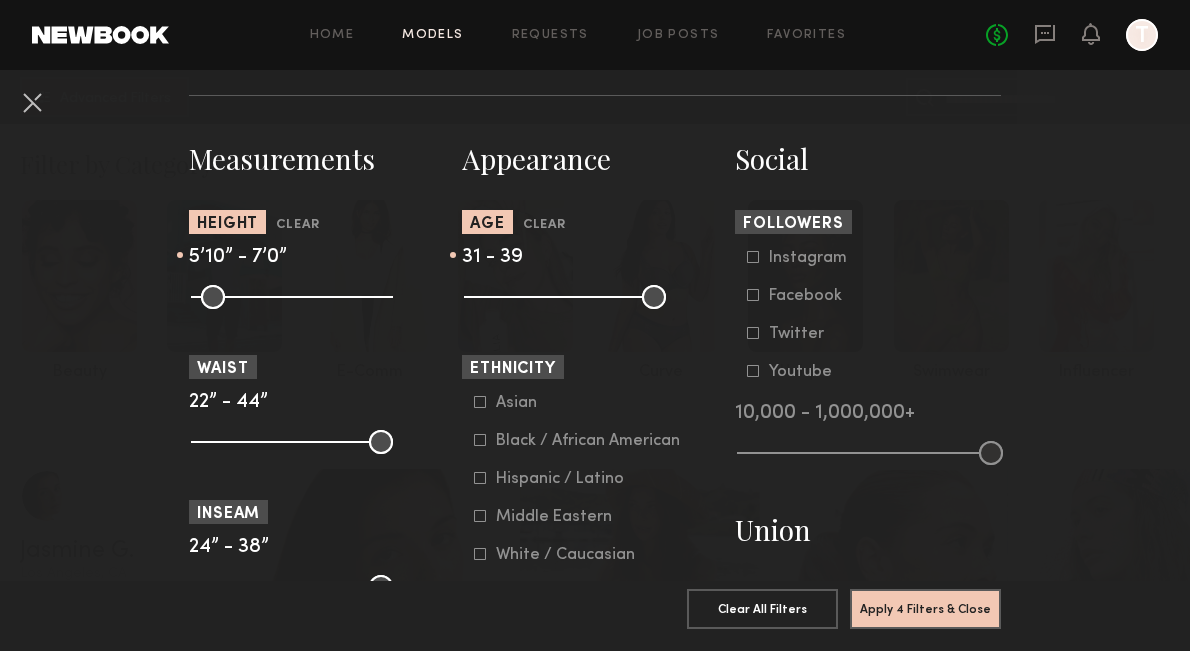 drag, startPoint x: 655, startPoint y: 300, endPoint x: 593, endPoint y: 301, distance: 62.008064 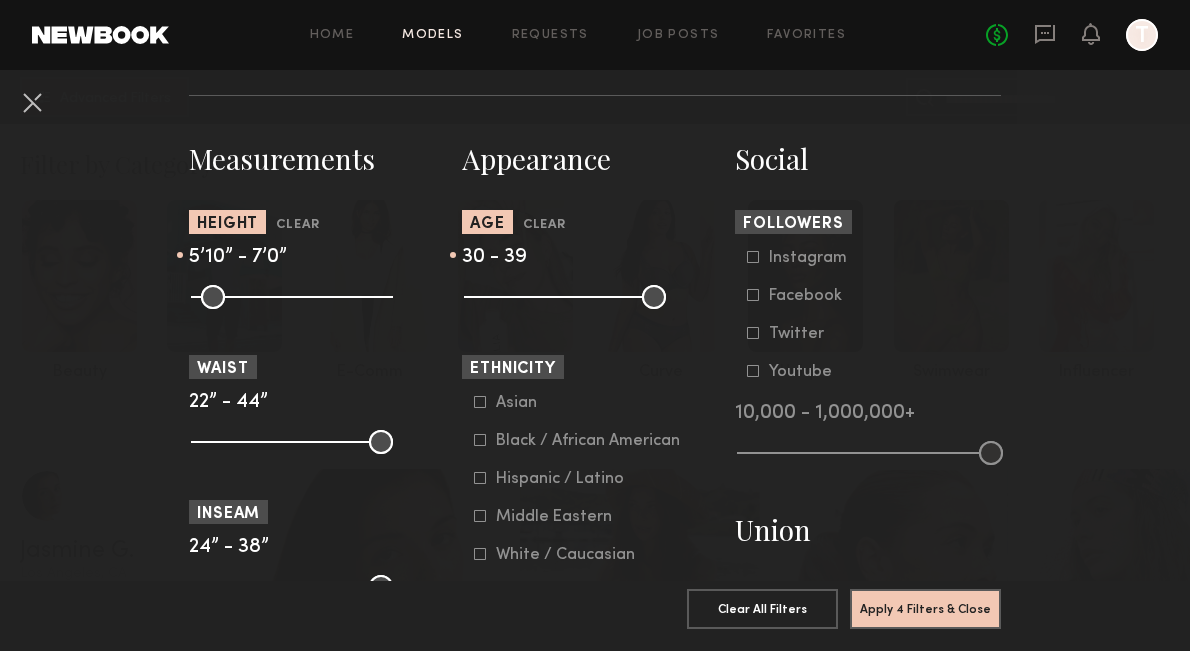 type on "**" 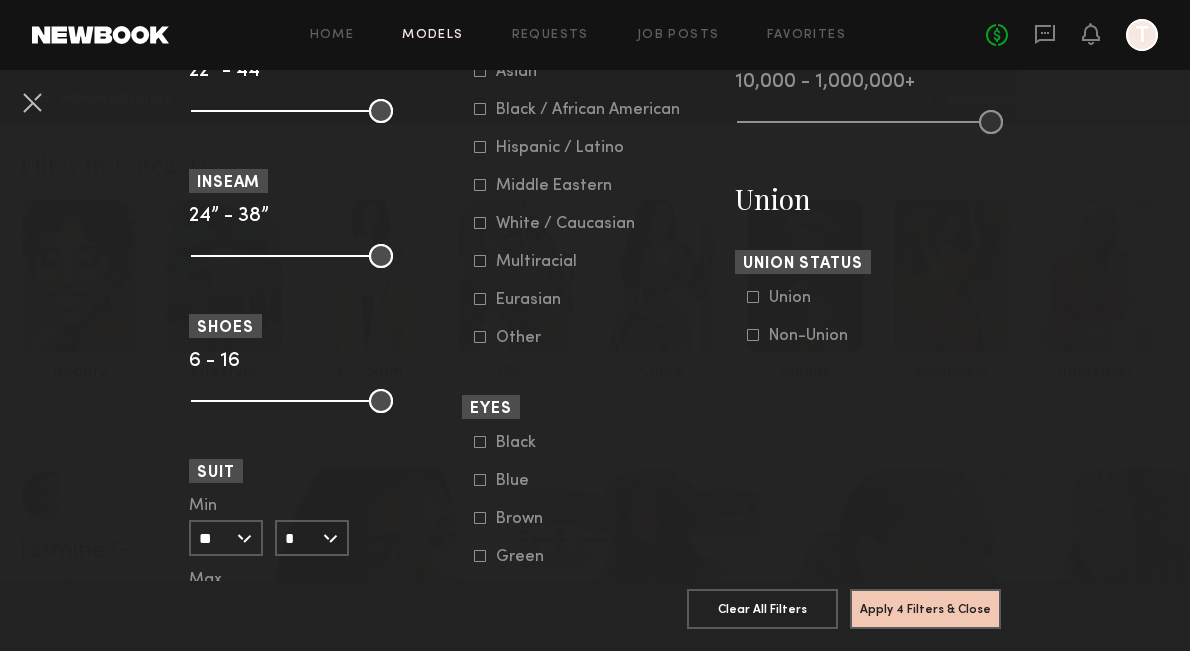 scroll, scrollTop: 1187, scrollLeft: 0, axis: vertical 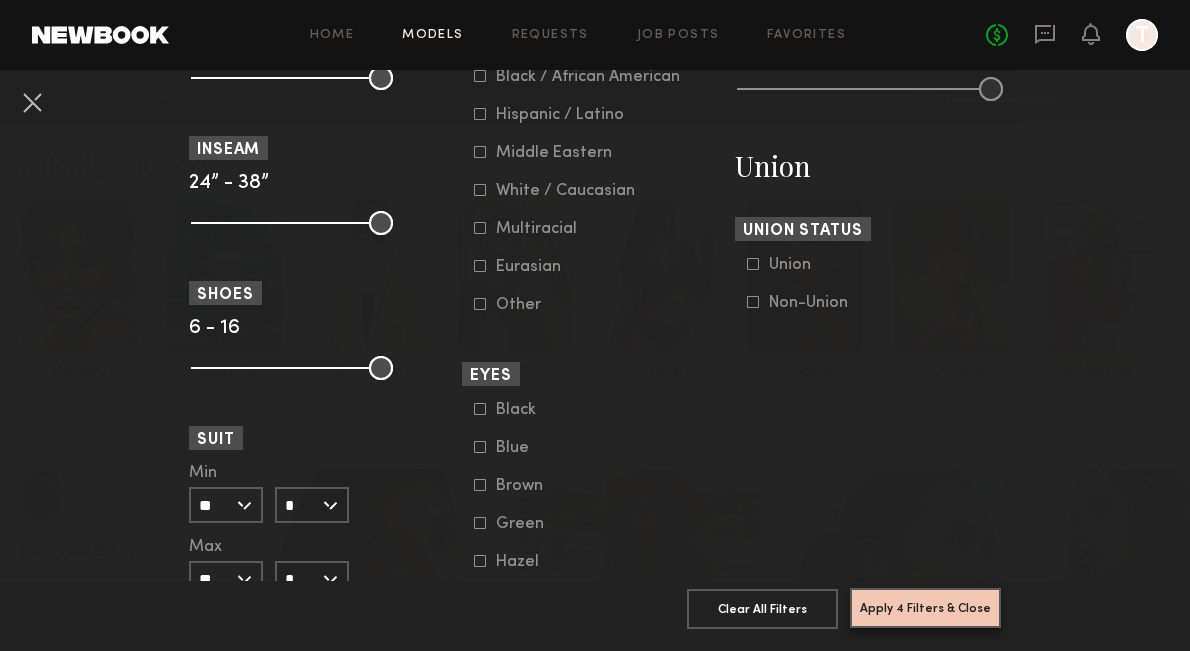 click on "Apply 4 Filters & Close" 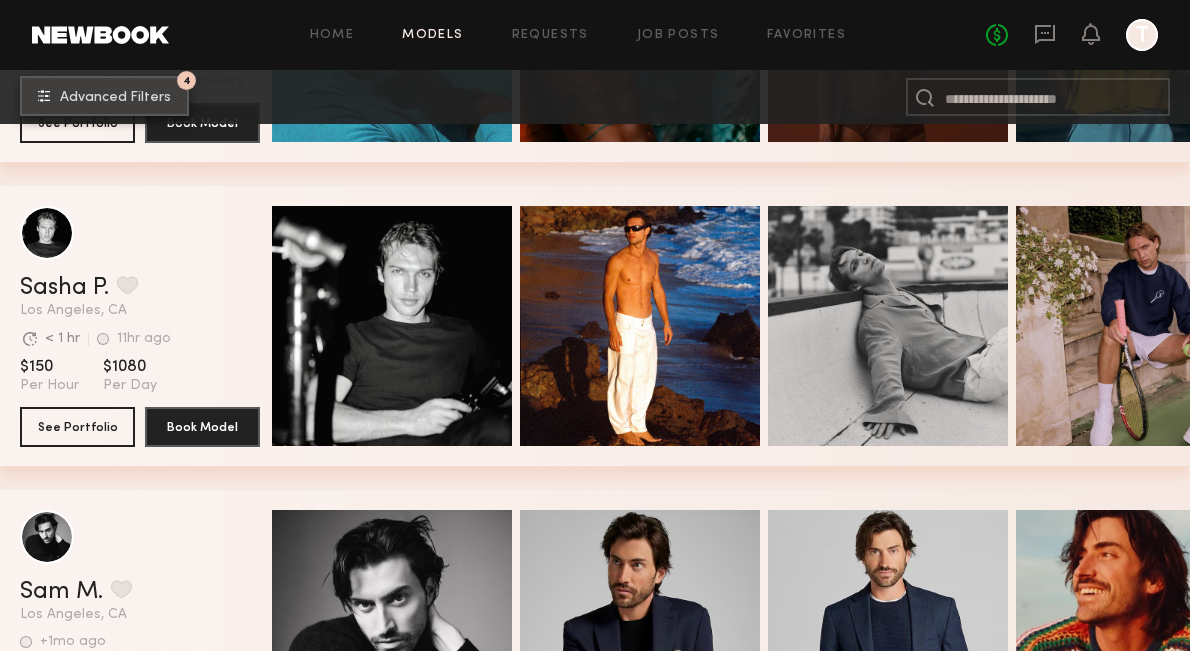 scroll, scrollTop: 1750, scrollLeft: 0, axis: vertical 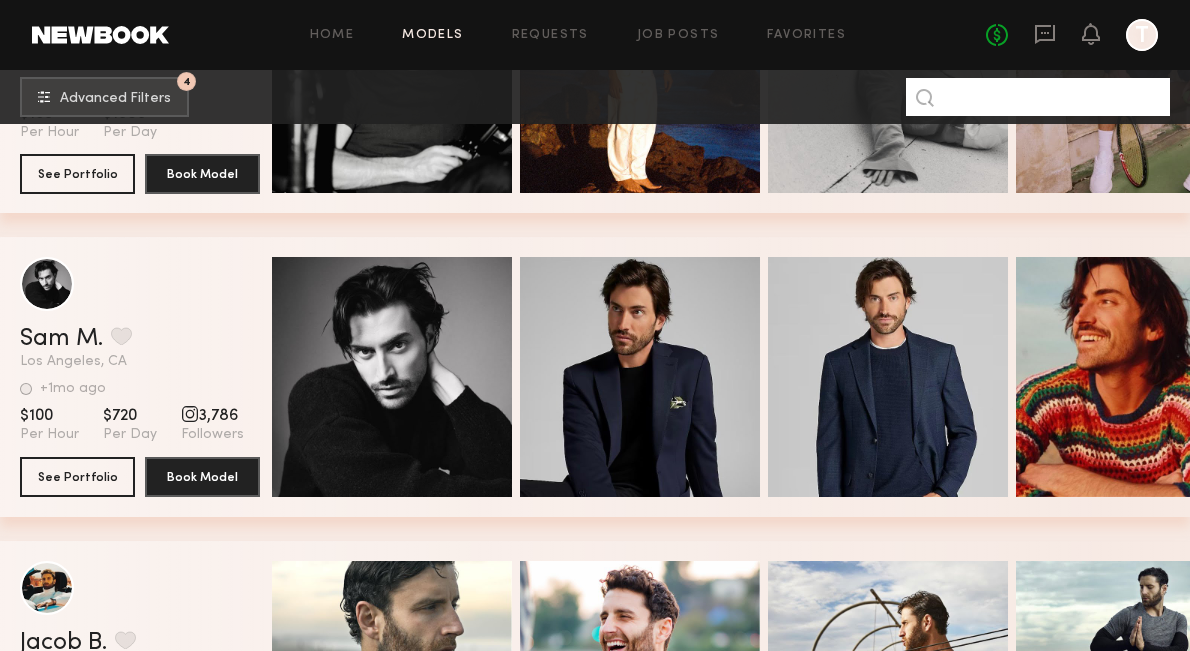 click 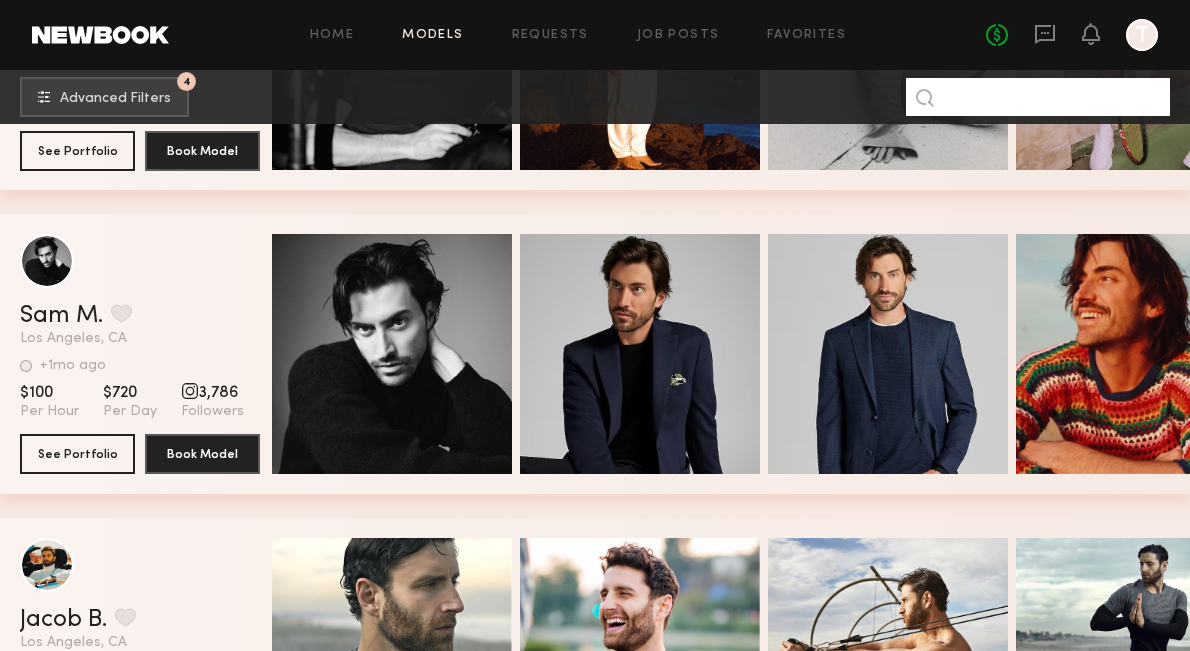 scroll, scrollTop: 1784, scrollLeft: 0, axis: vertical 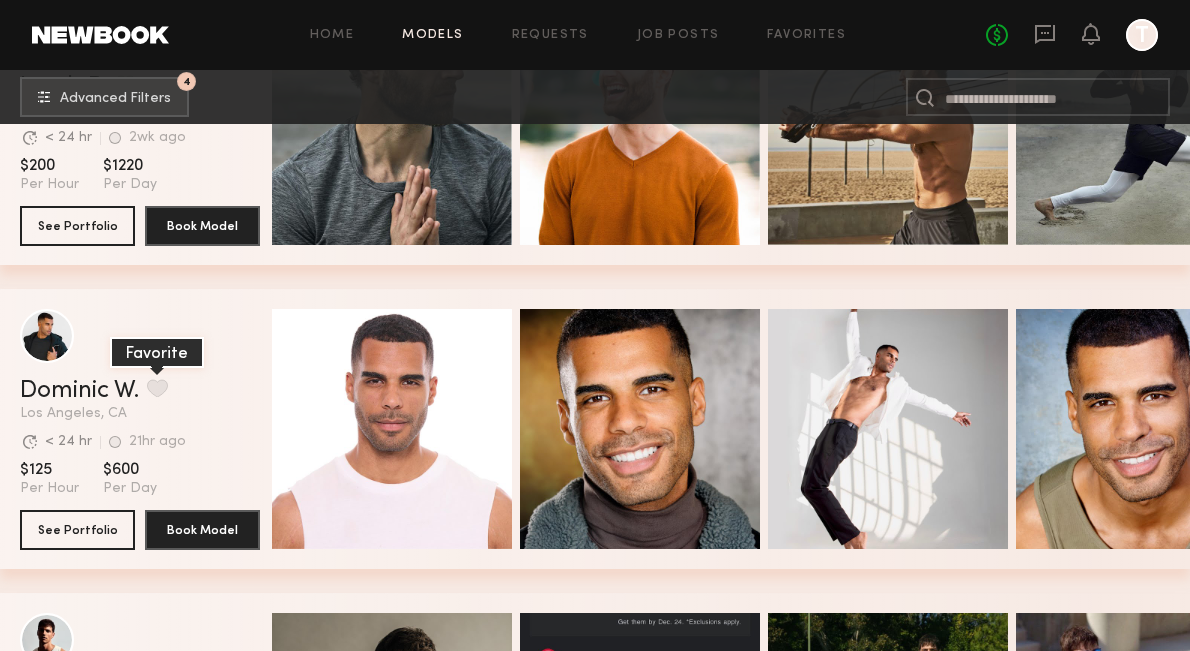 click 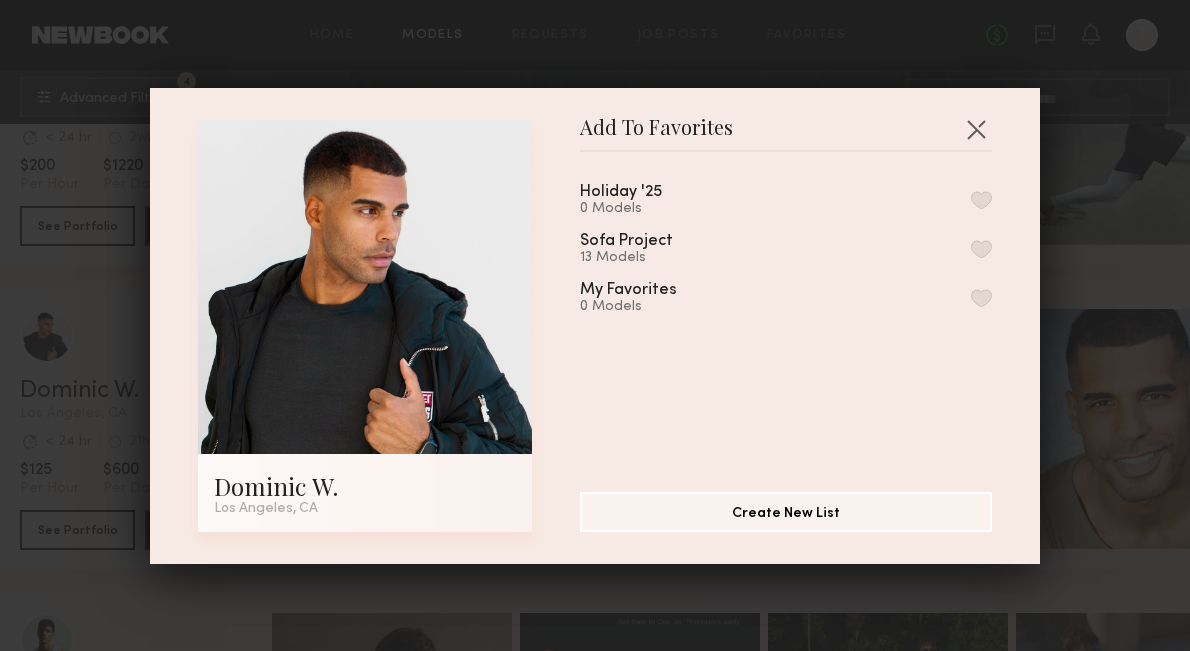 click on "Holiday '25 0   Models" at bounding box center [786, 200] 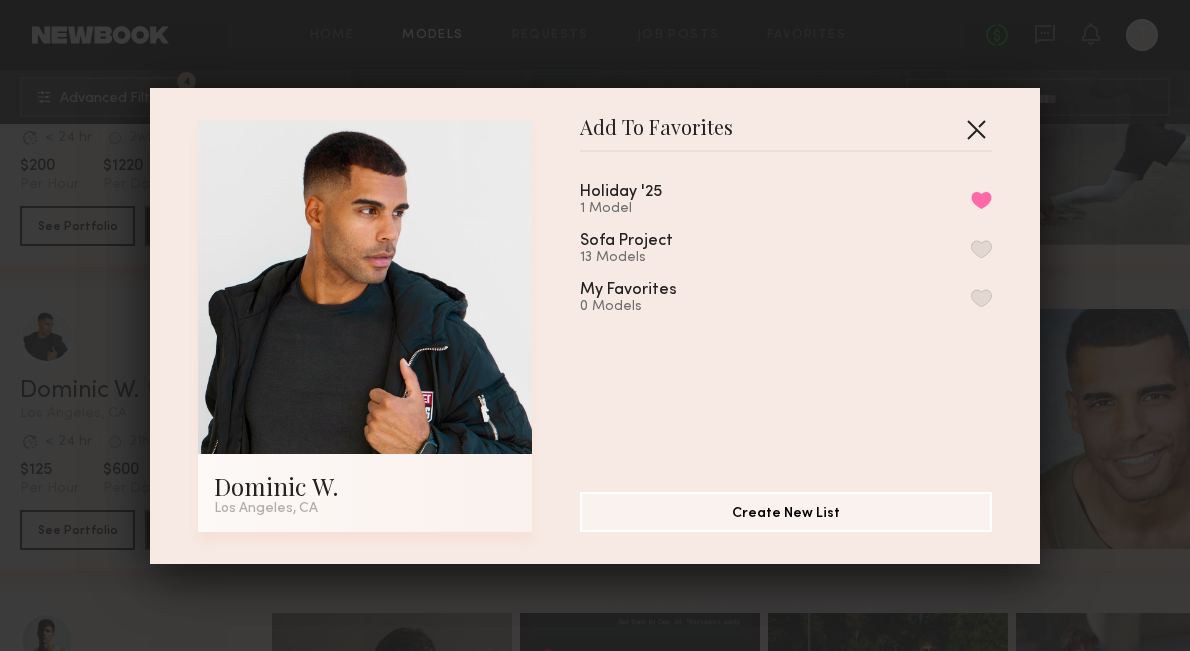 click at bounding box center (976, 129) 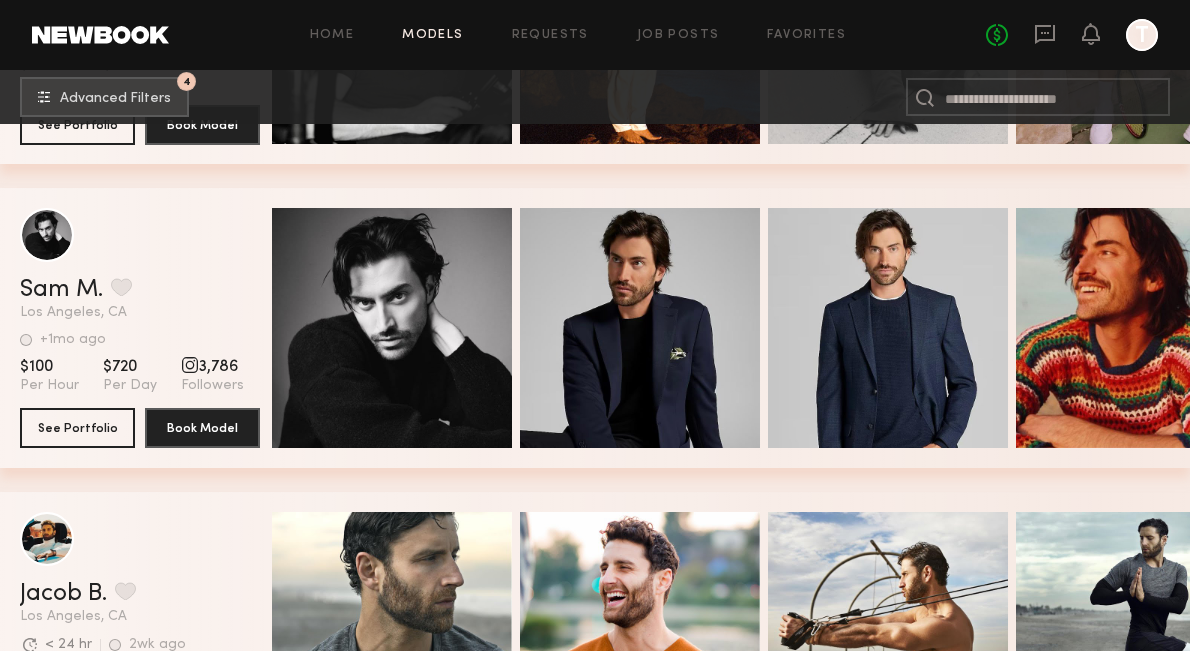 scroll, scrollTop: 1757, scrollLeft: 0, axis: vertical 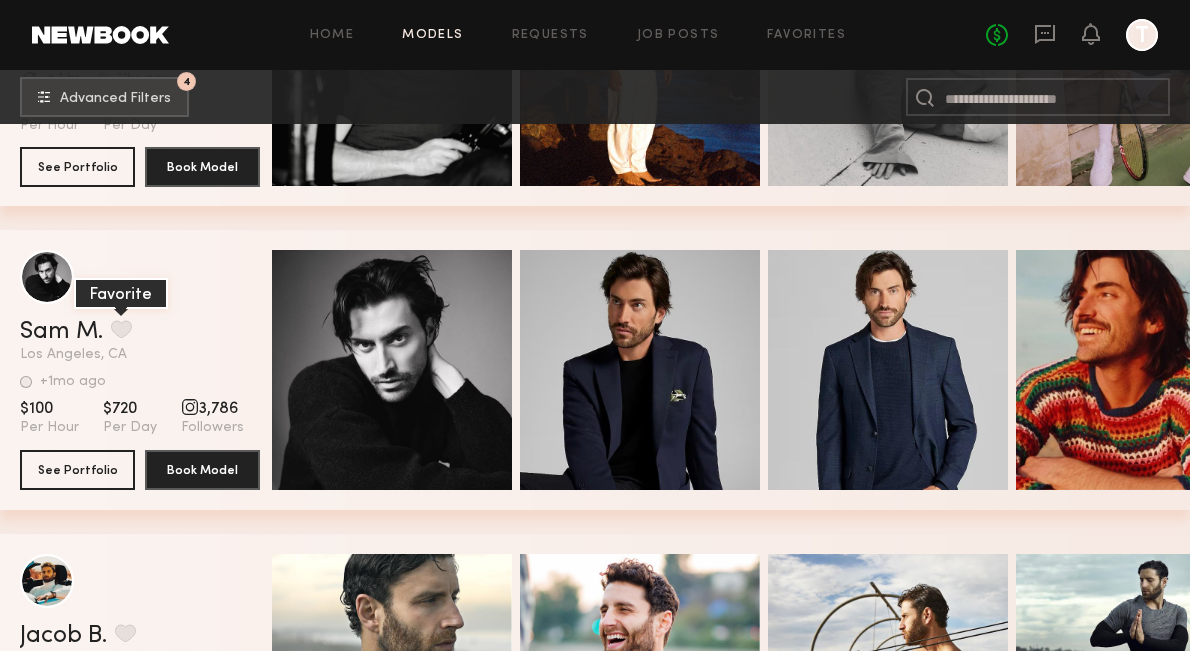 click 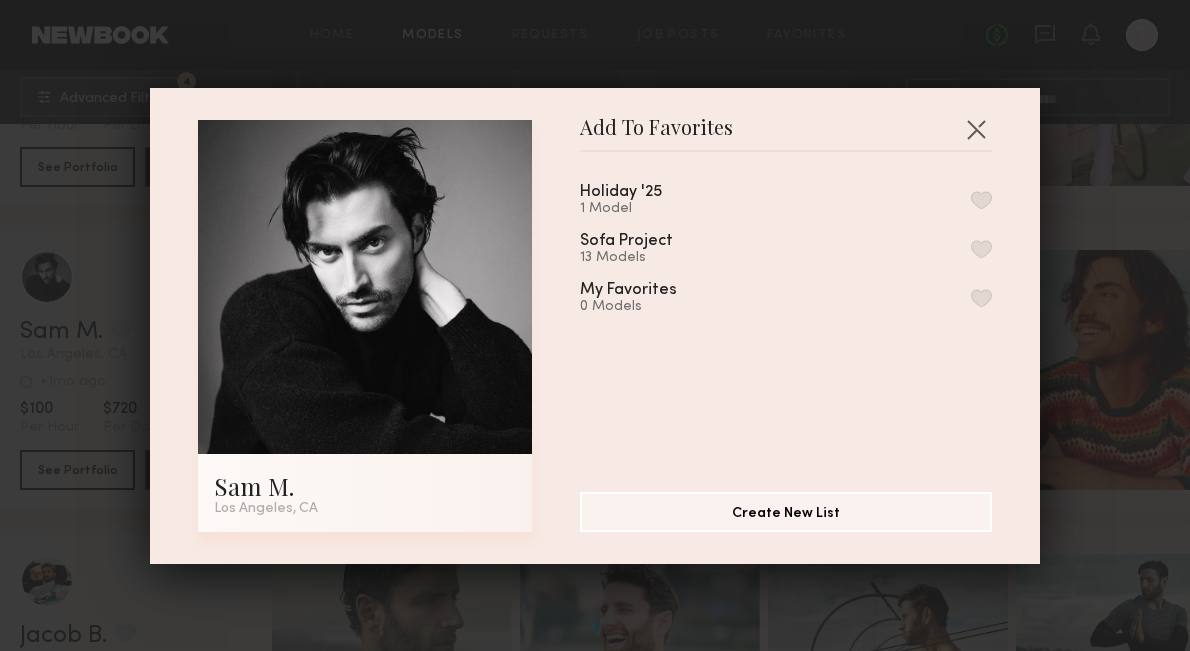 click at bounding box center [981, 200] 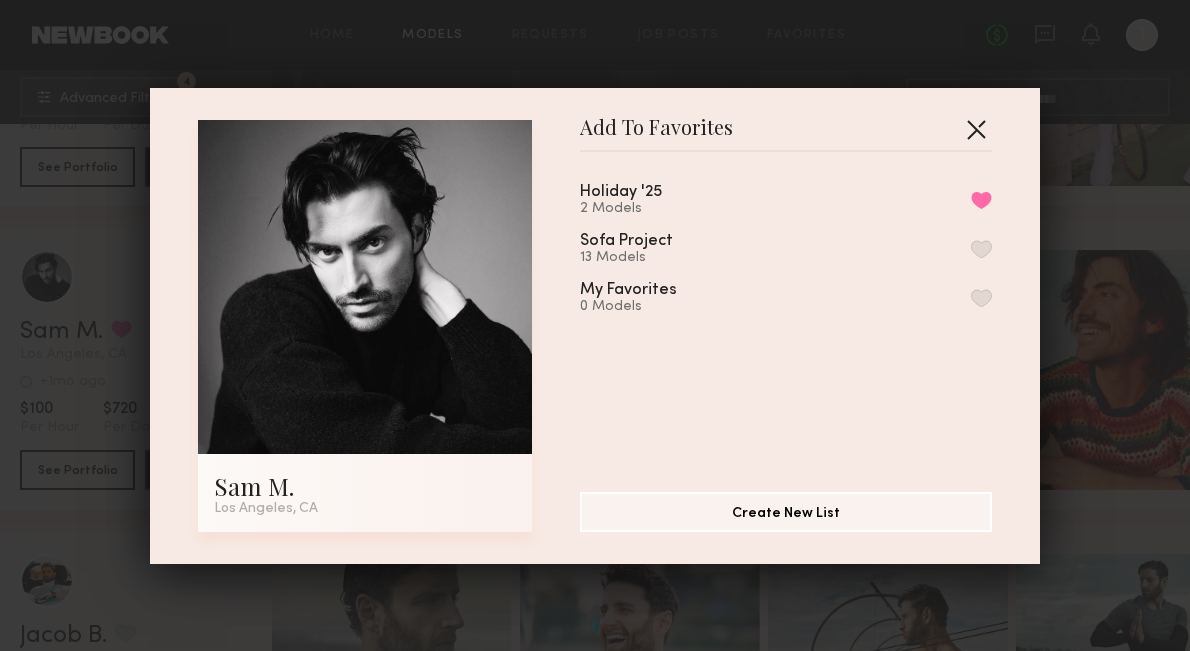 click at bounding box center (976, 129) 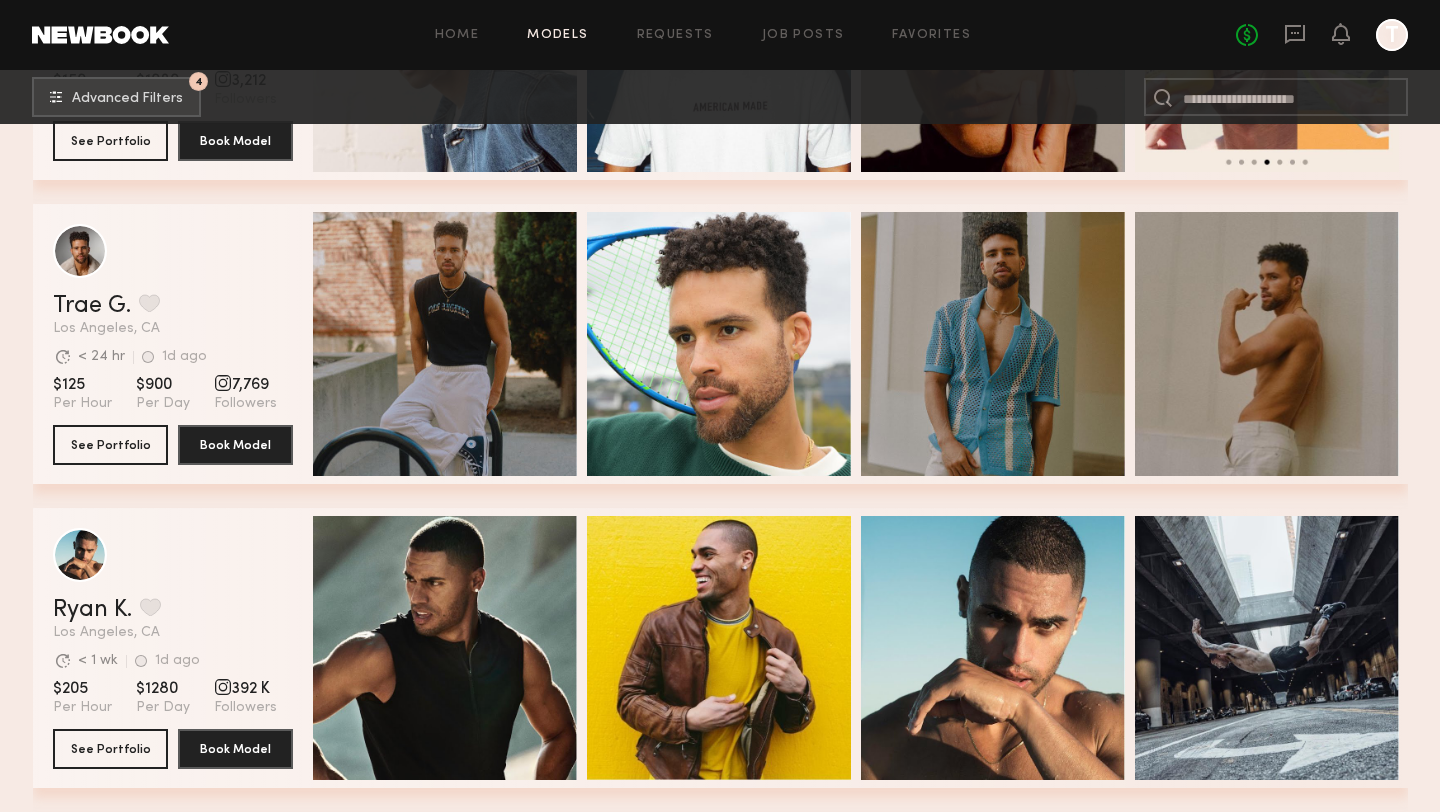 scroll, scrollTop: 3606, scrollLeft: 0, axis: vertical 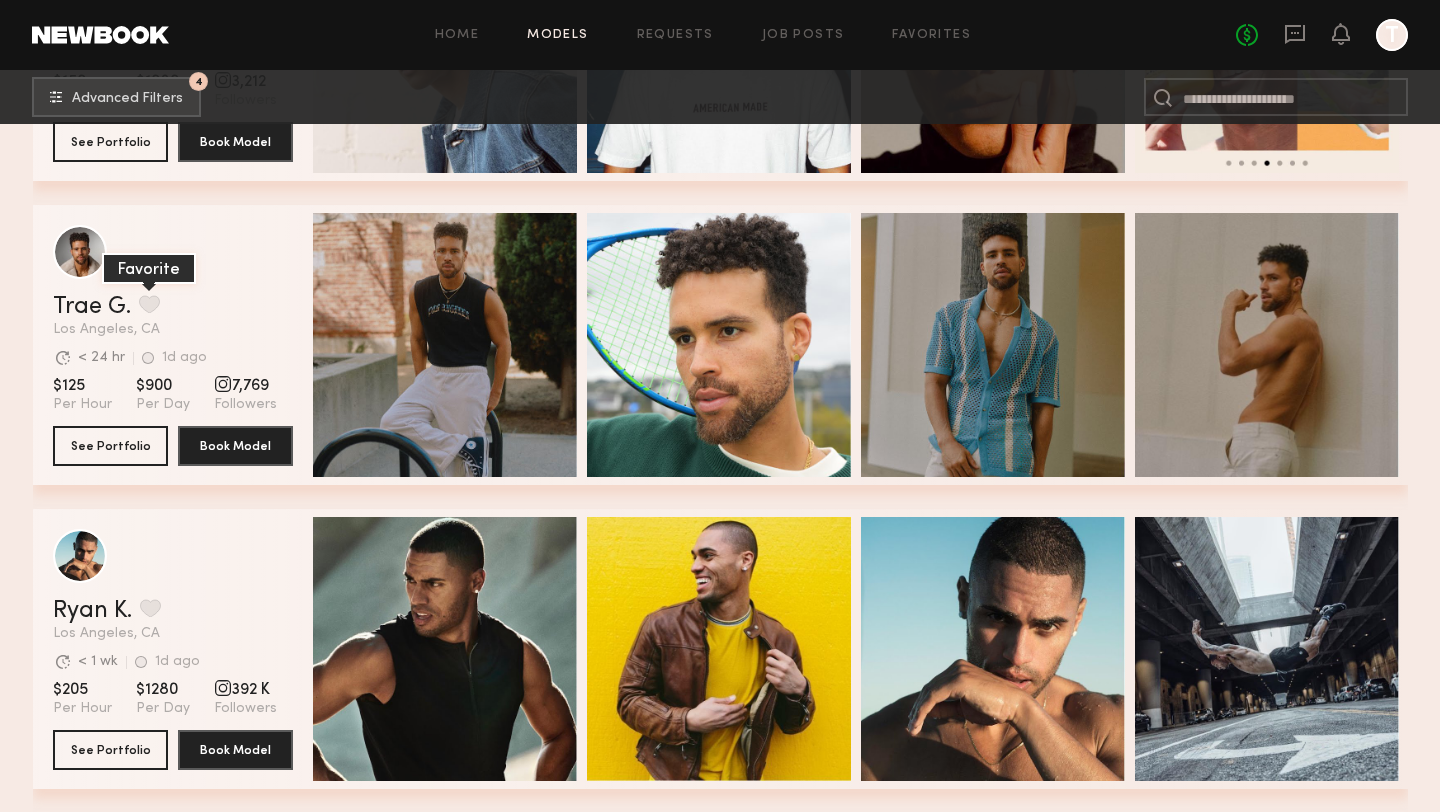 click 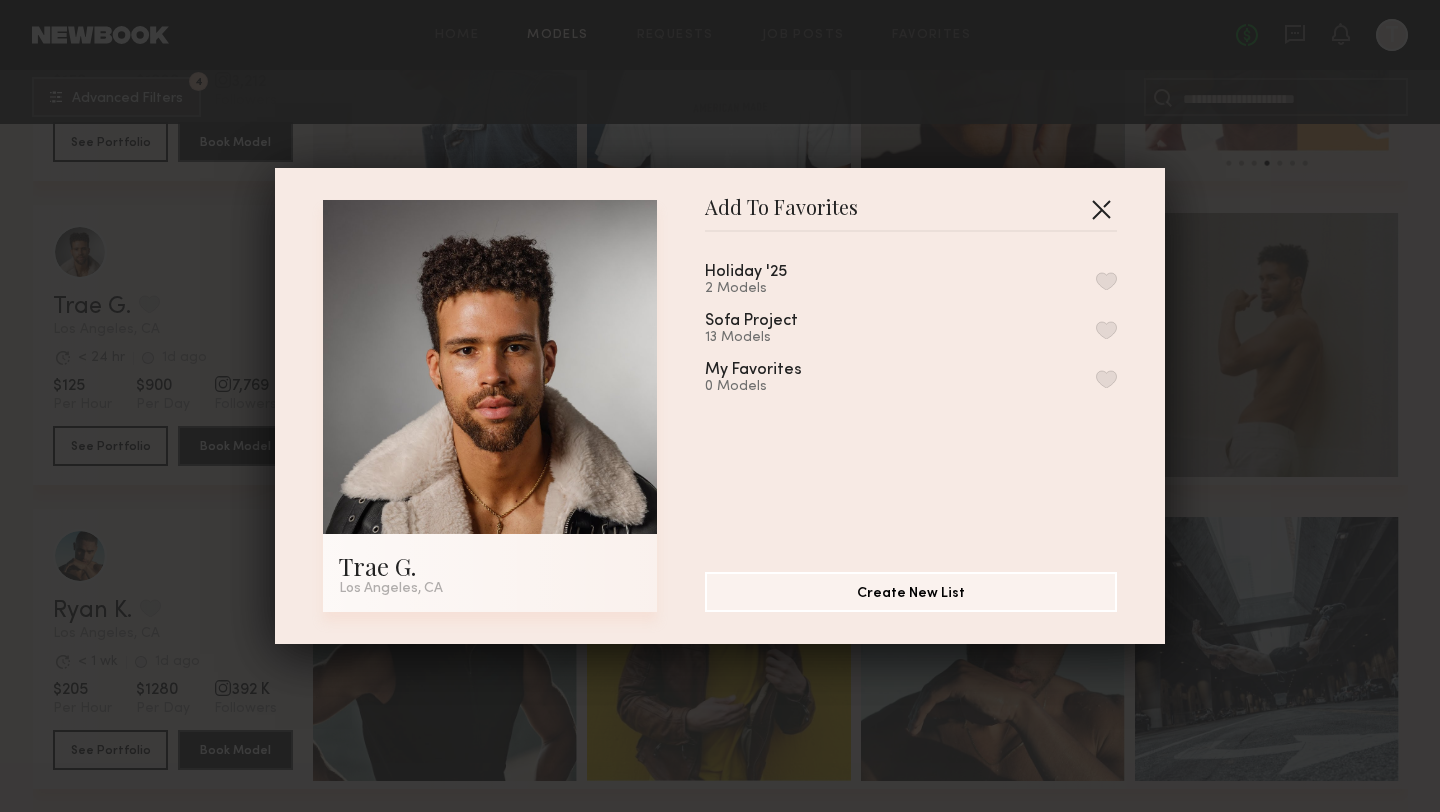 click at bounding box center [1101, 209] 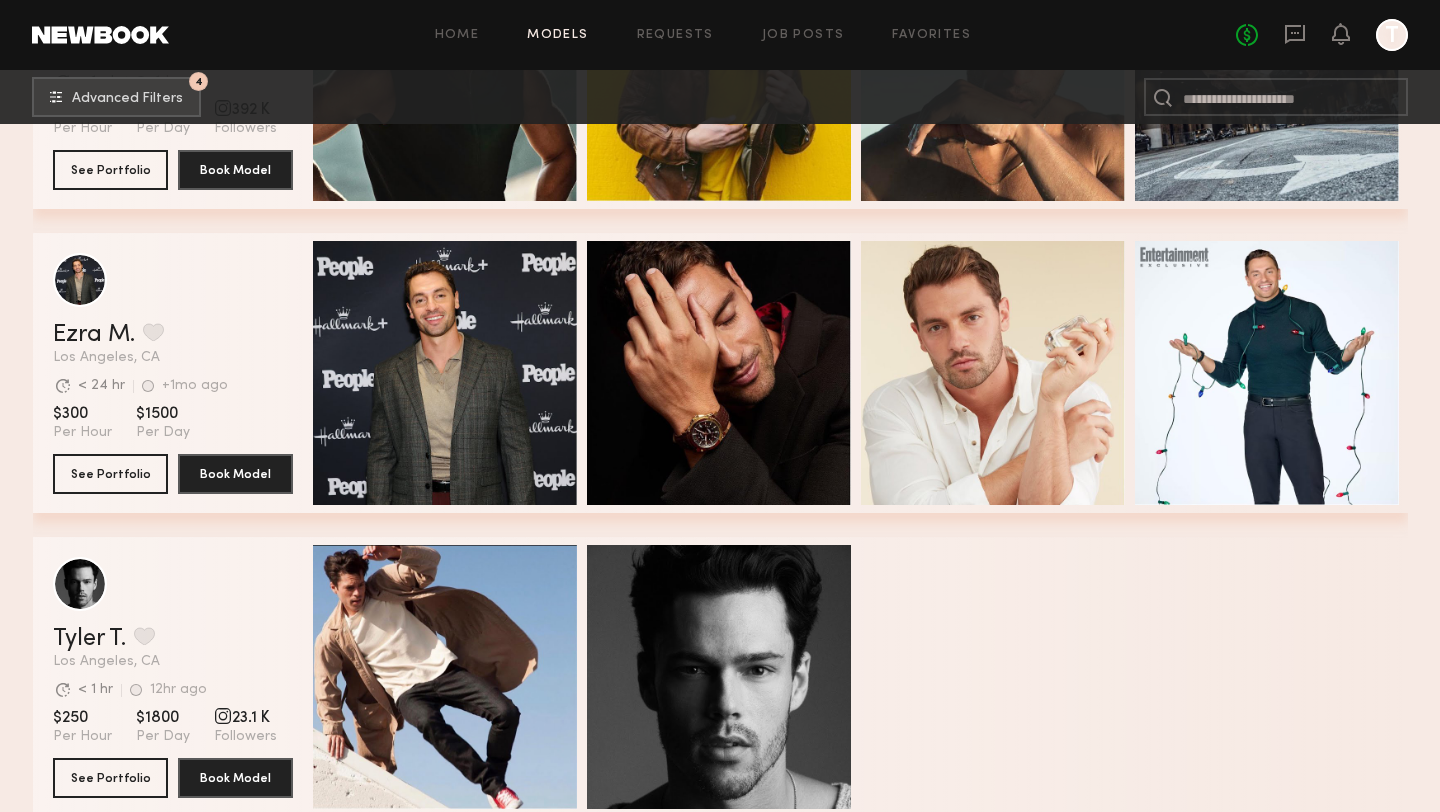 scroll, scrollTop: 4813, scrollLeft: 0, axis: vertical 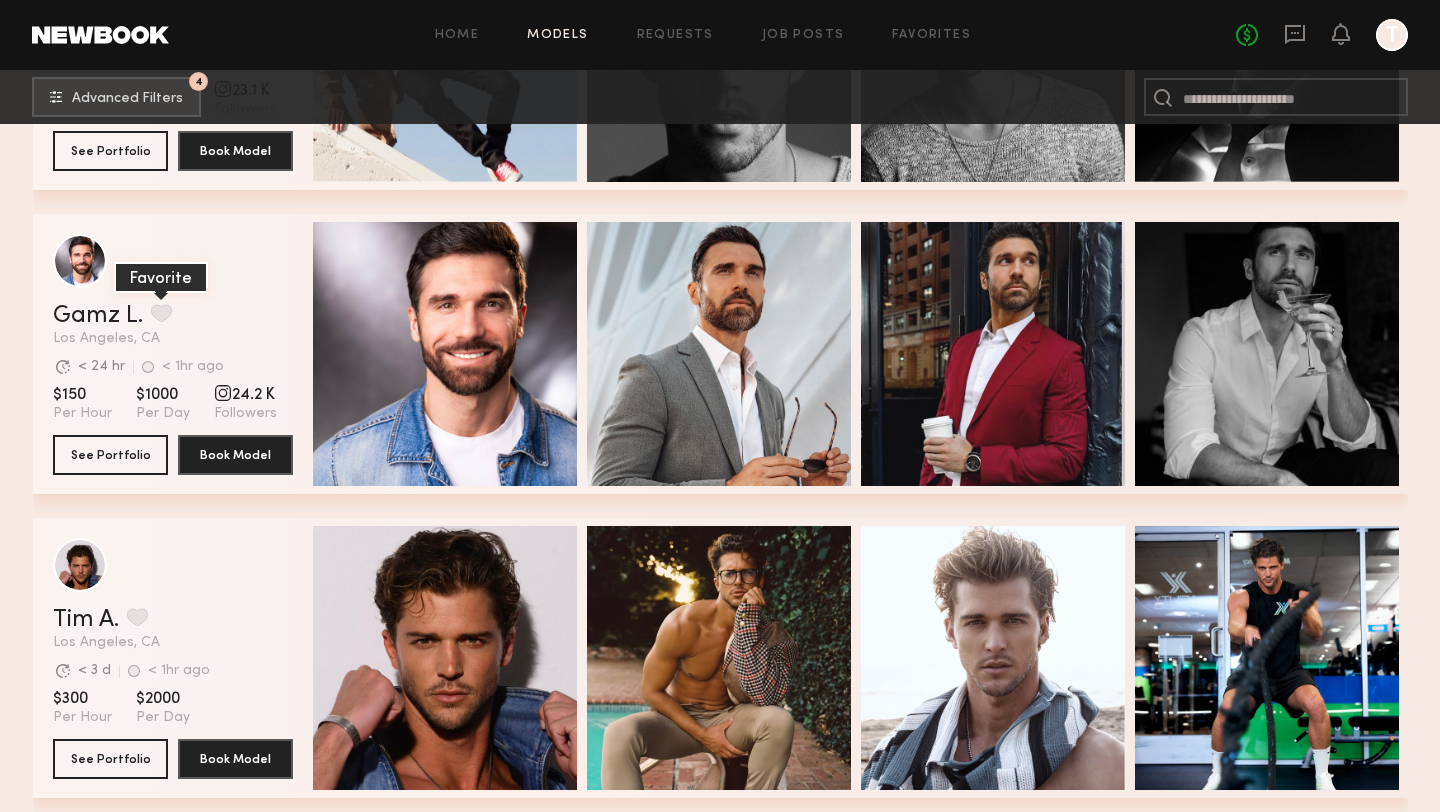 click 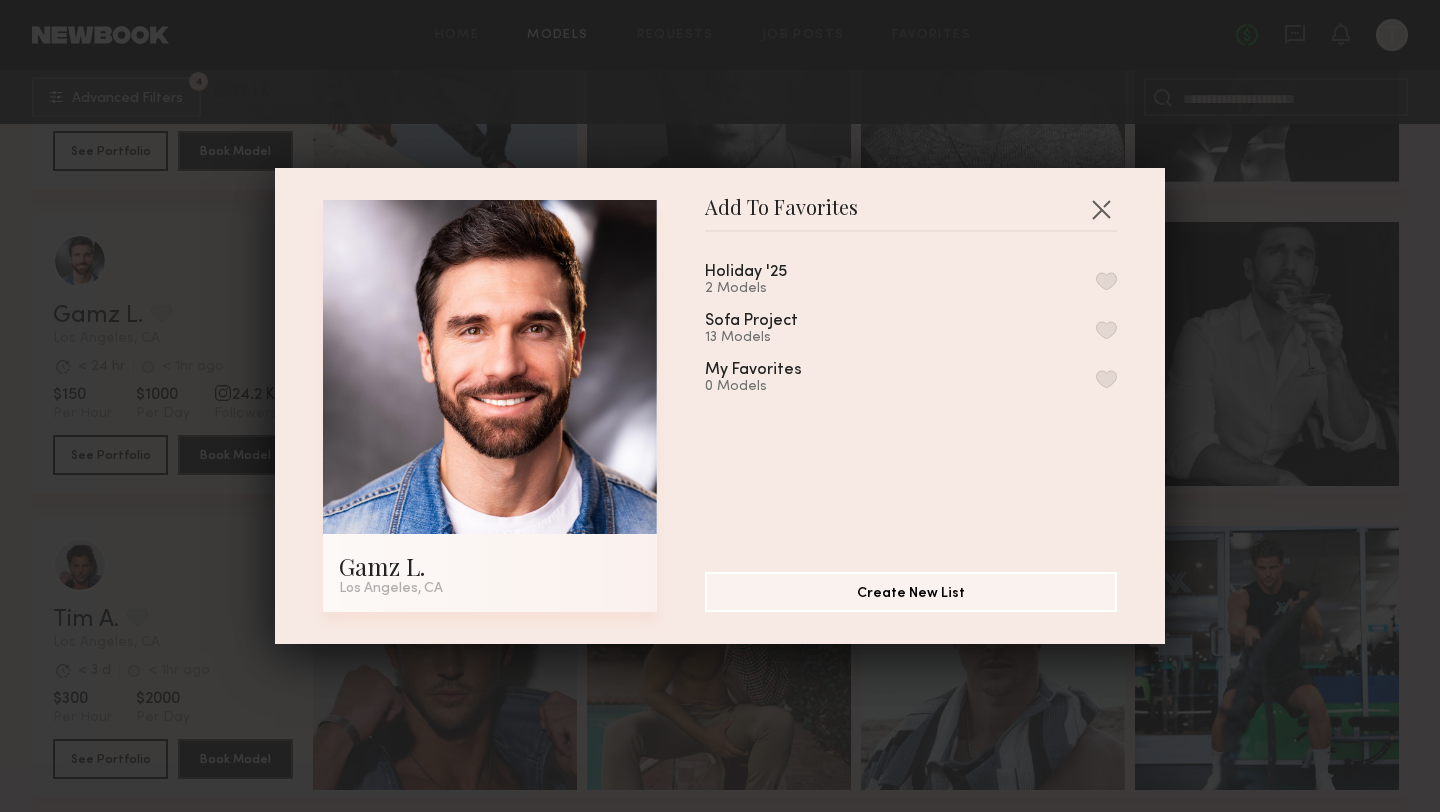click at bounding box center [1106, 281] 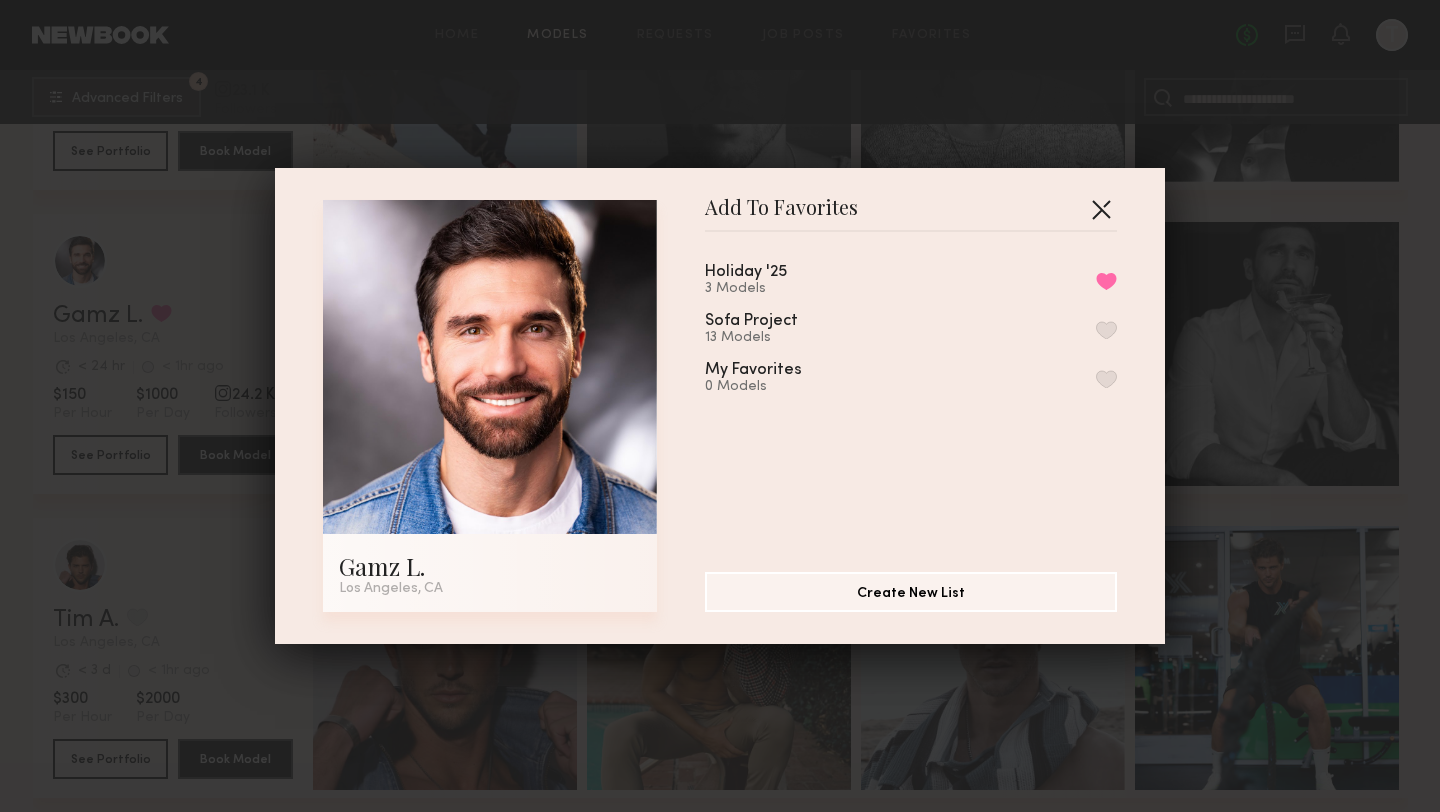 click at bounding box center [1101, 209] 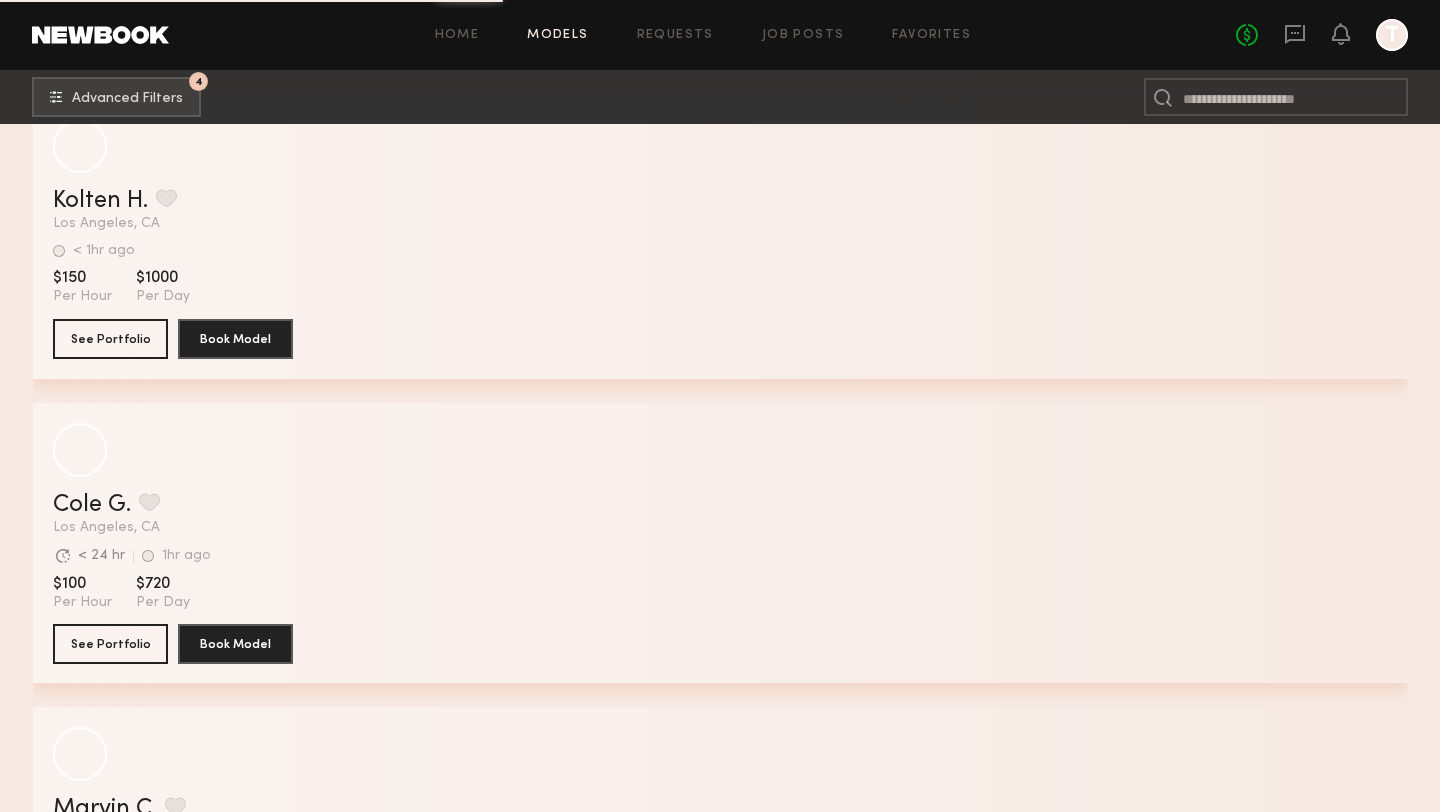 scroll, scrollTop: 10421, scrollLeft: 0, axis: vertical 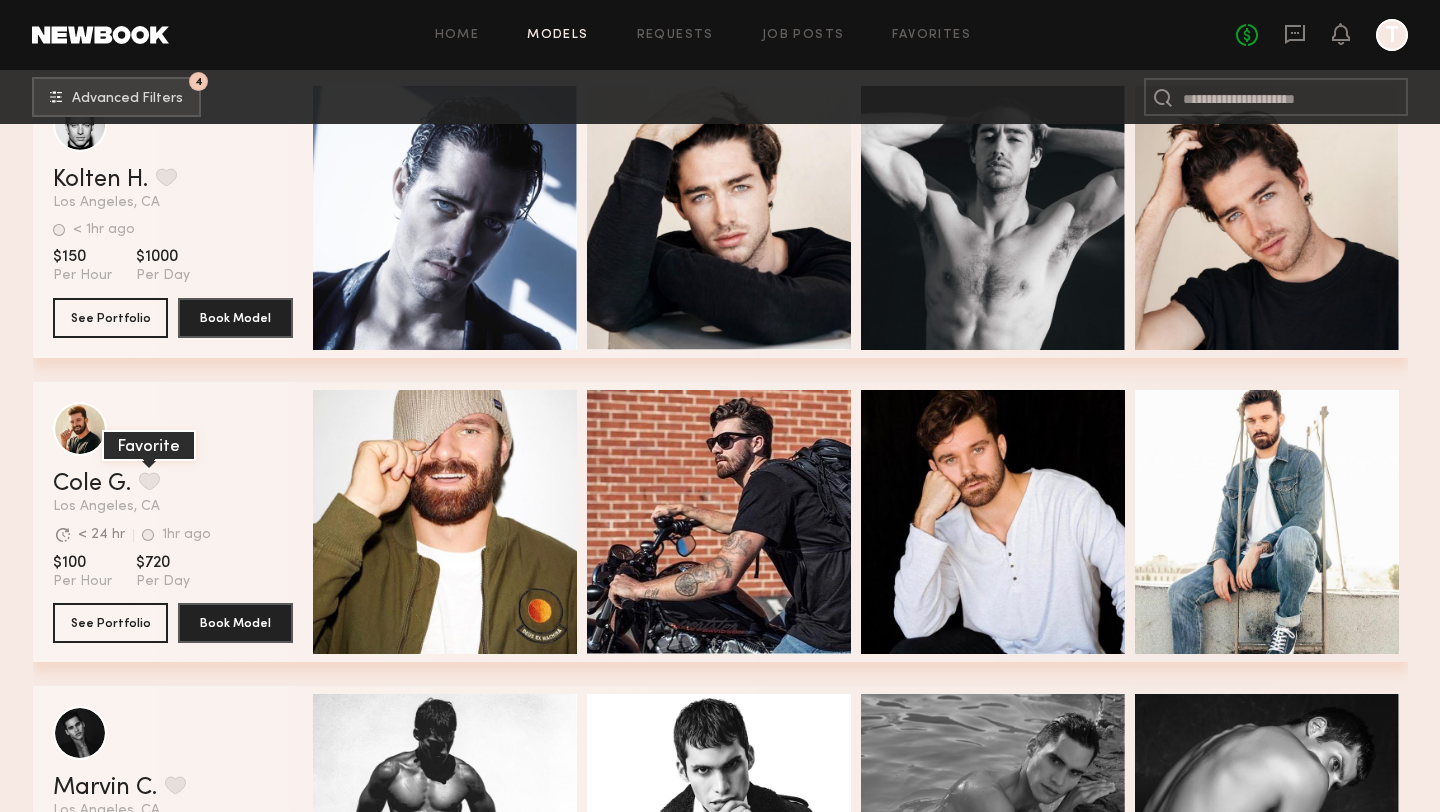 click 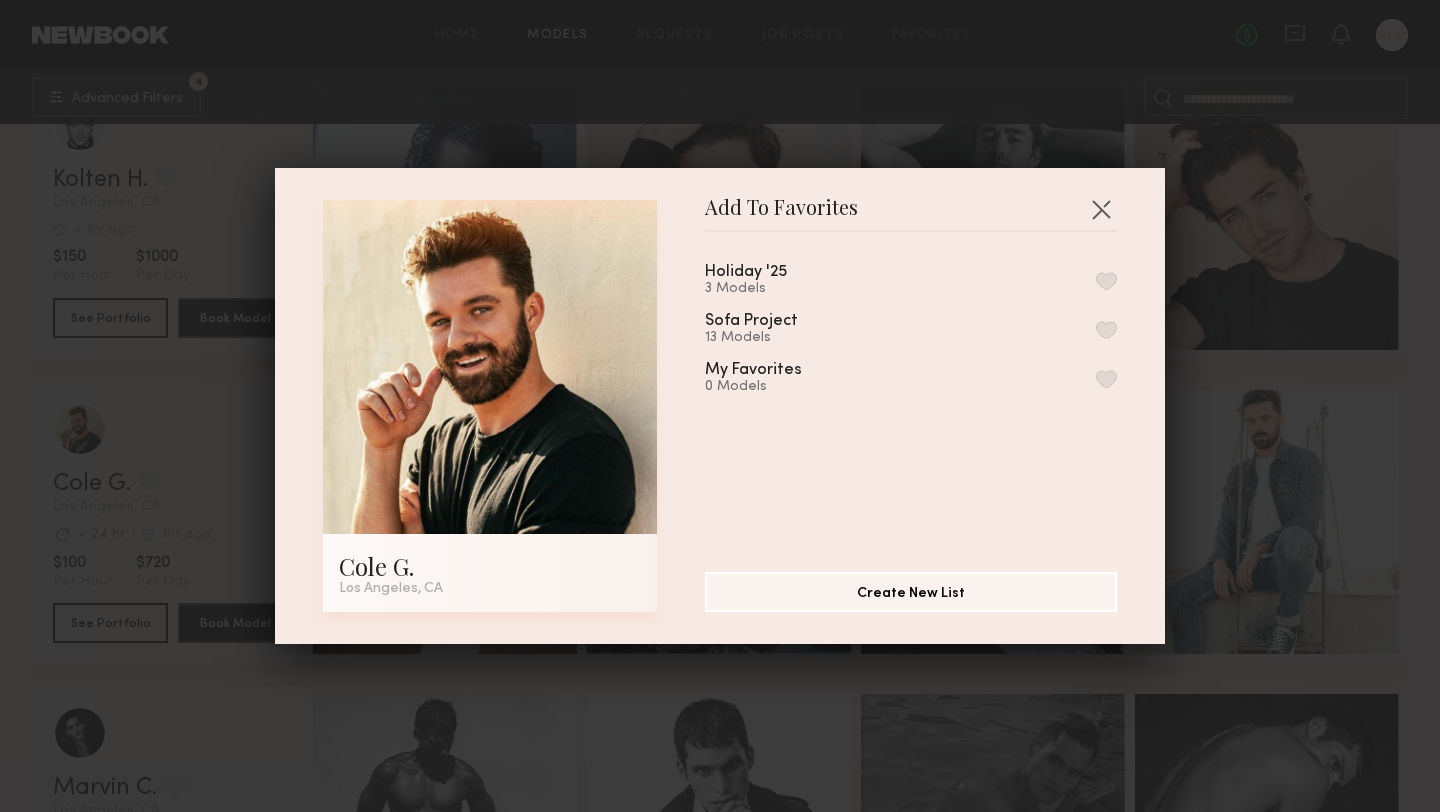 click at bounding box center (1106, 281) 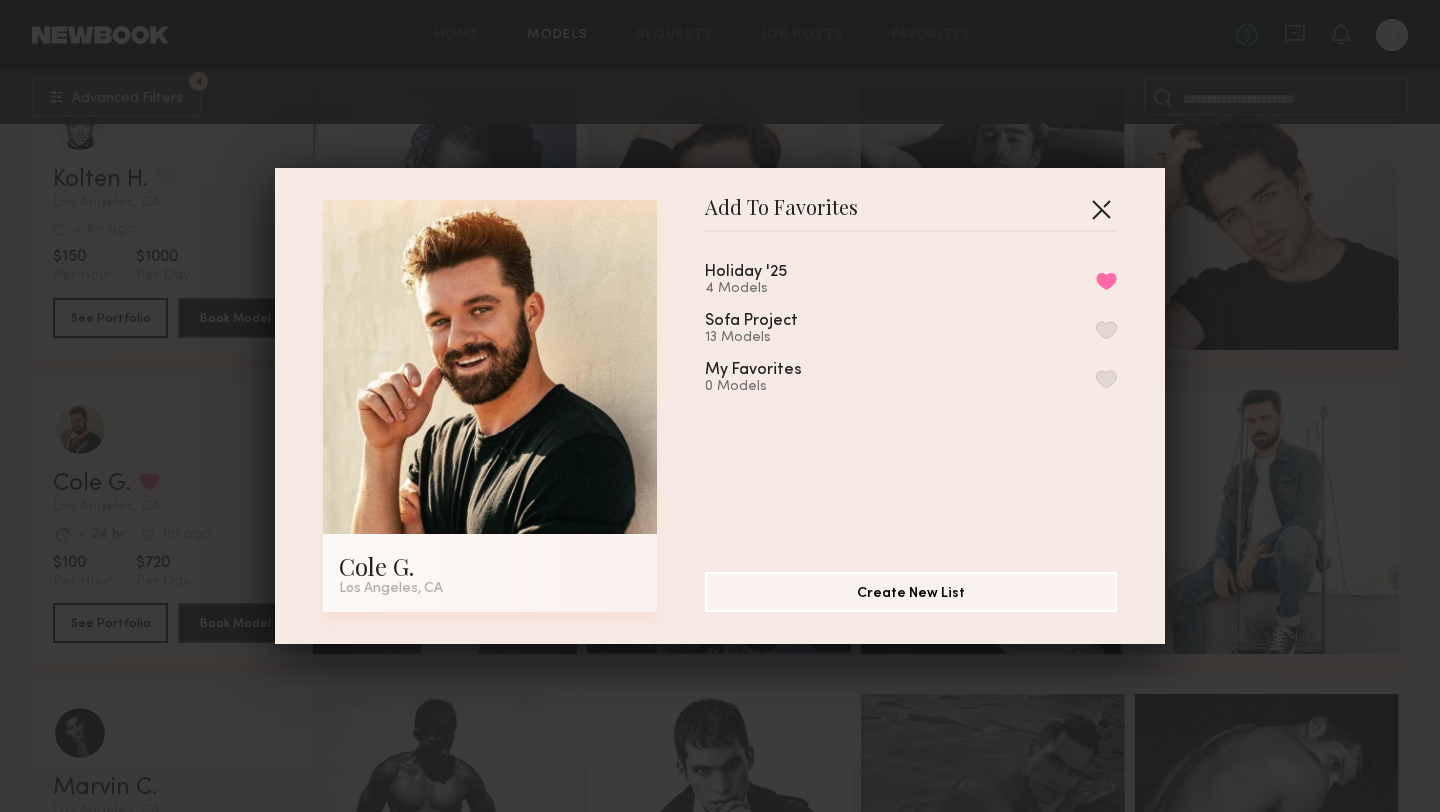click at bounding box center [1101, 209] 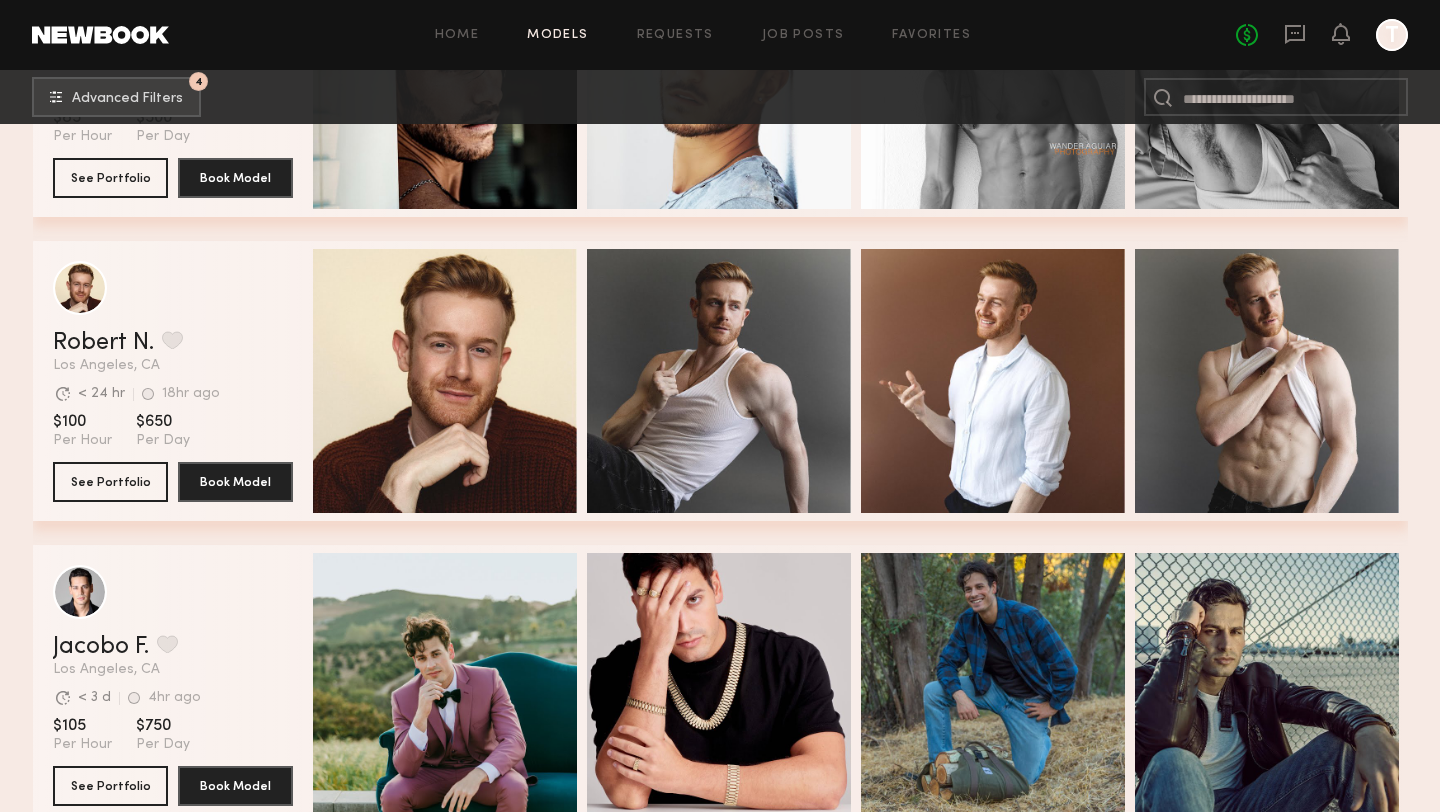 scroll, scrollTop: 15172, scrollLeft: 0, axis: vertical 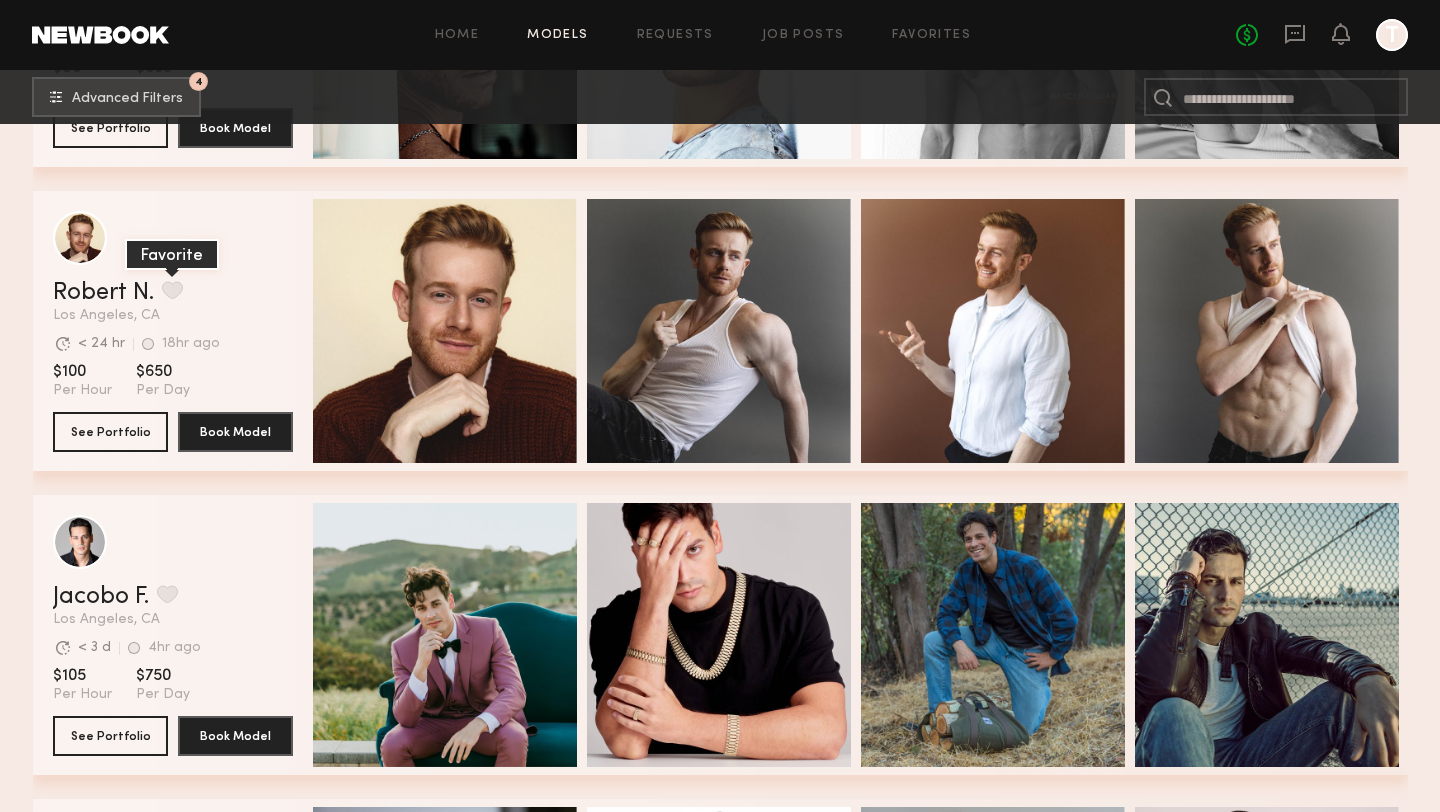 click 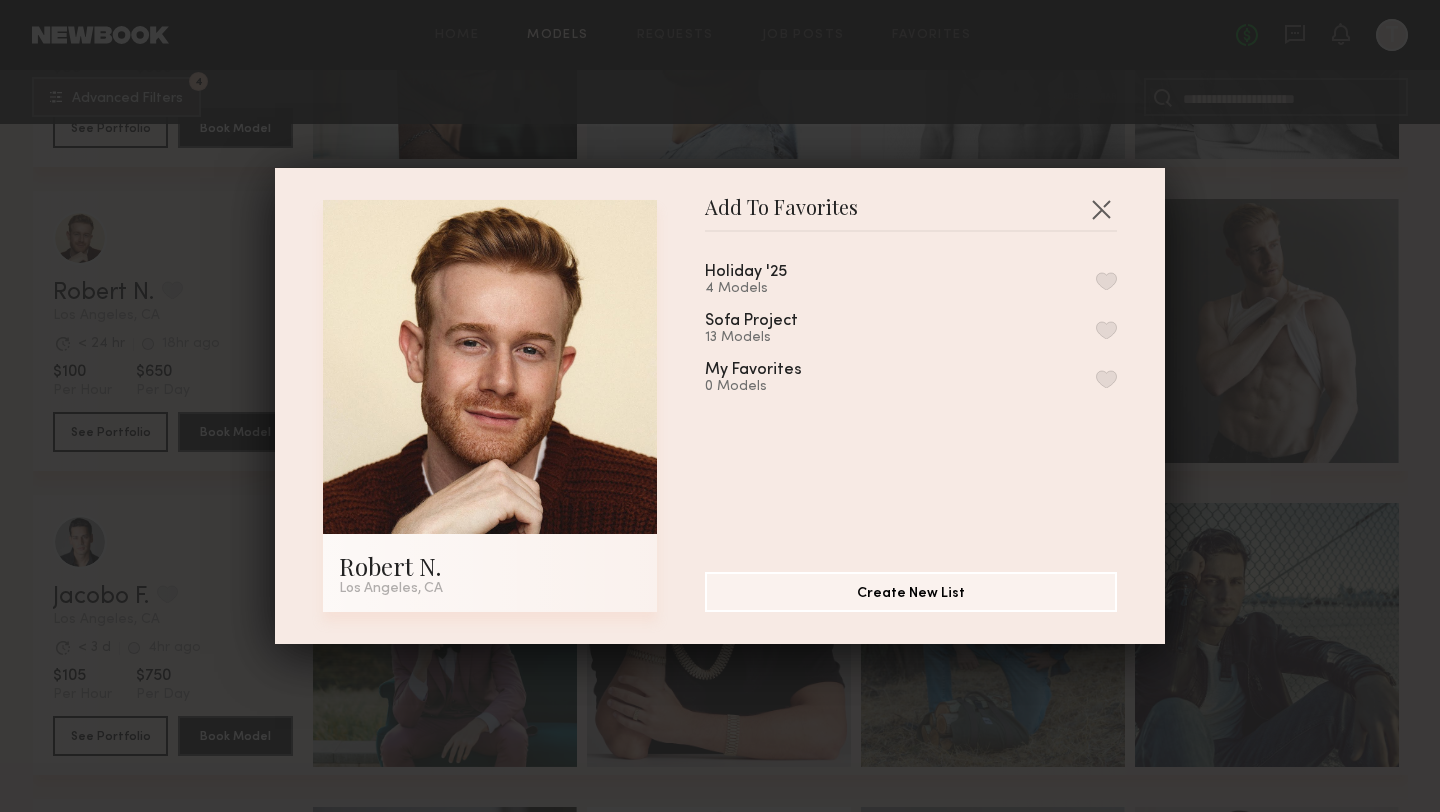 click at bounding box center (1106, 281) 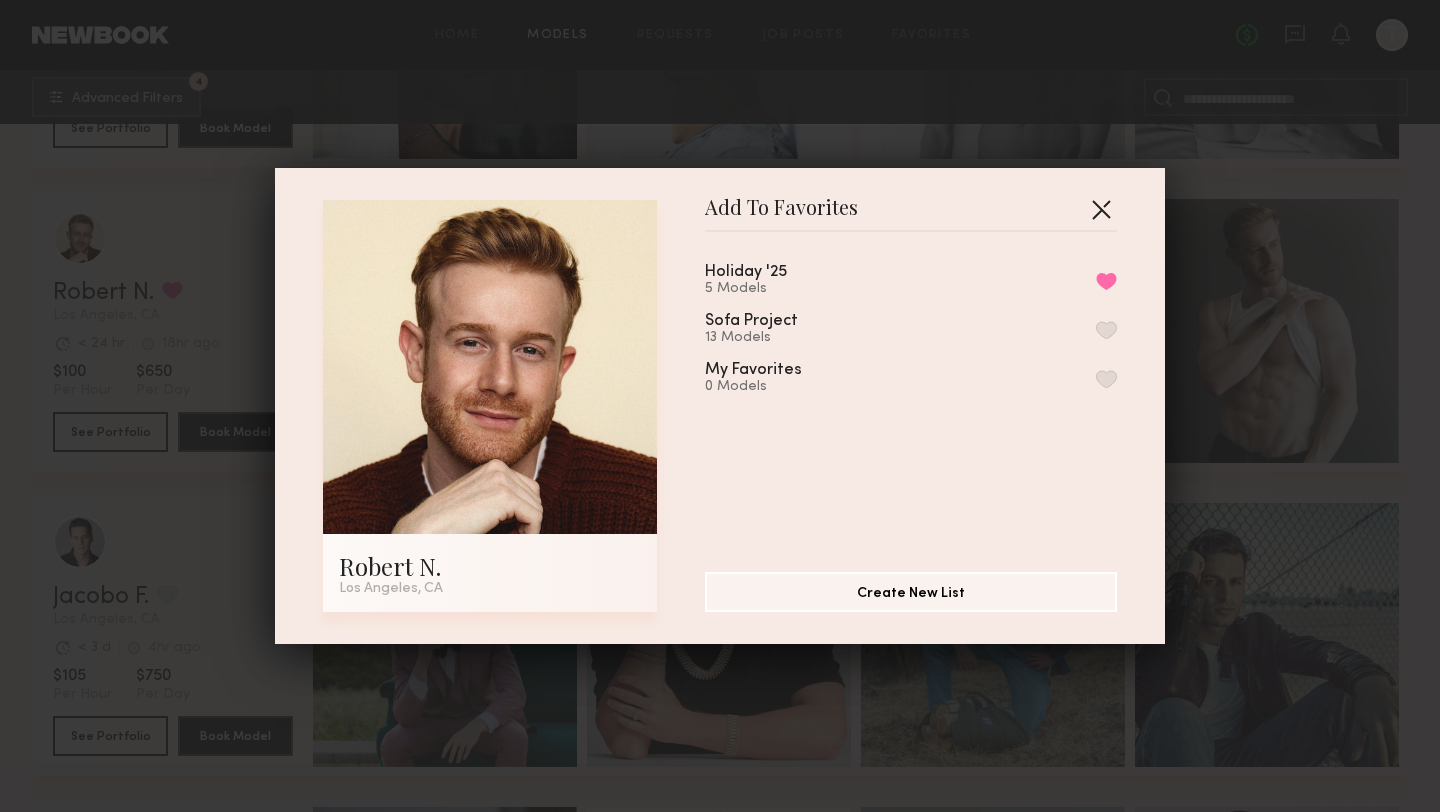 click at bounding box center [1101, 209] 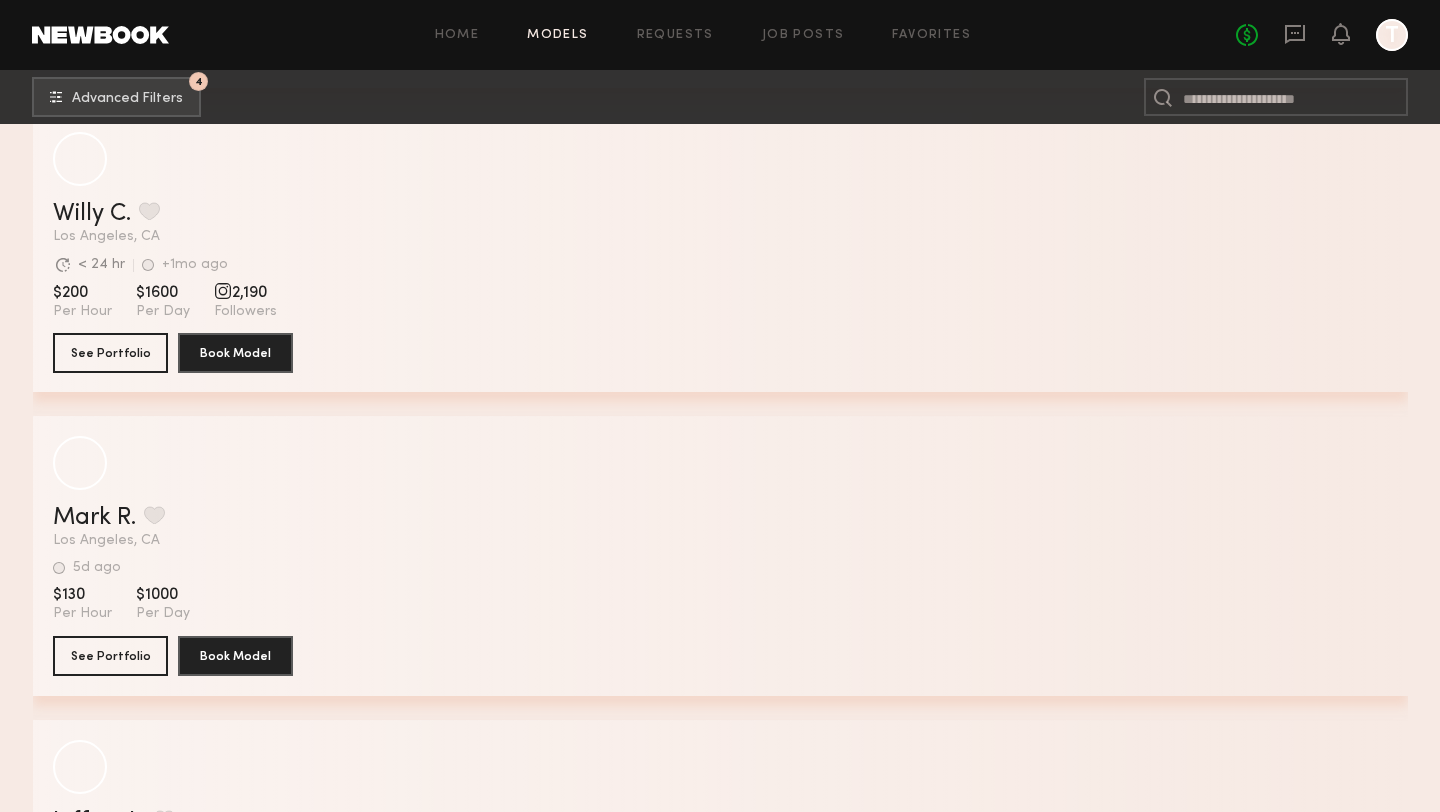 scroll, scrollTop: 20571, scrollLeft: 0, axis: vertical 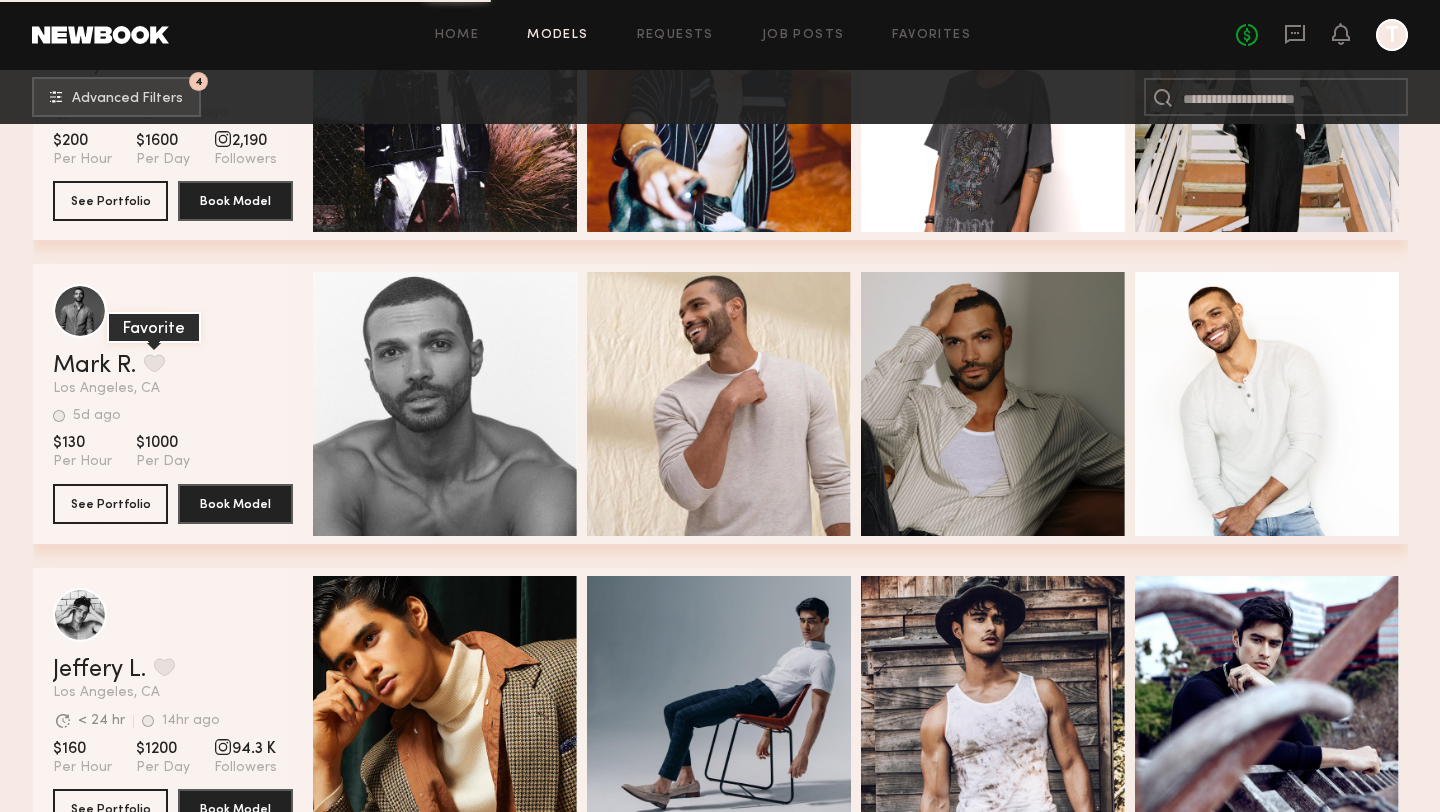 click 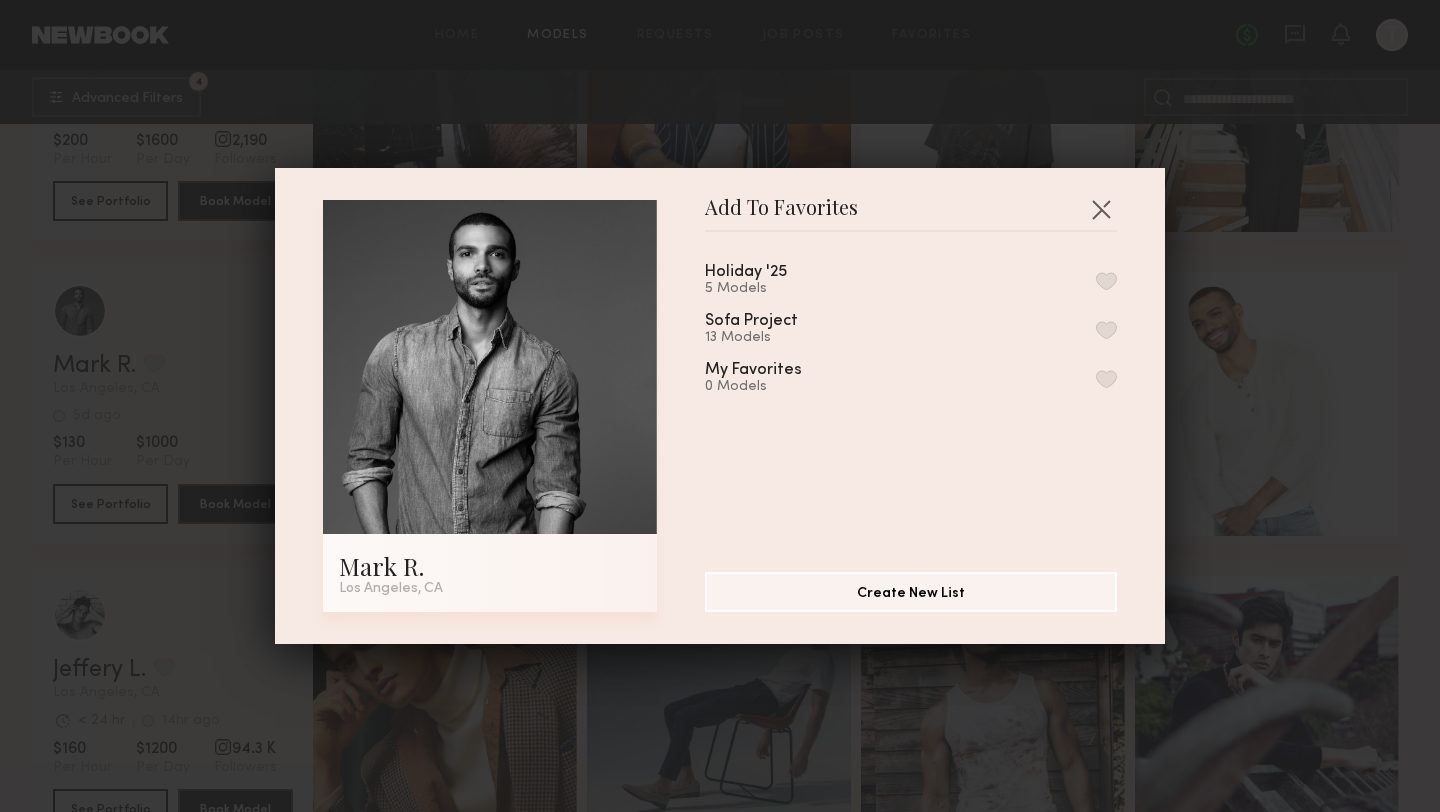 click at bounding box center [1106, 281] 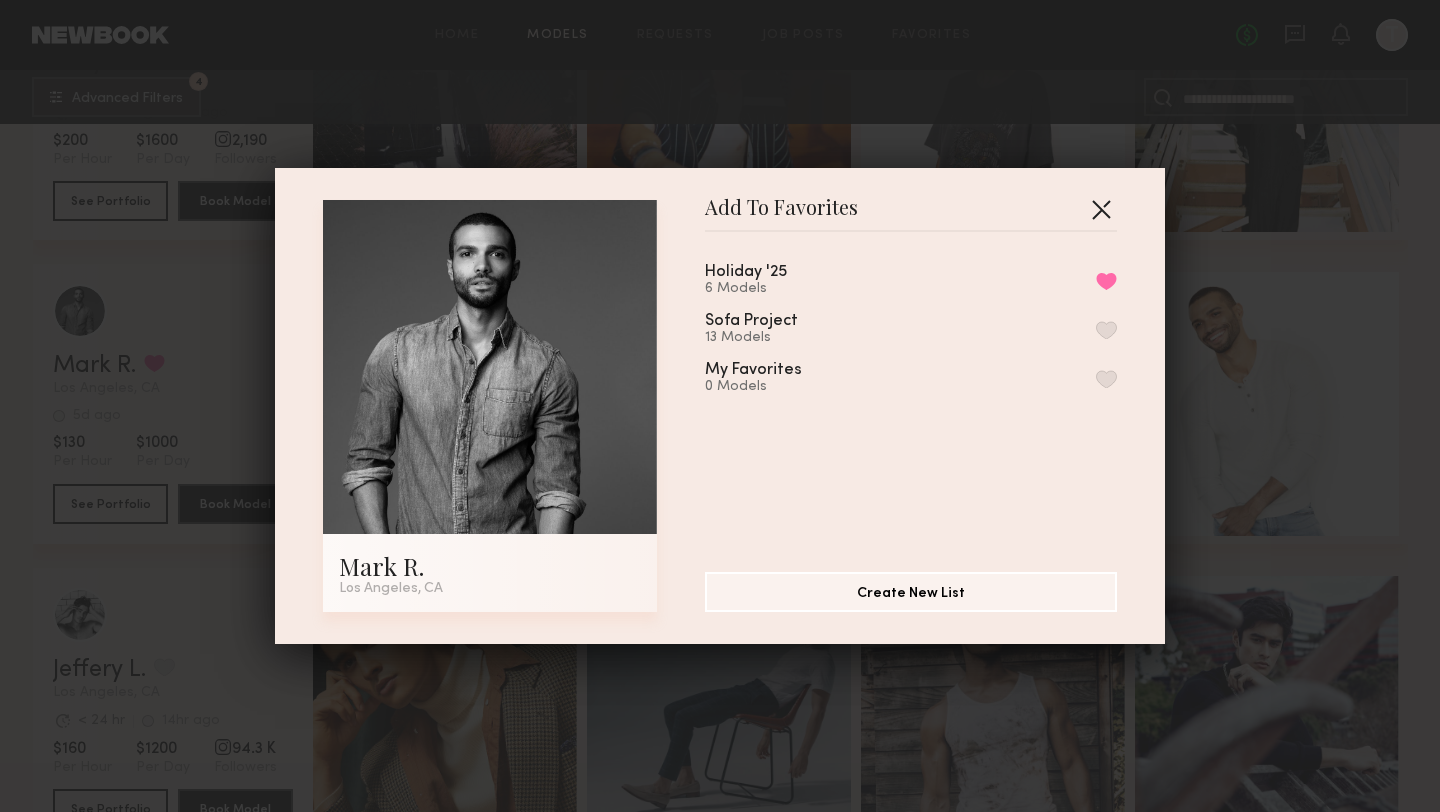 click at bounding box center [1101, 209] 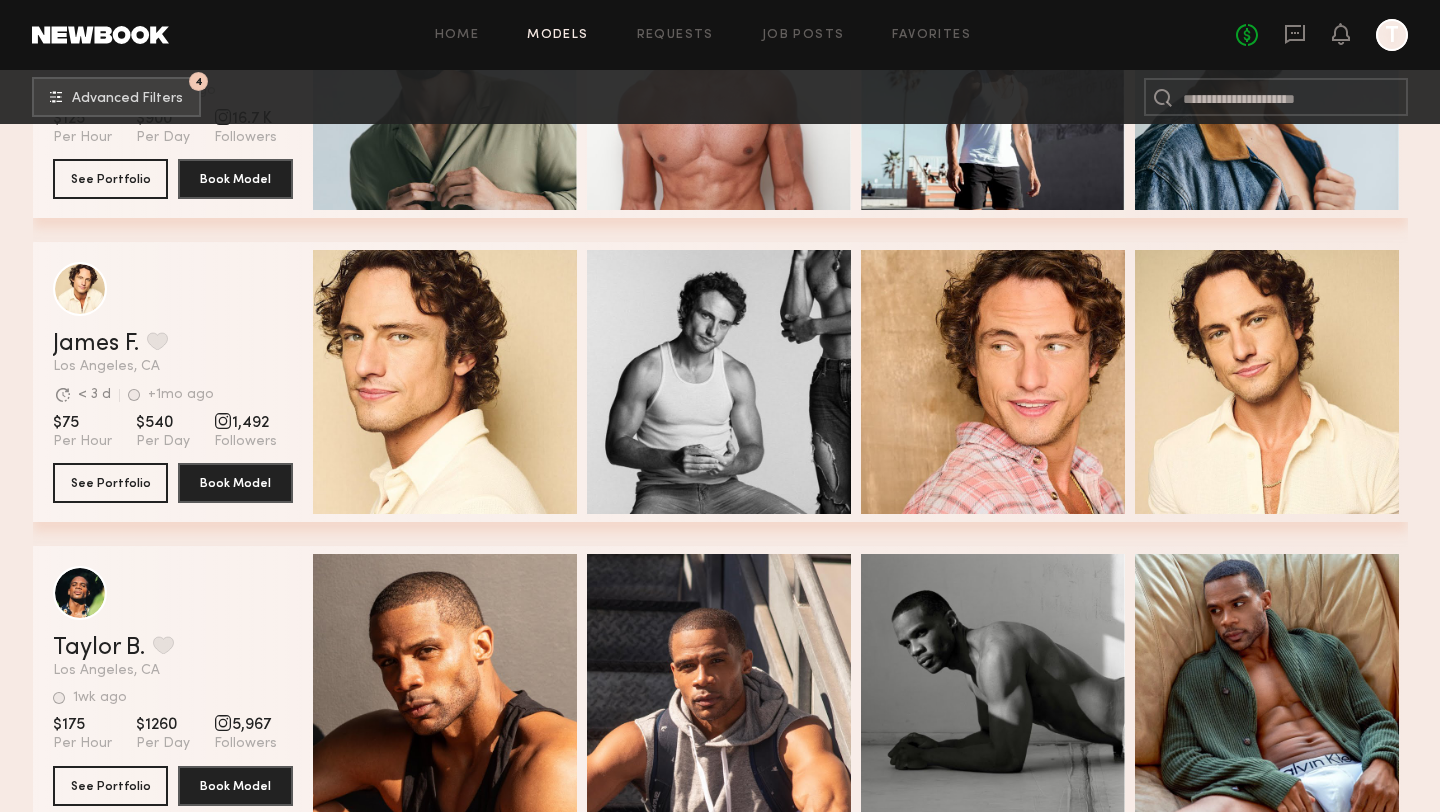 scroll, scrollTop: 37017, scrollLeft: 0, axis: vertical 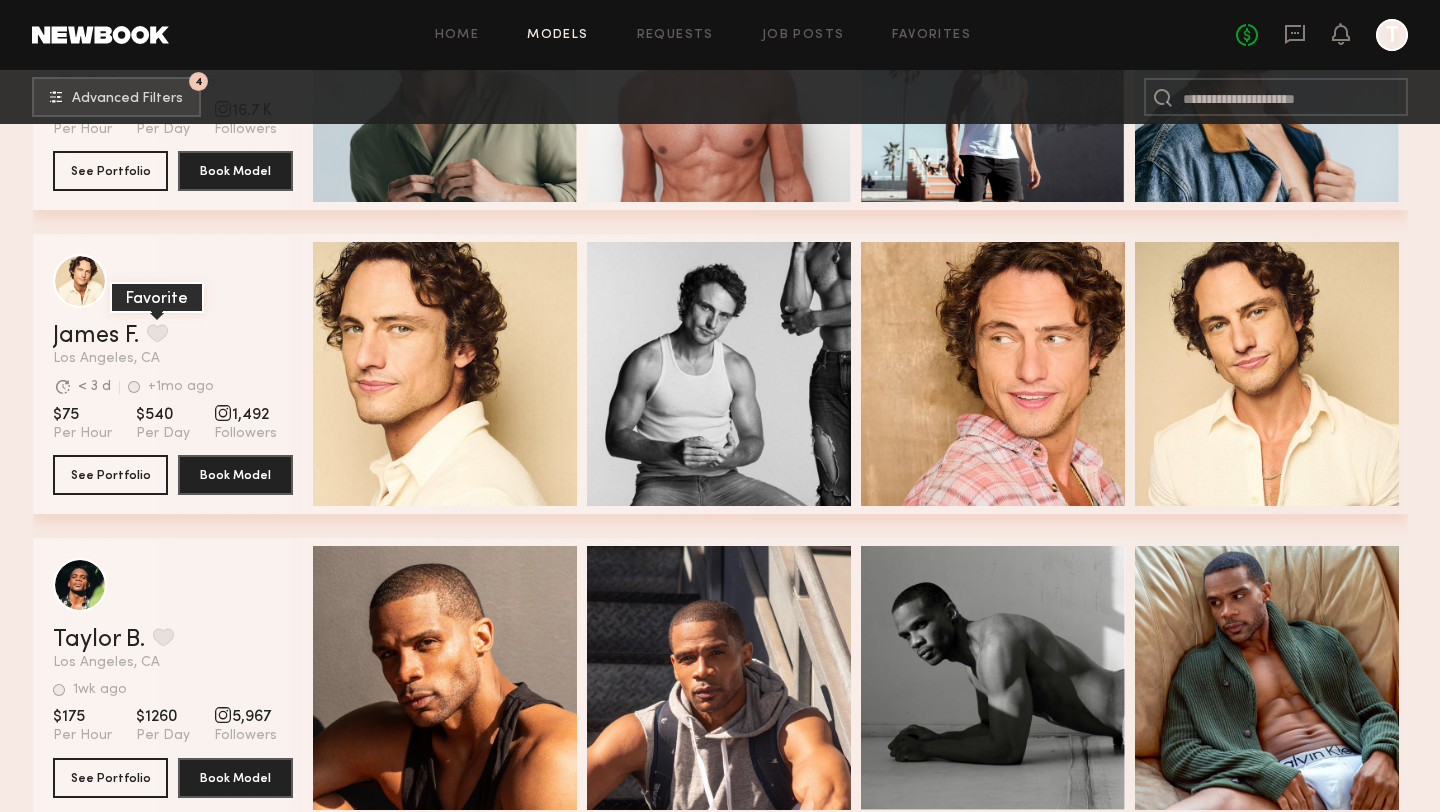 click 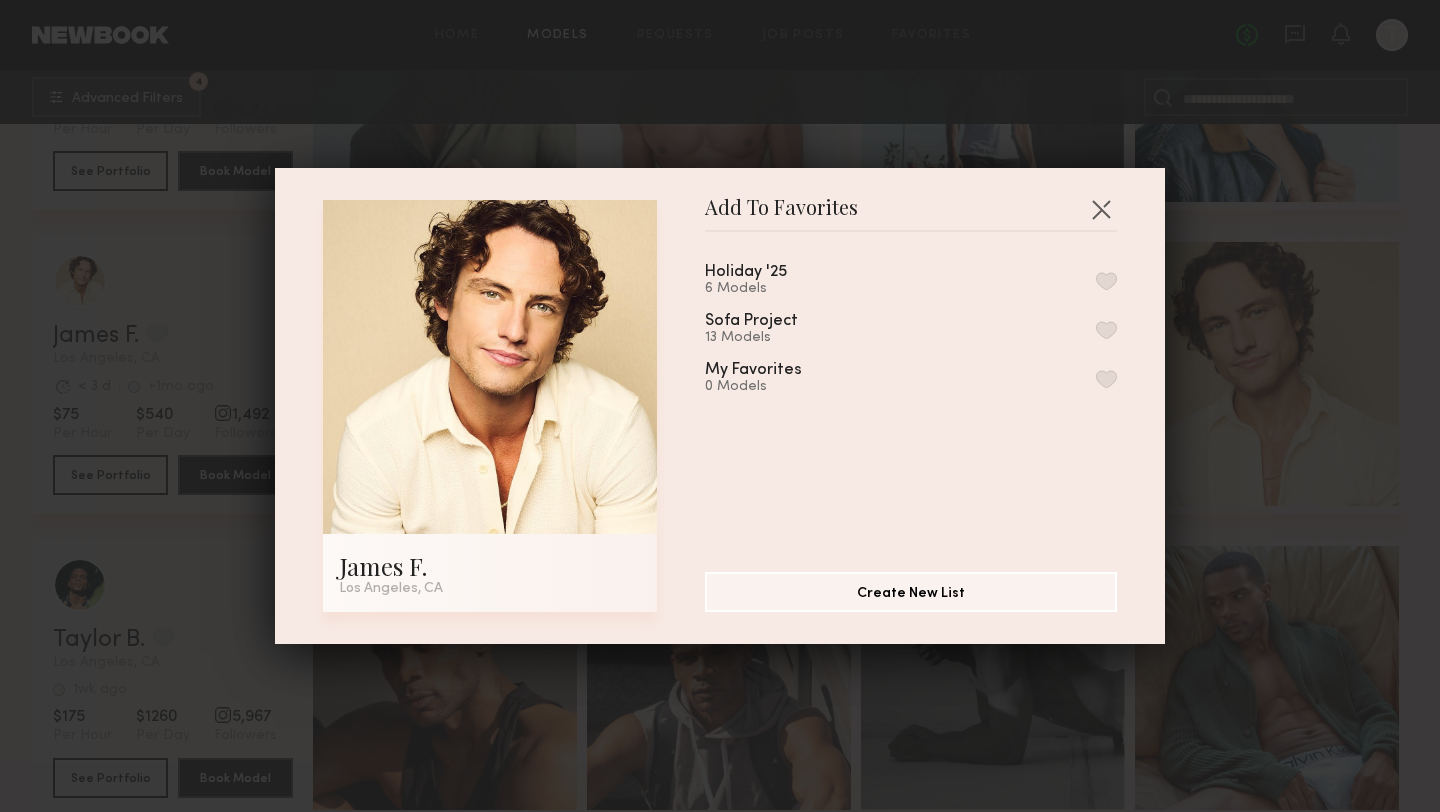 click at bounding box center (490, 367) 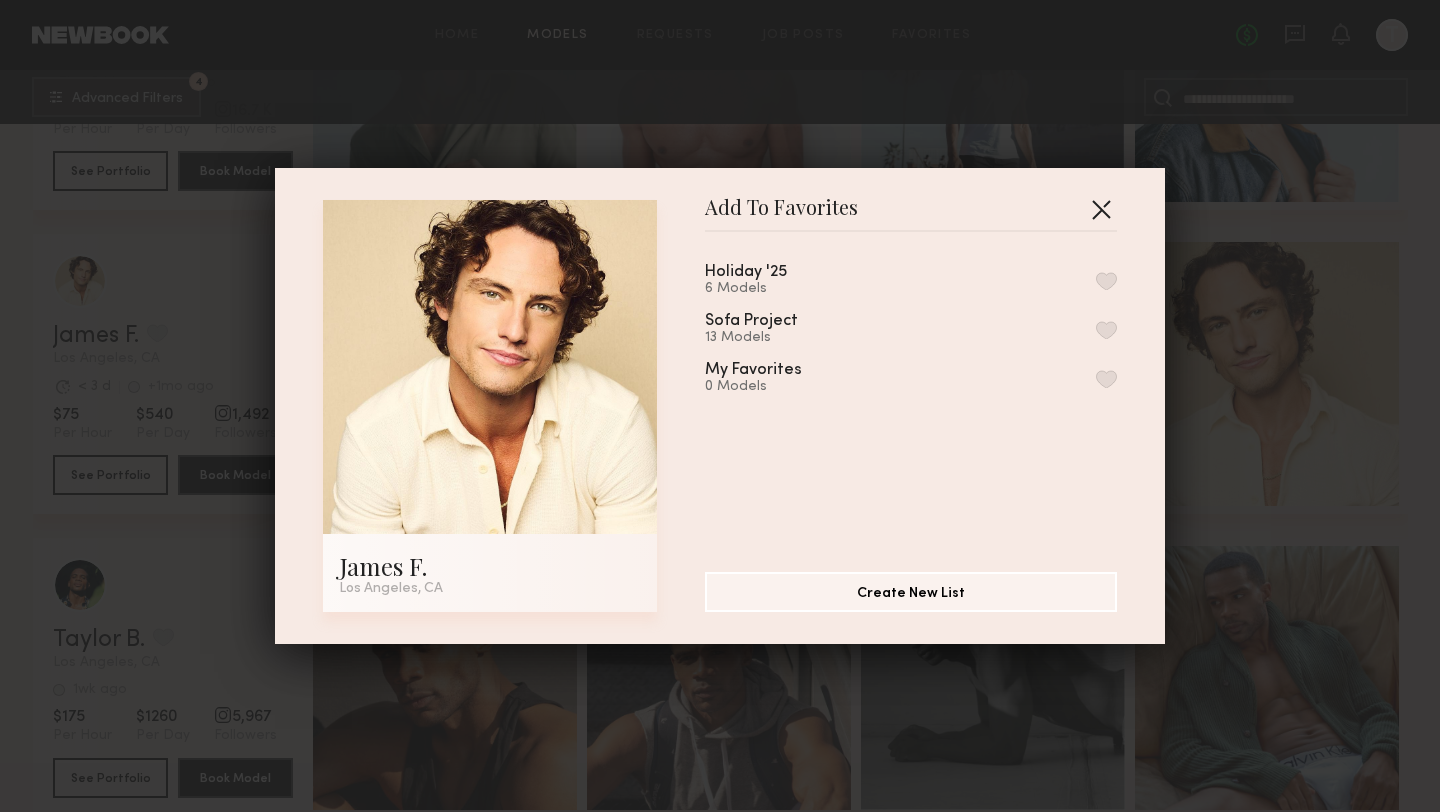 click at bounding box center [1101, 209] 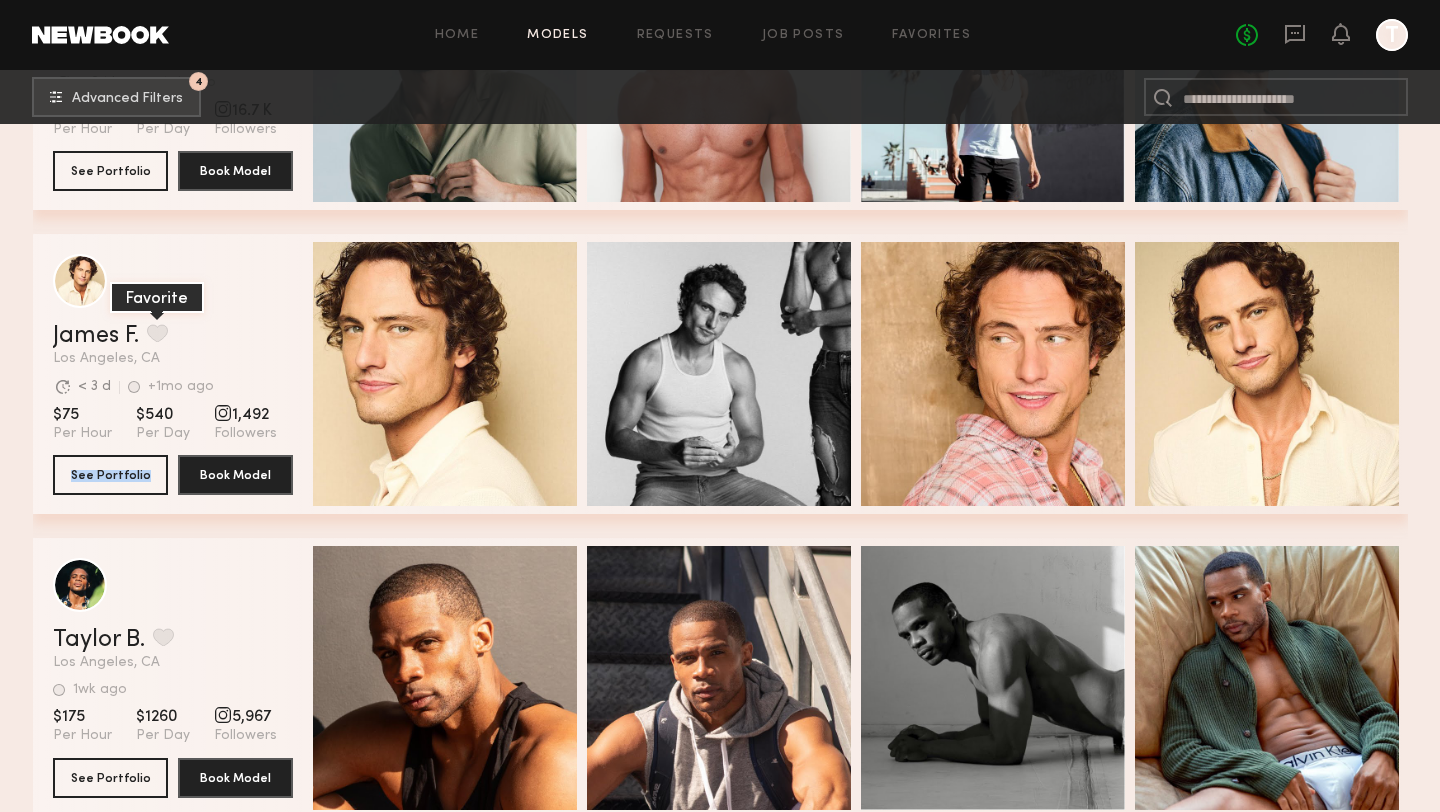 click 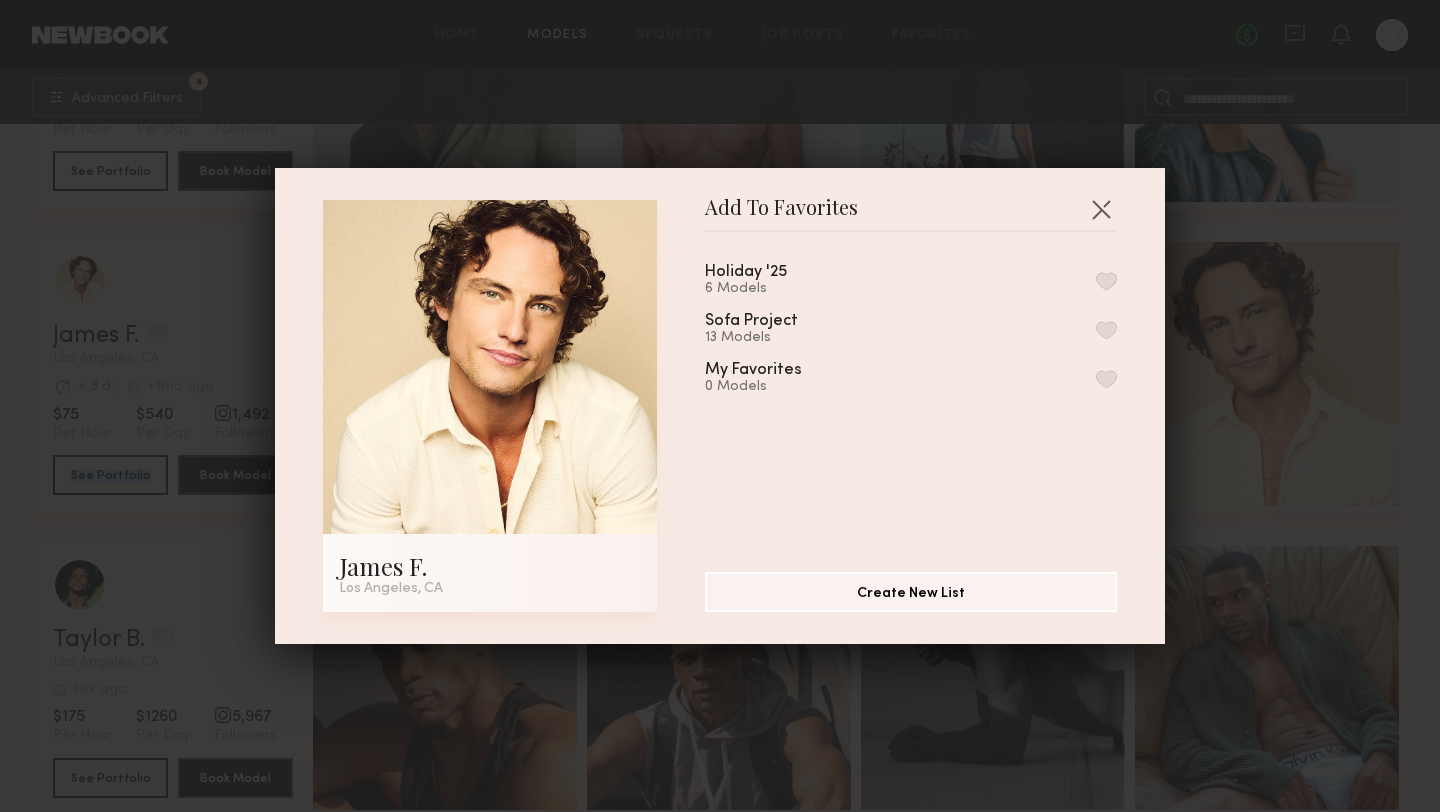 click at bounding box center [1106, 281] 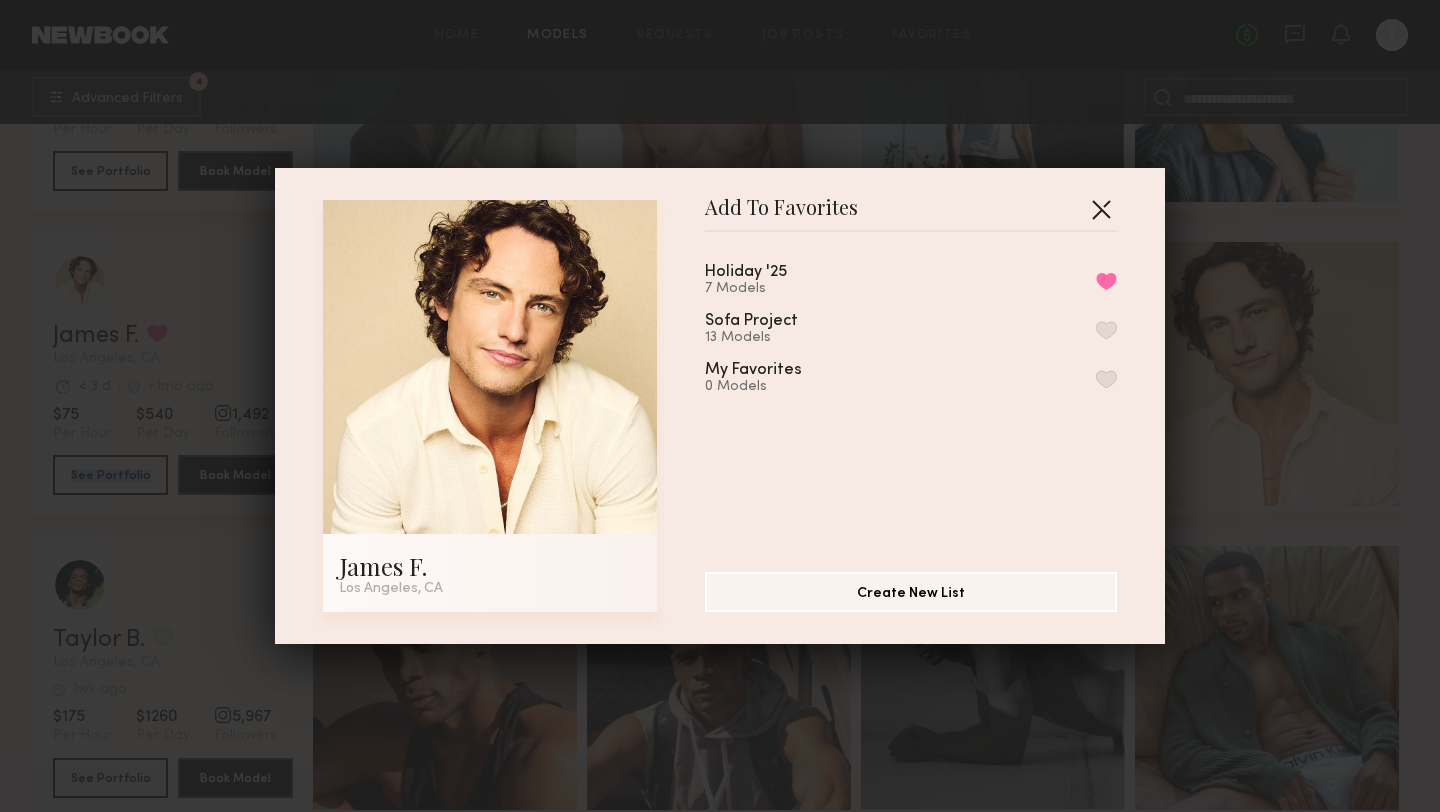 click at bounding box center [1101, 209] 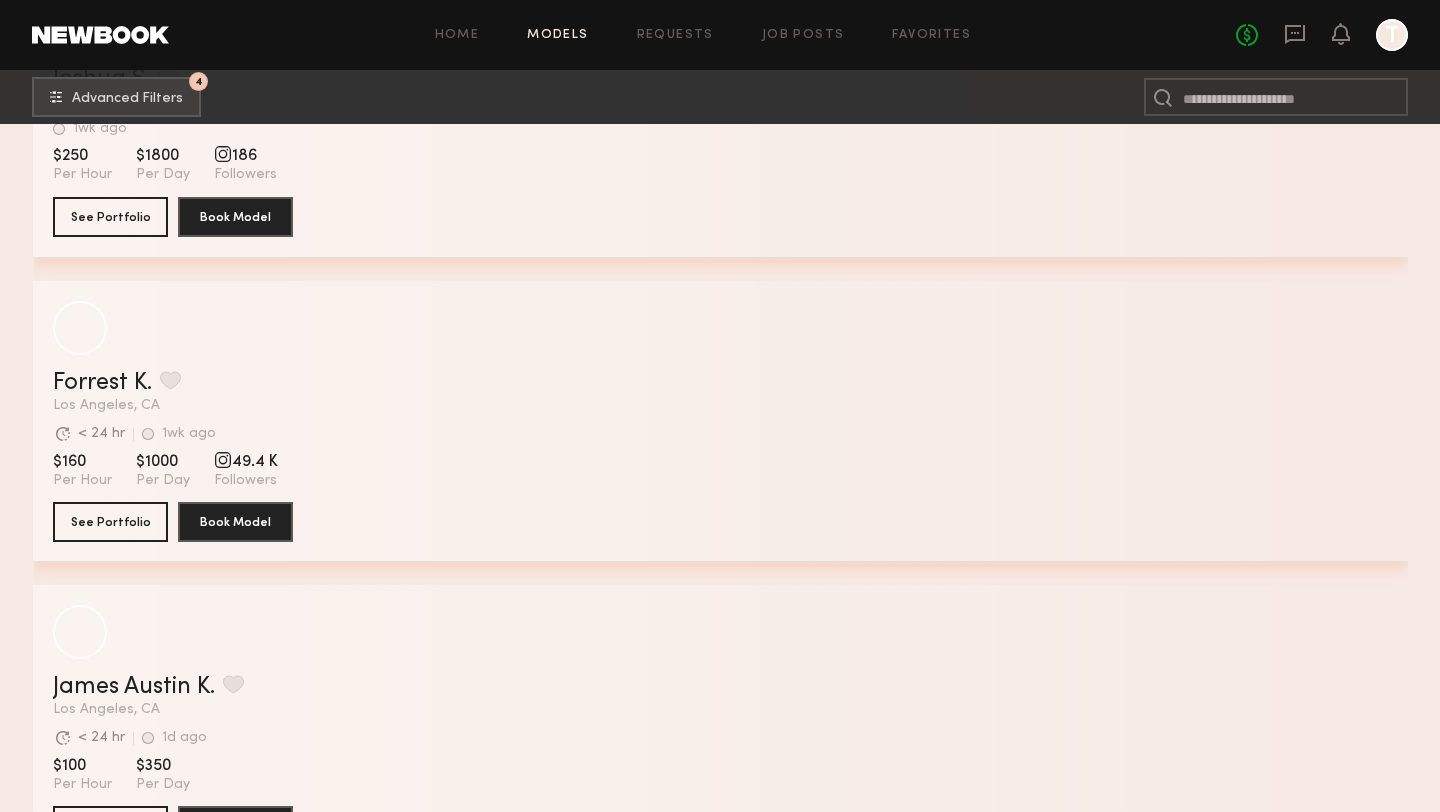 scroll, scrollTop: 43961, scrollLeft: 0, axis: vertical 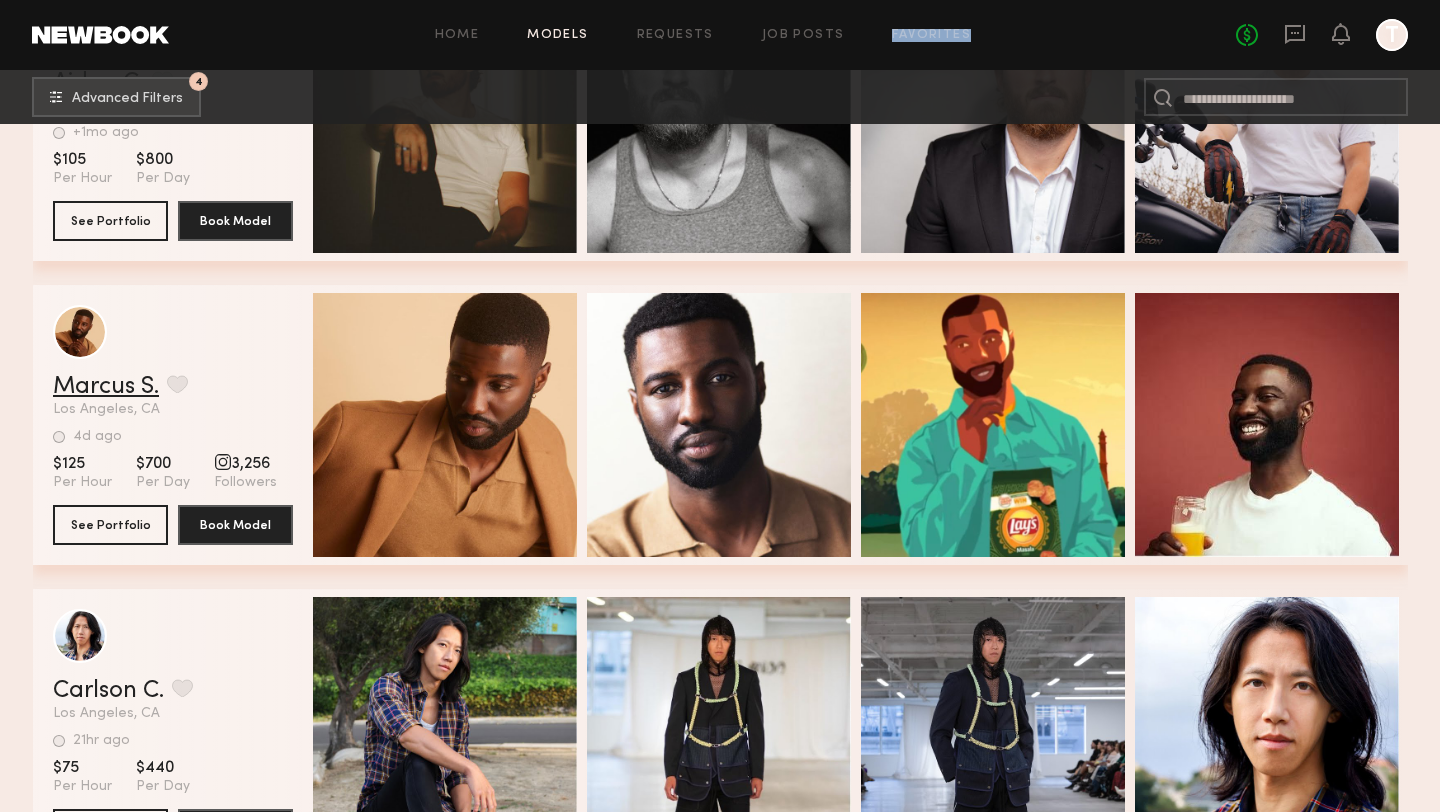 click on "Marcus S." 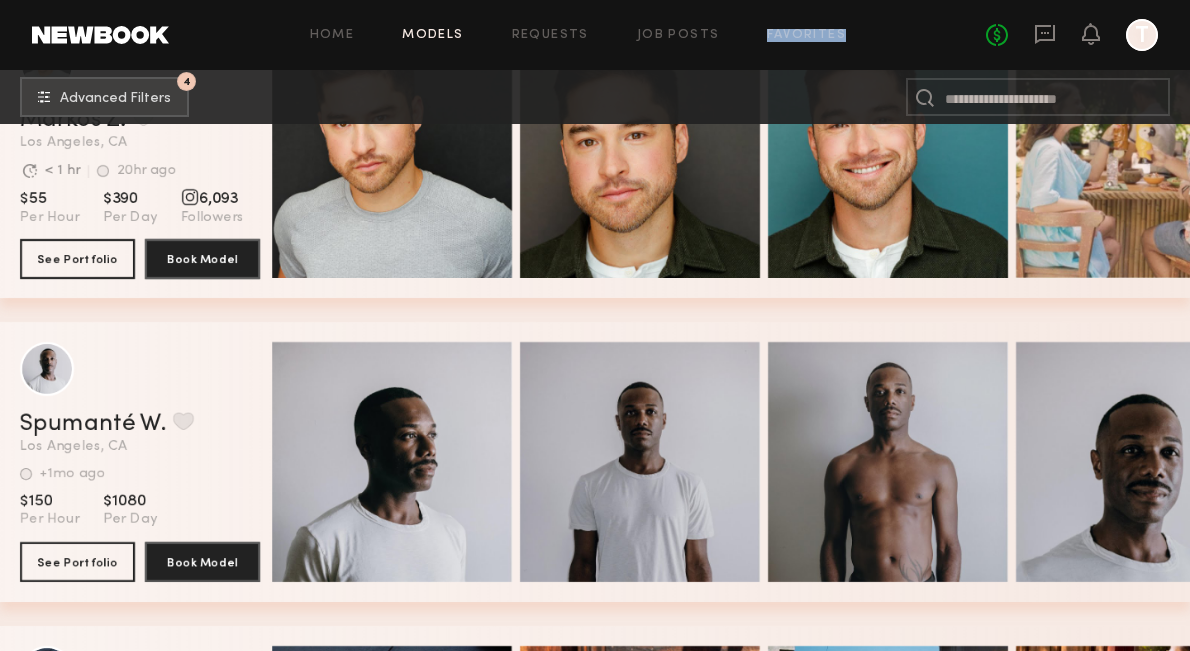 scroll, scrollTop: 56383, scrollLeft: 0, axis: vertical 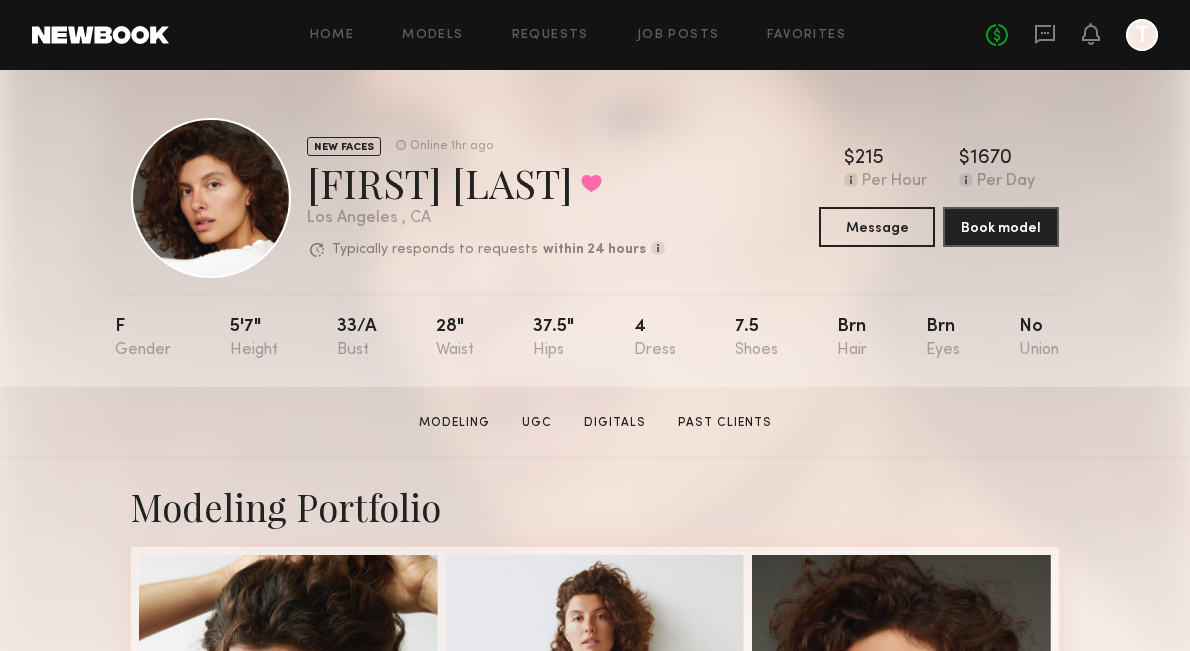 drag, startPoint x: 322, startPoint y: 240, endPoint x: 260, endPoint y: 232, distance: 62.514 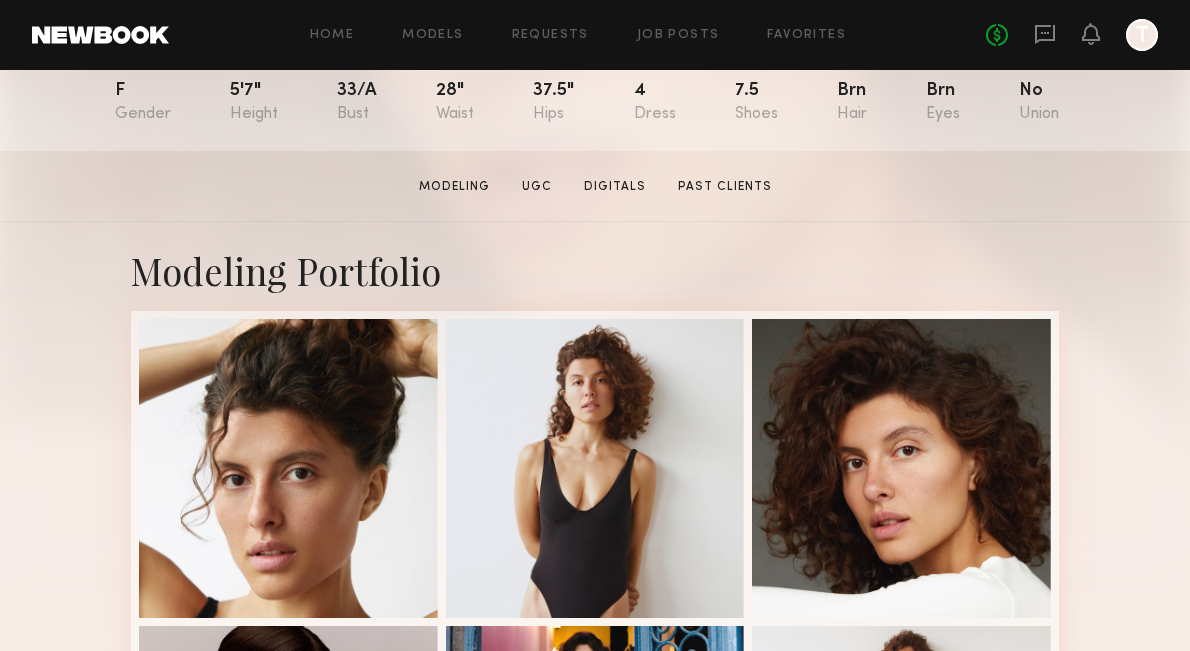 scroll, scrollTop: 0, scrollLeft: 0, axis: both 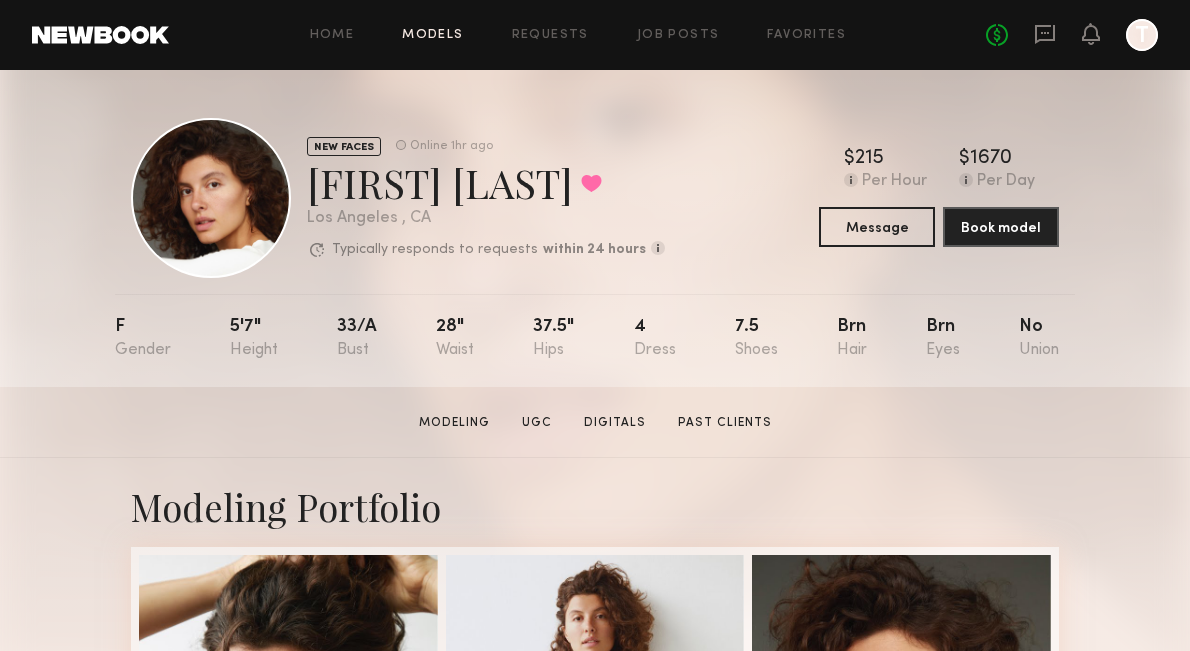 click on "Models" 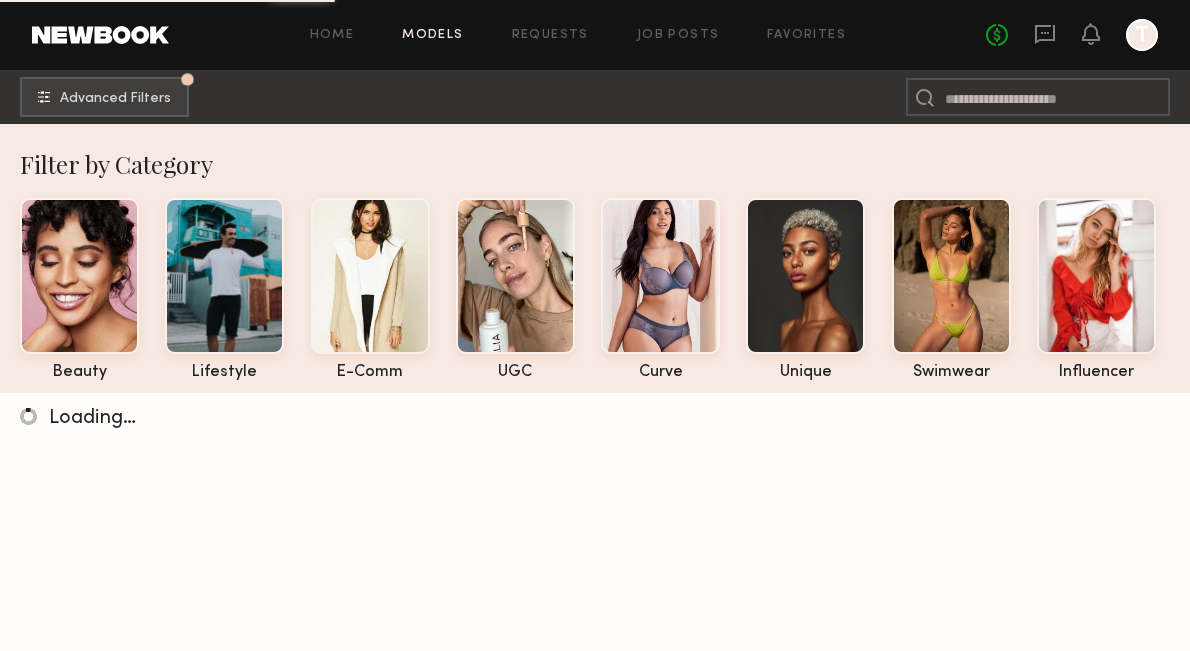 click on "beauty lifestyle e-comm UGC curve unique swimwear influencer" 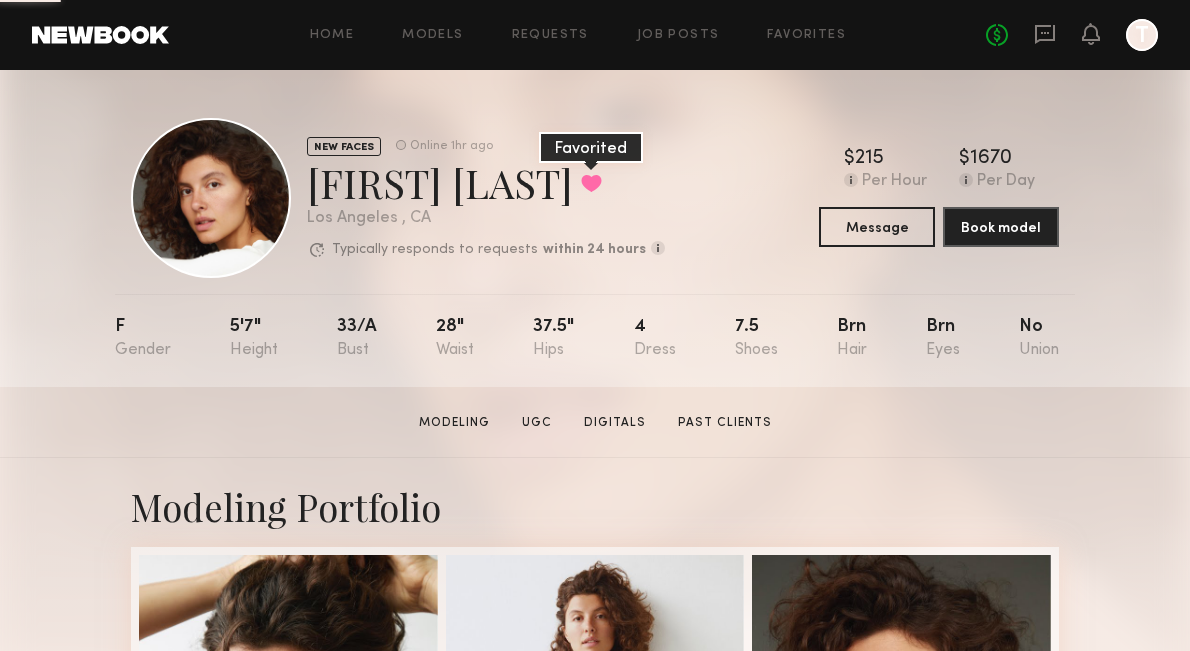 click 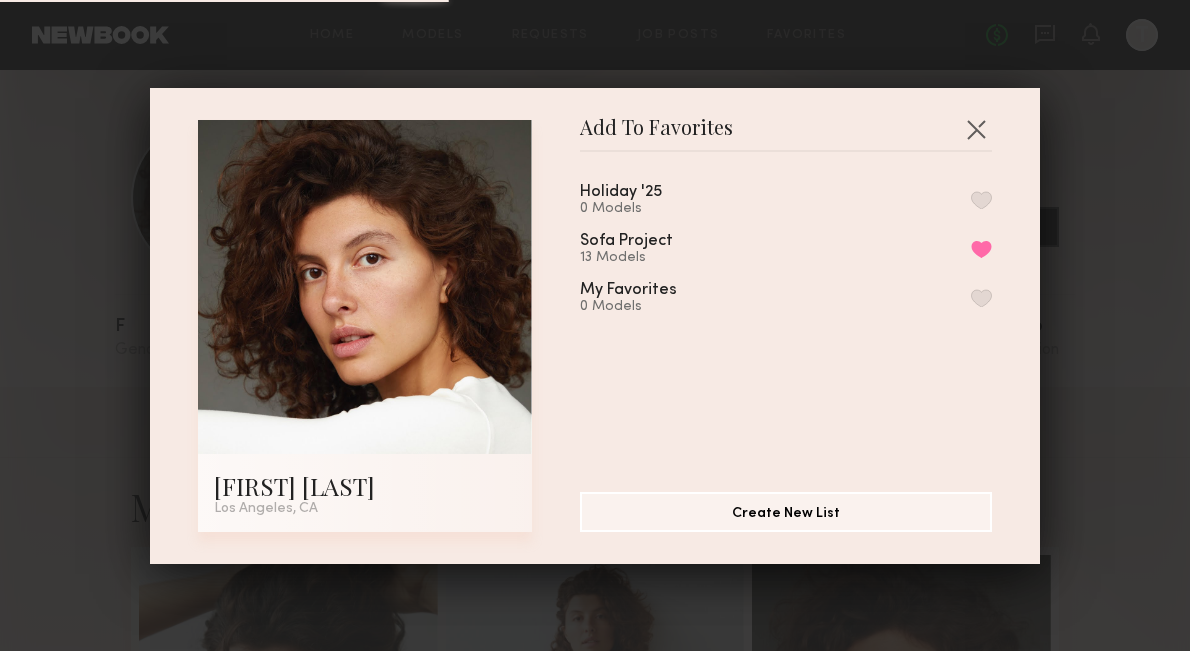 click at bounding box center (981, 200) 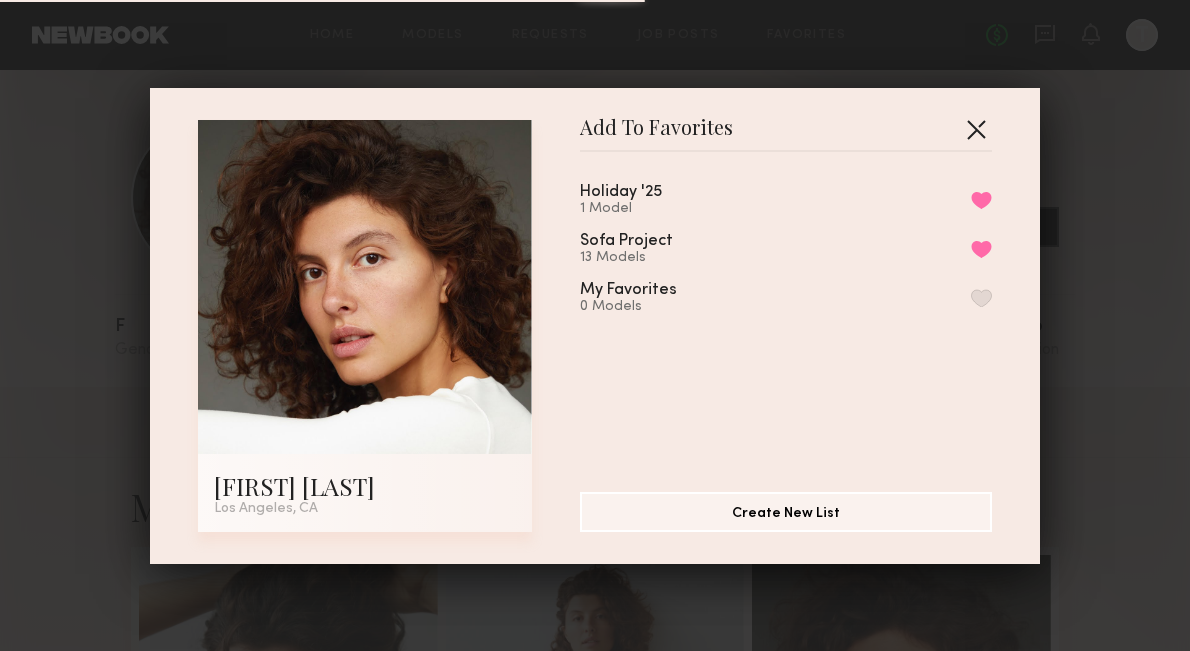 click at bounding box center [976, 129] 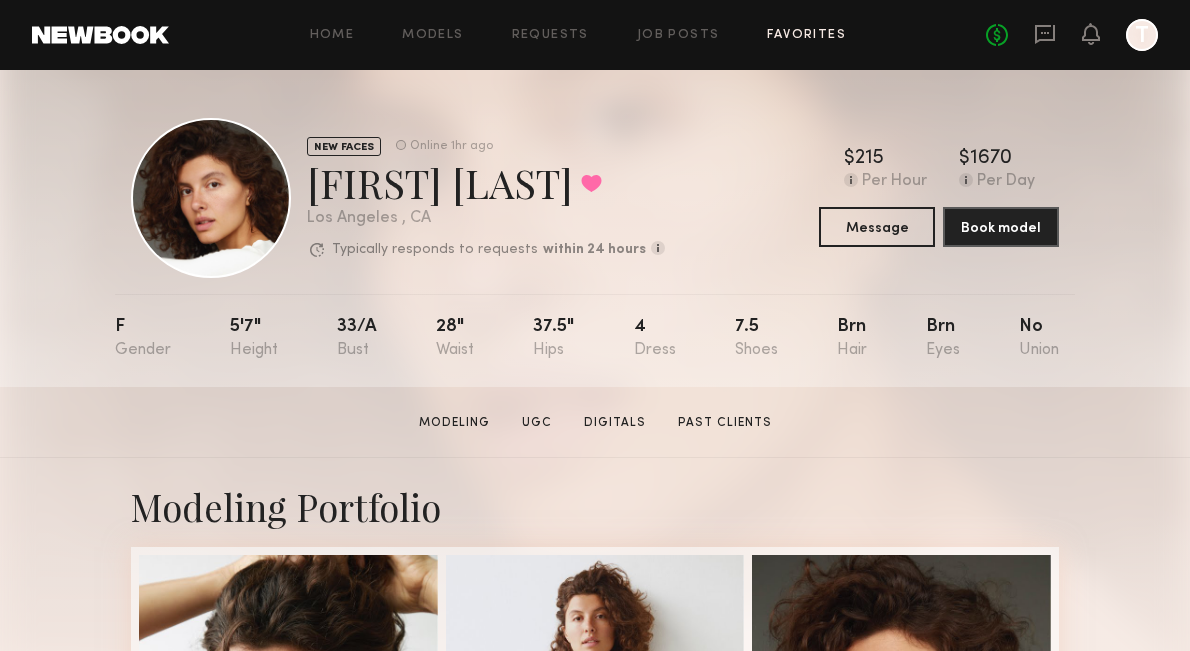 click on "Favorites" 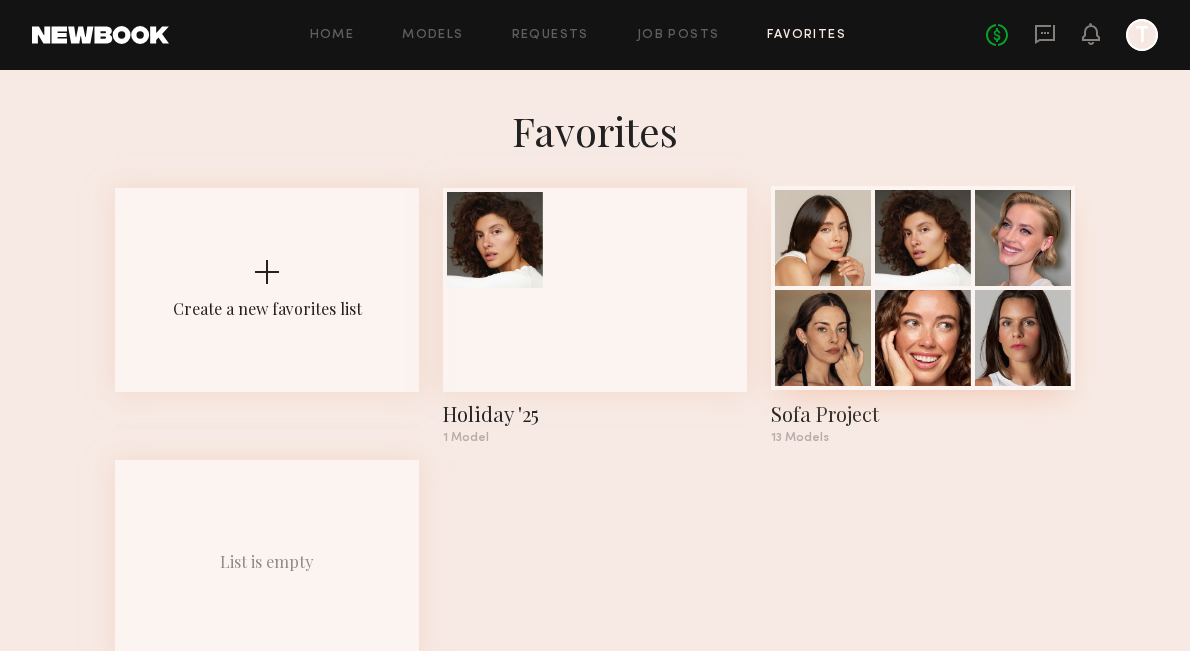 click 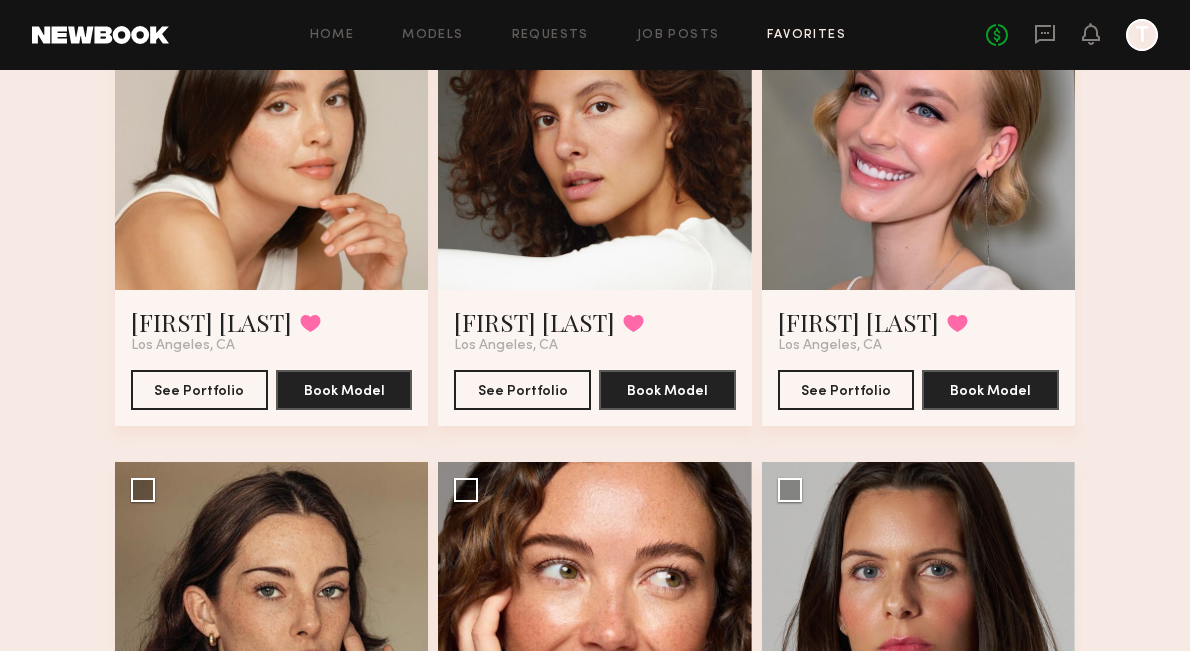 scroll, scrollTop: 0, scrollLeft: 0, axis: both 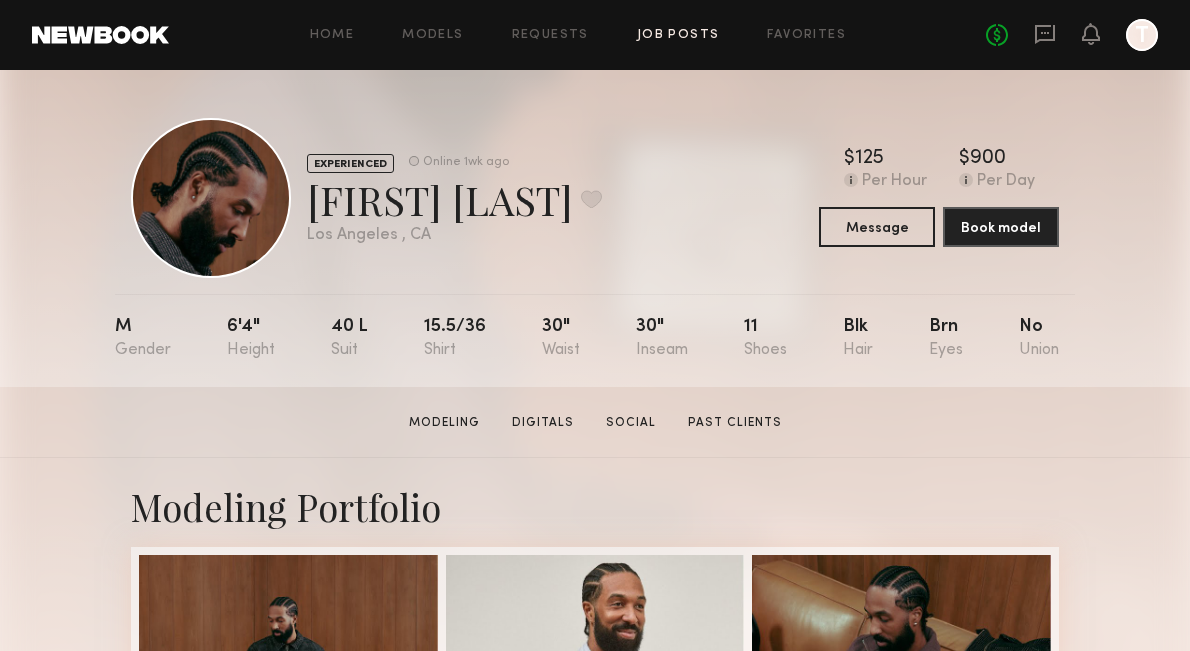 click on "Job Posts" 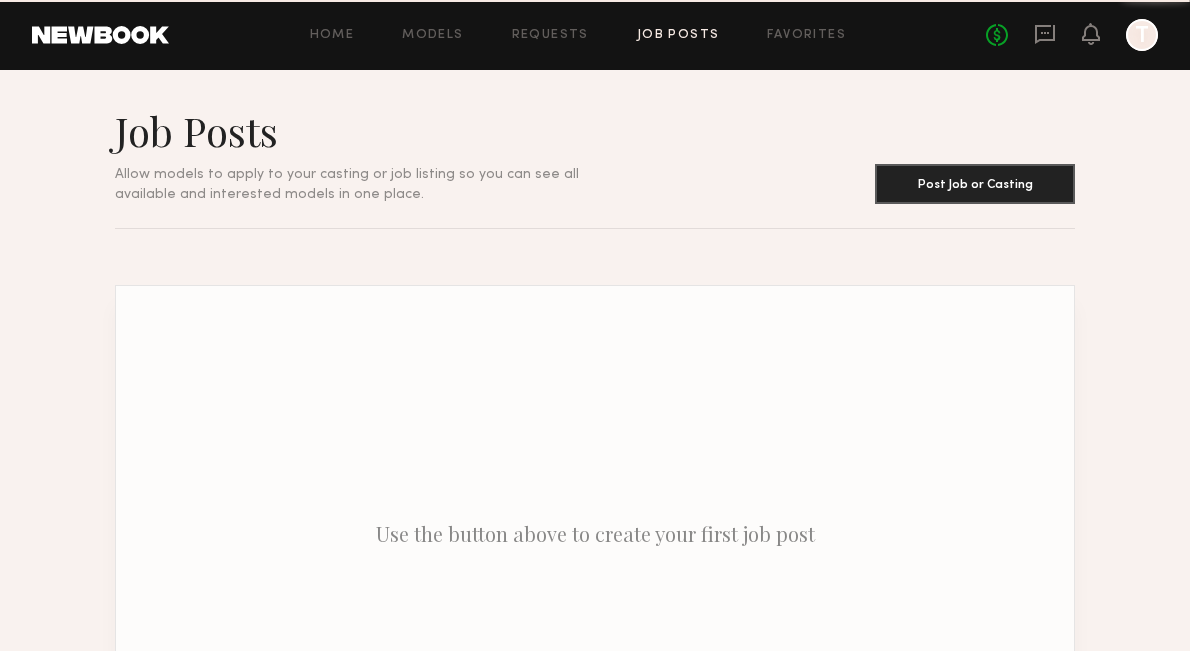 click on "Home Models Requests Job Posts Favorites Sign Out No fees up to $5,000 T" 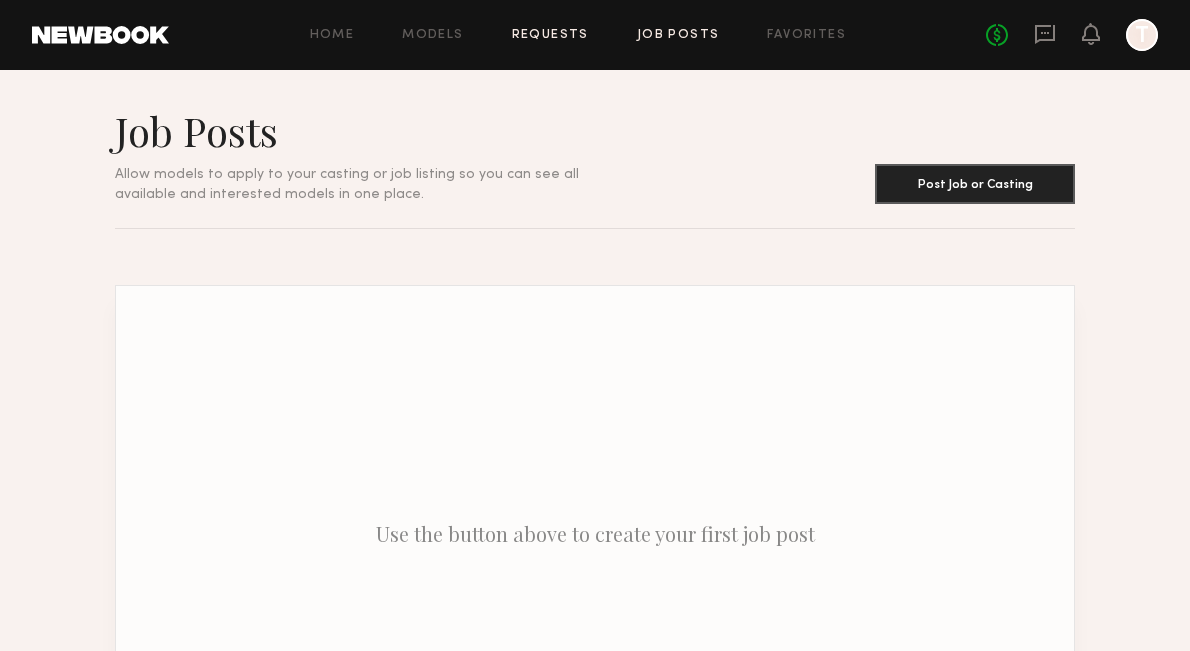 click on "Requests" 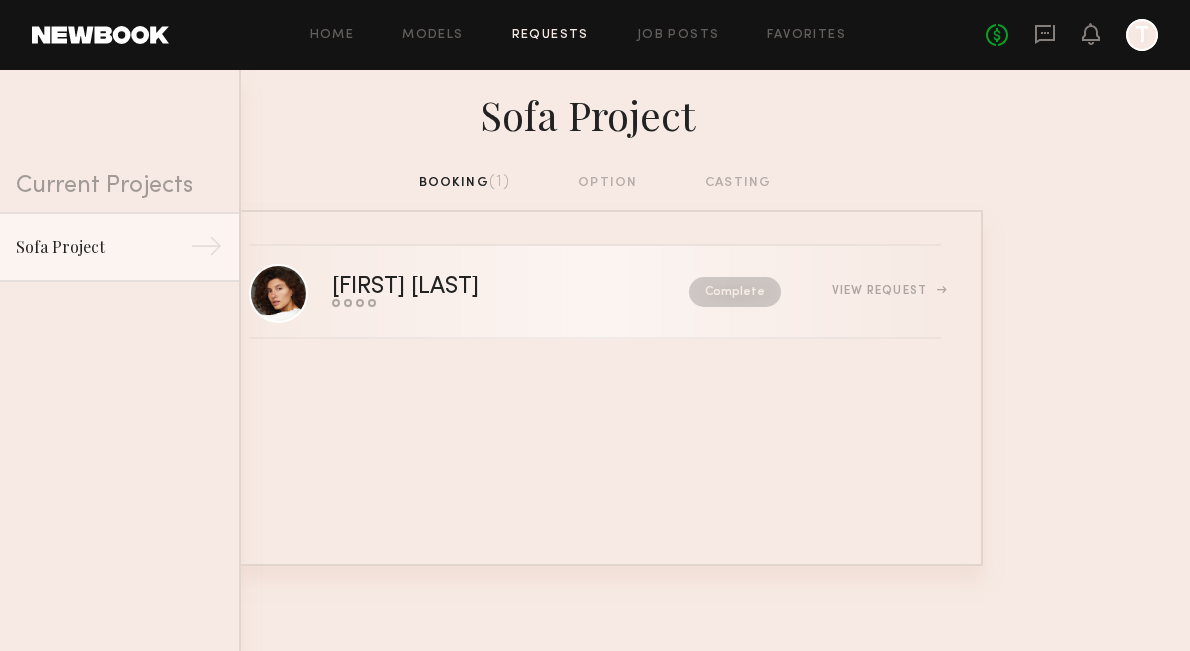 click on "Masha S." 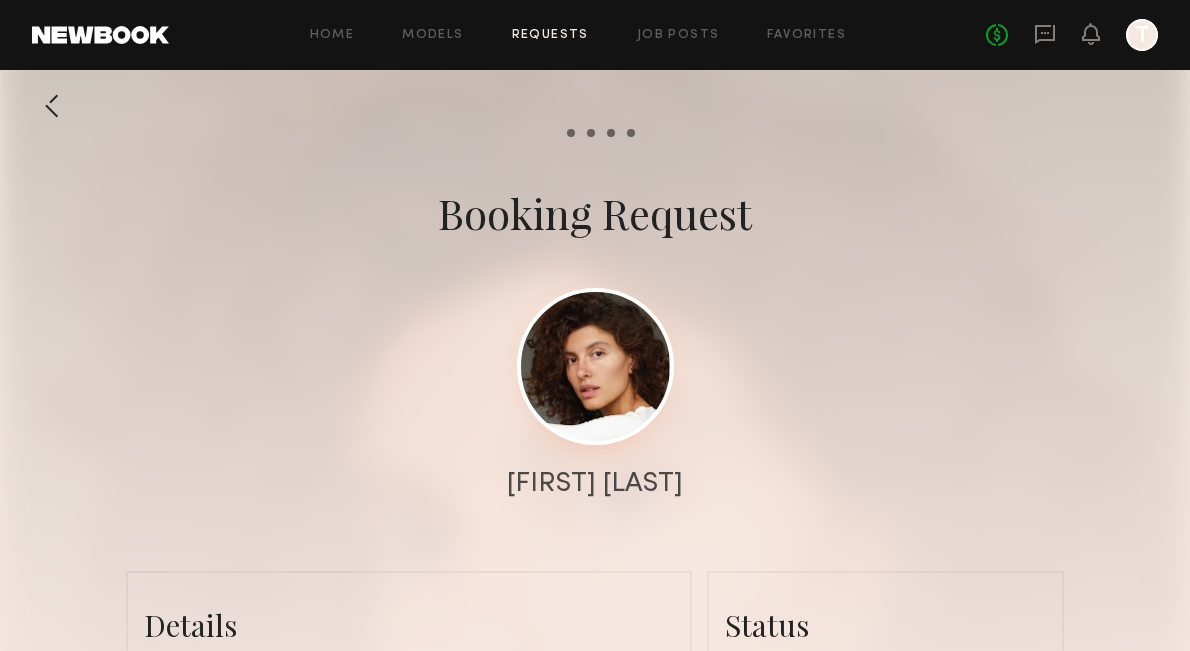 scroll, scrollTop: 2633, scrollLeft: 0, axis: vertical 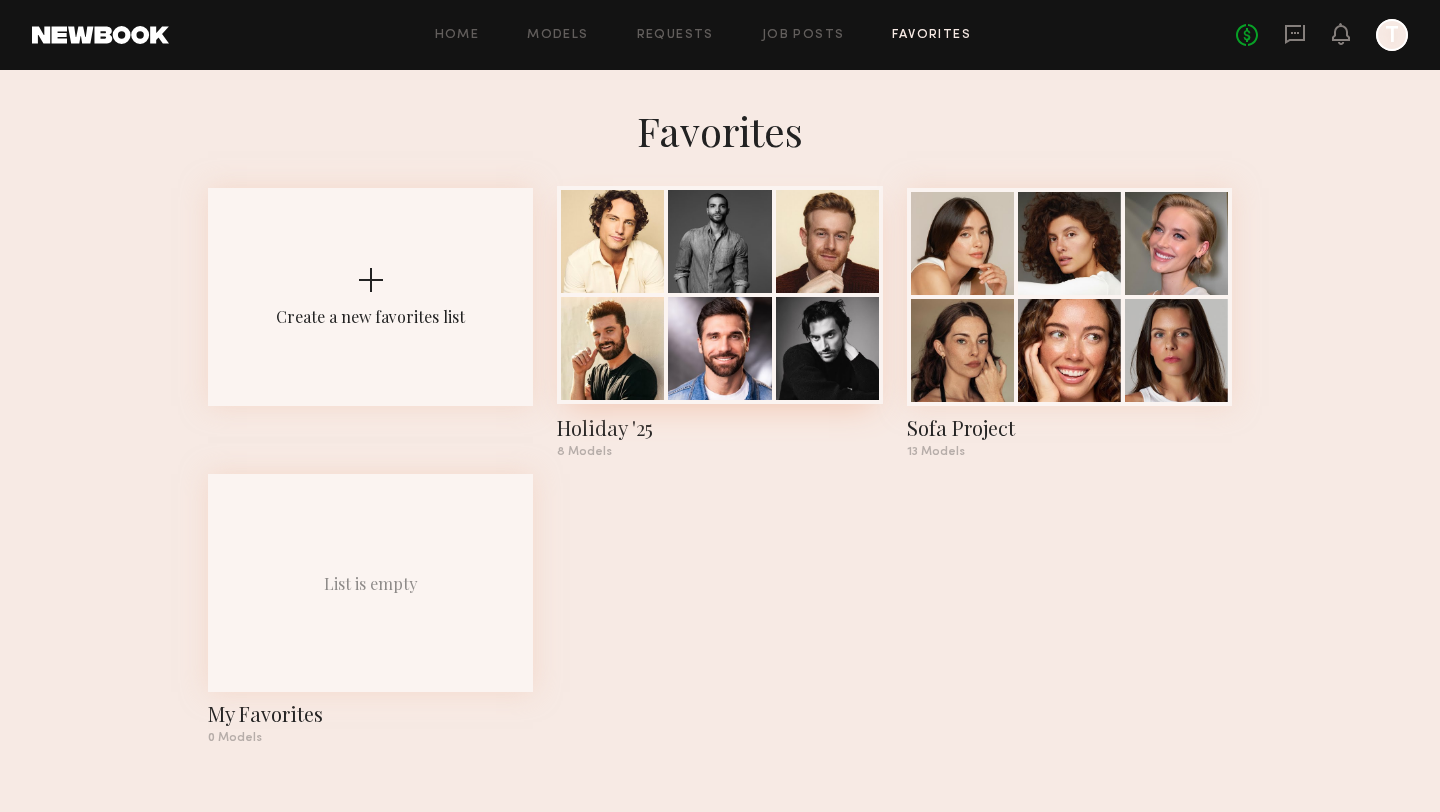 click 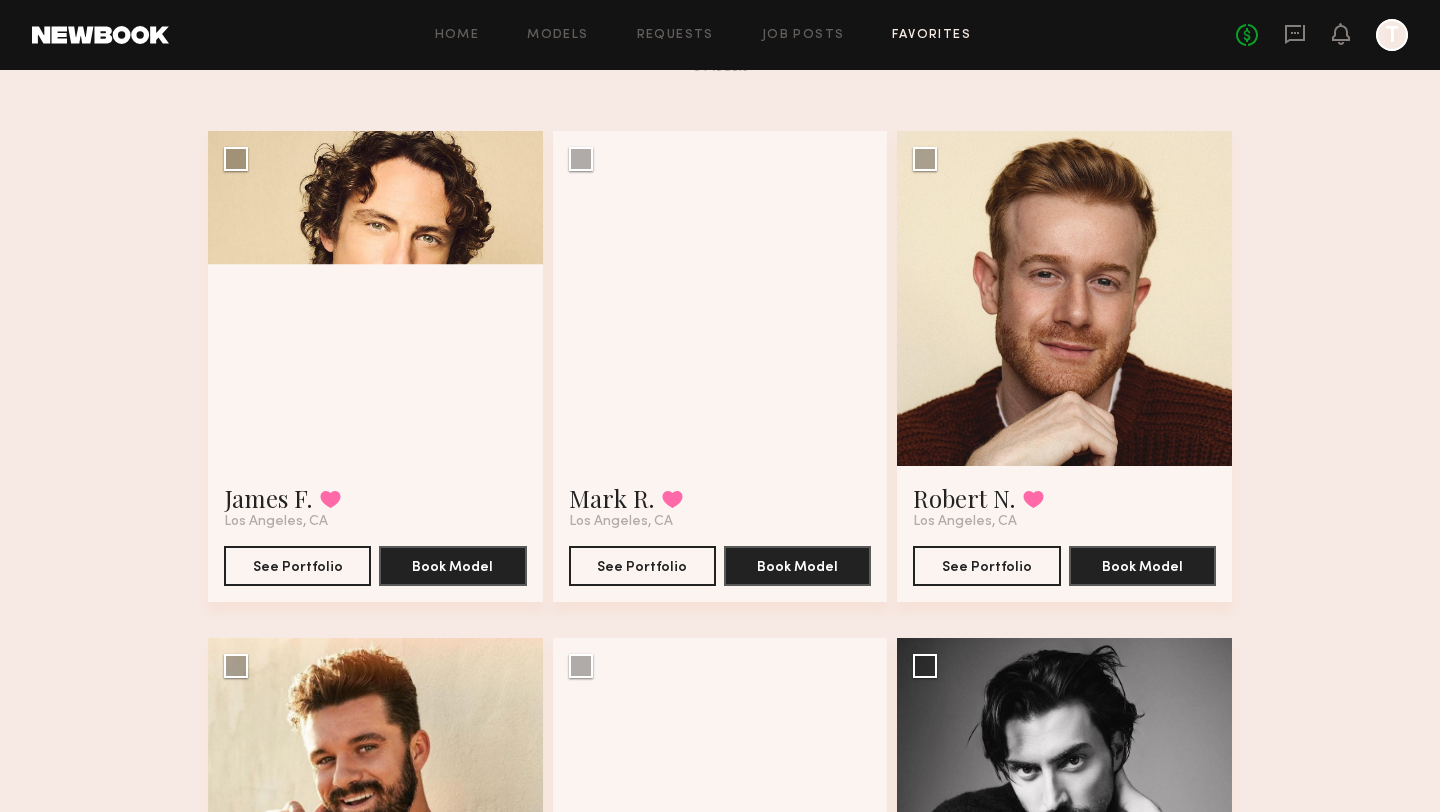 scroll, scrollTop: 92, scrollLeft: 0, axis: vertical 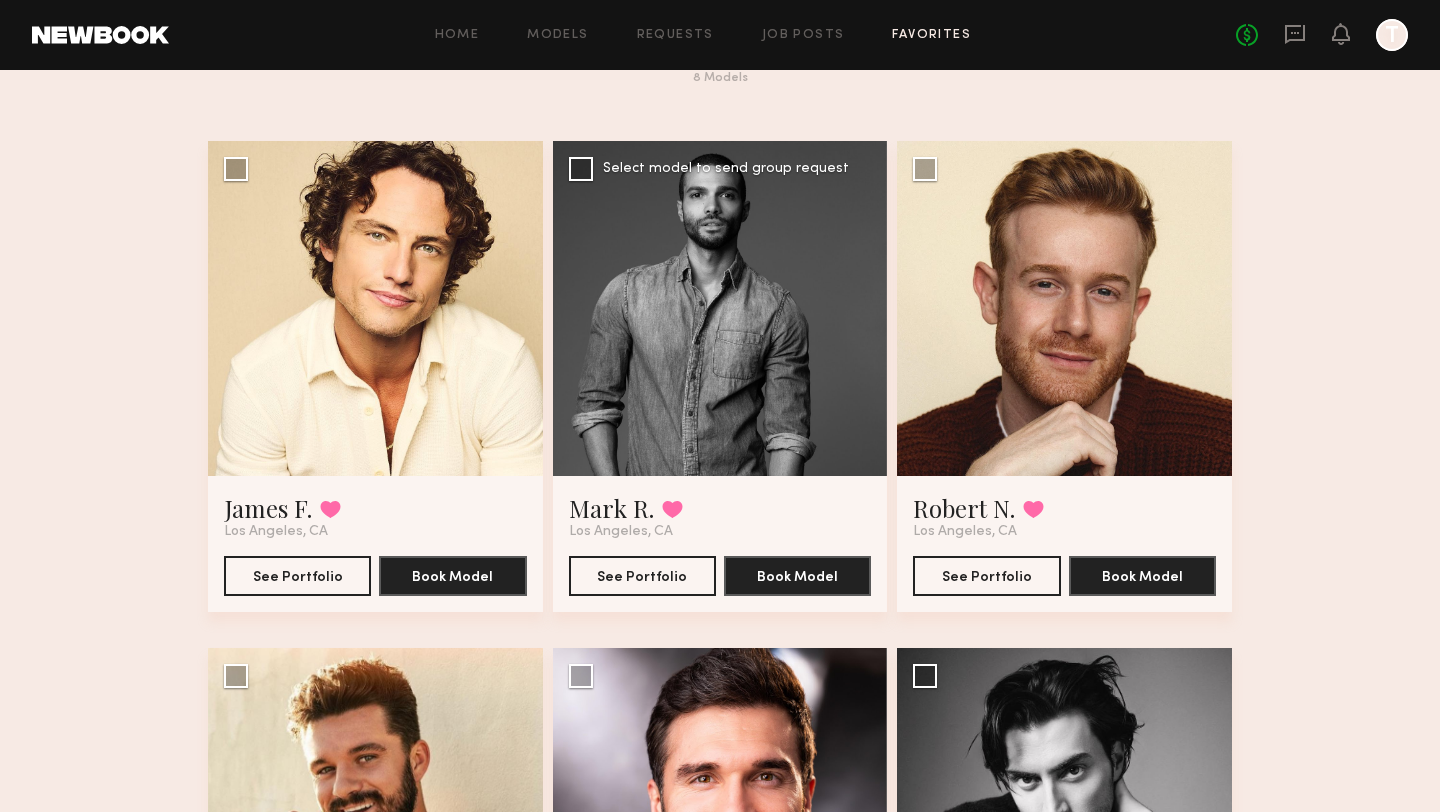 click 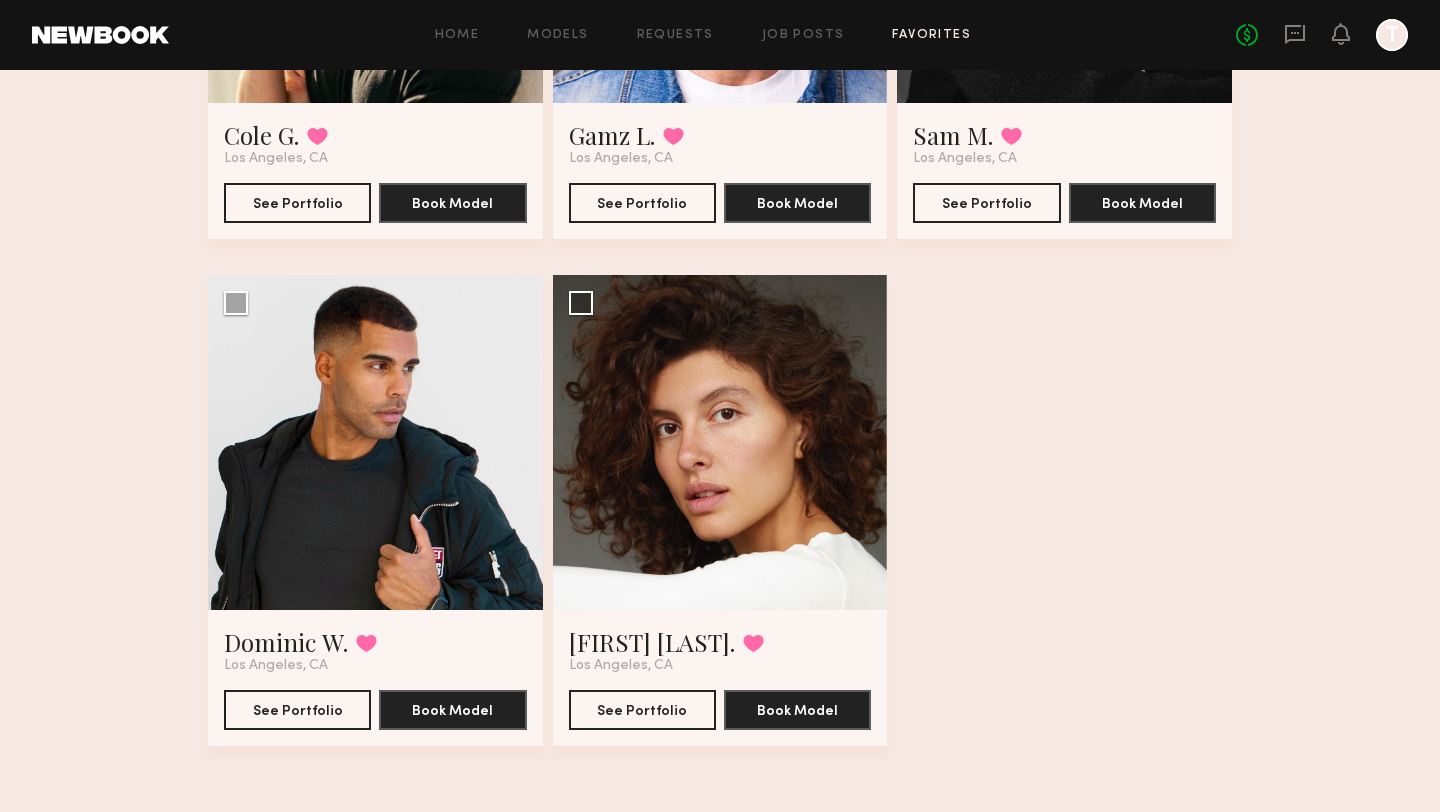 scroll, scrollTop: 0, scrollLeft: 0, axis: both 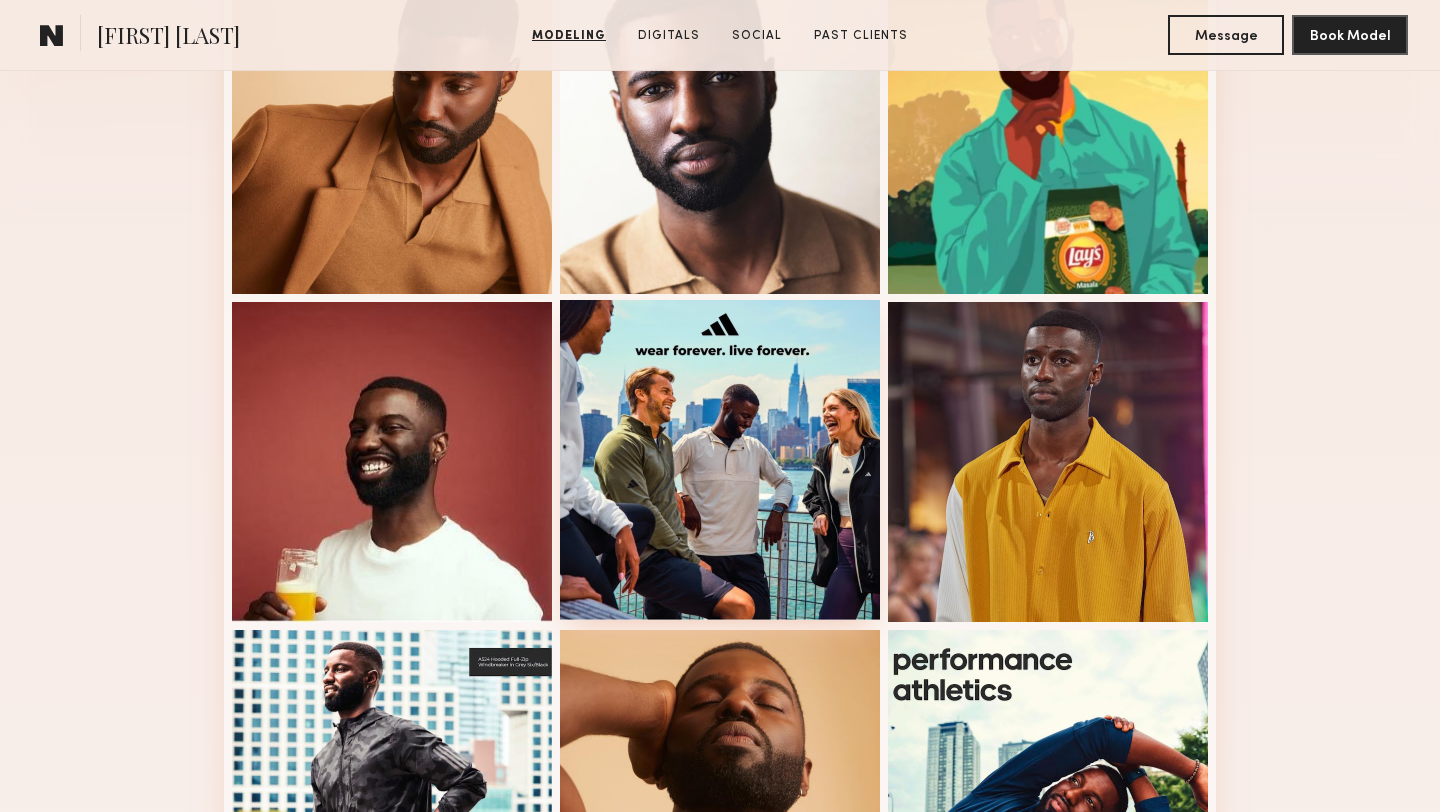click at bounding box center (720, 460) 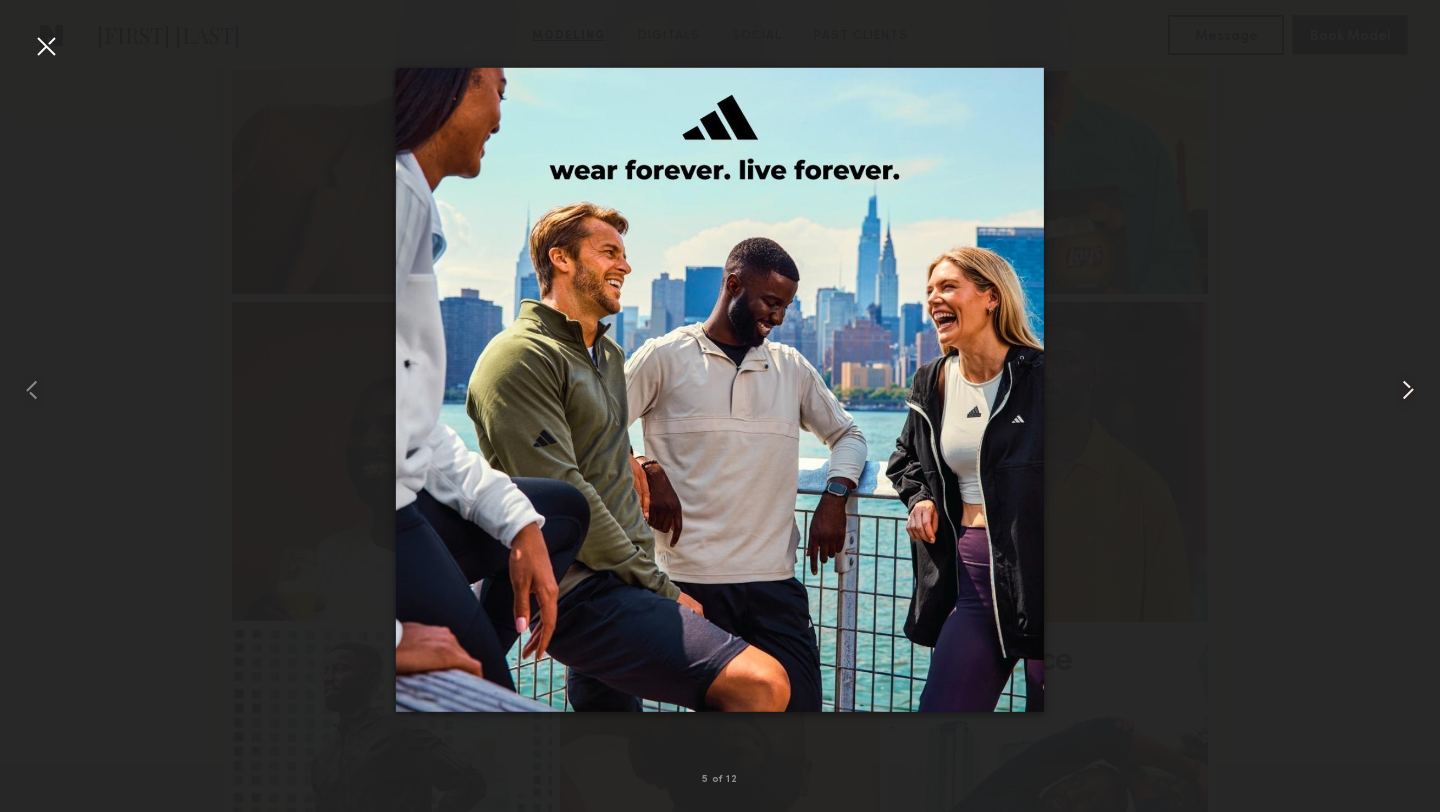 click at bounding box center (1408, 390) 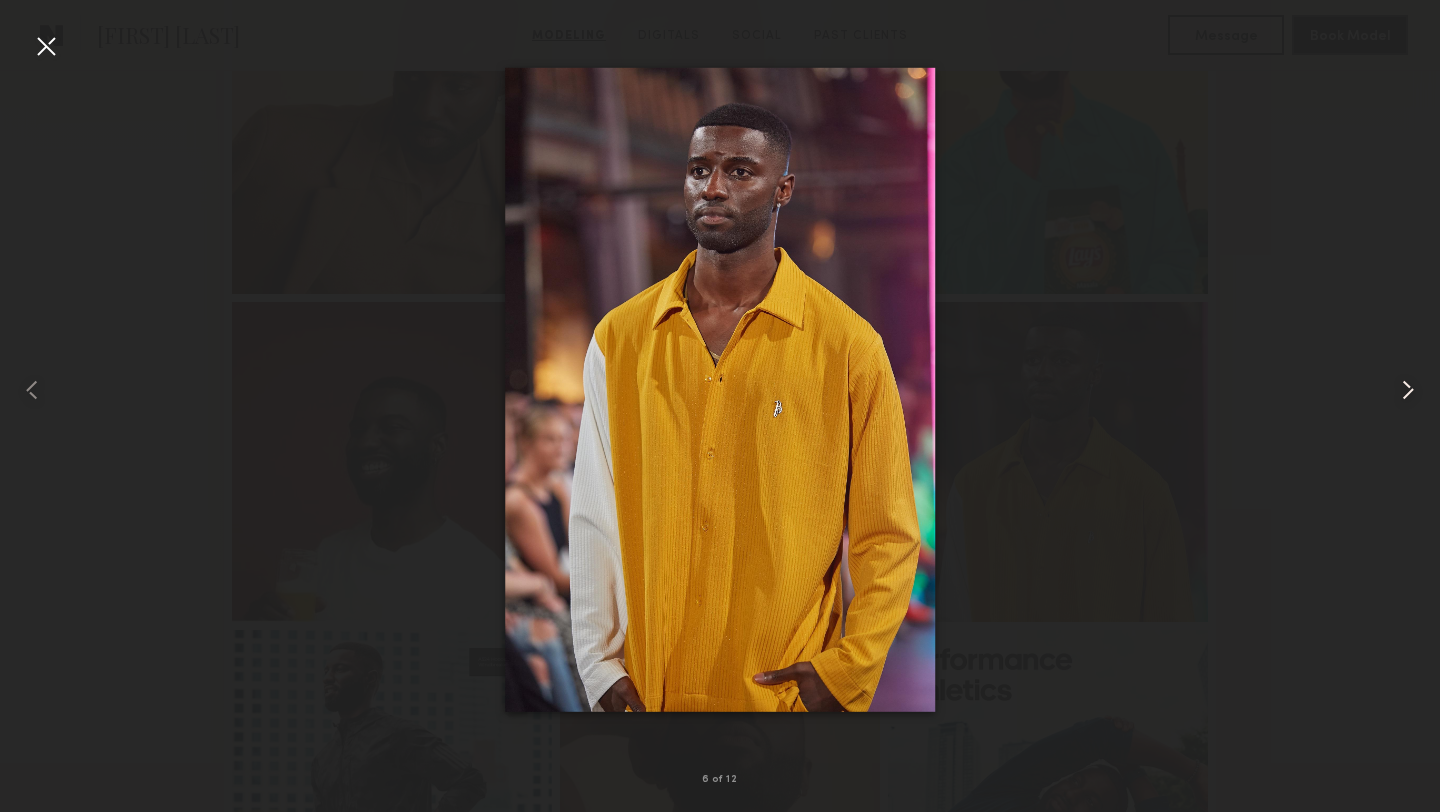 click at bounding box center (1408, 390) 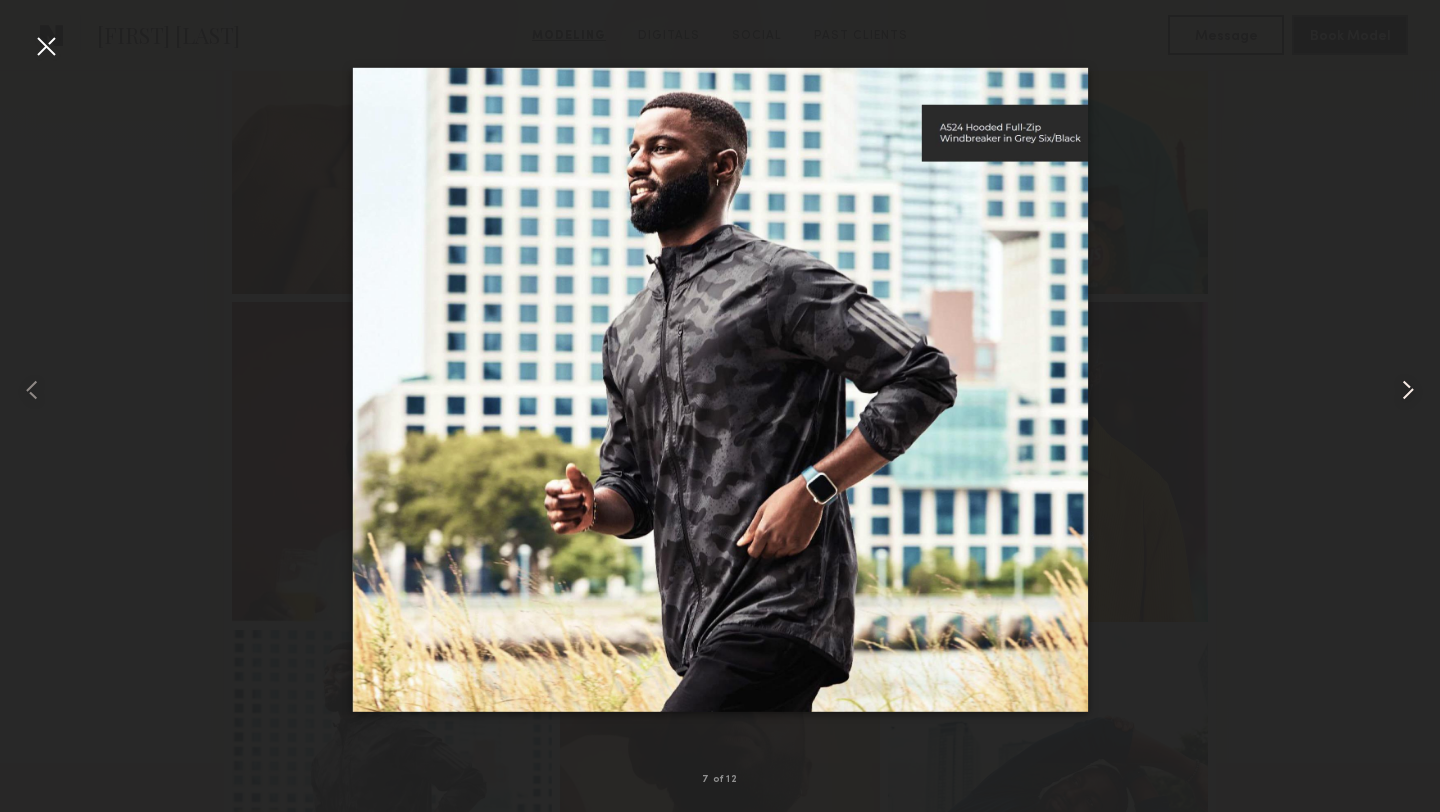 click at bounding box center [1408, 390] 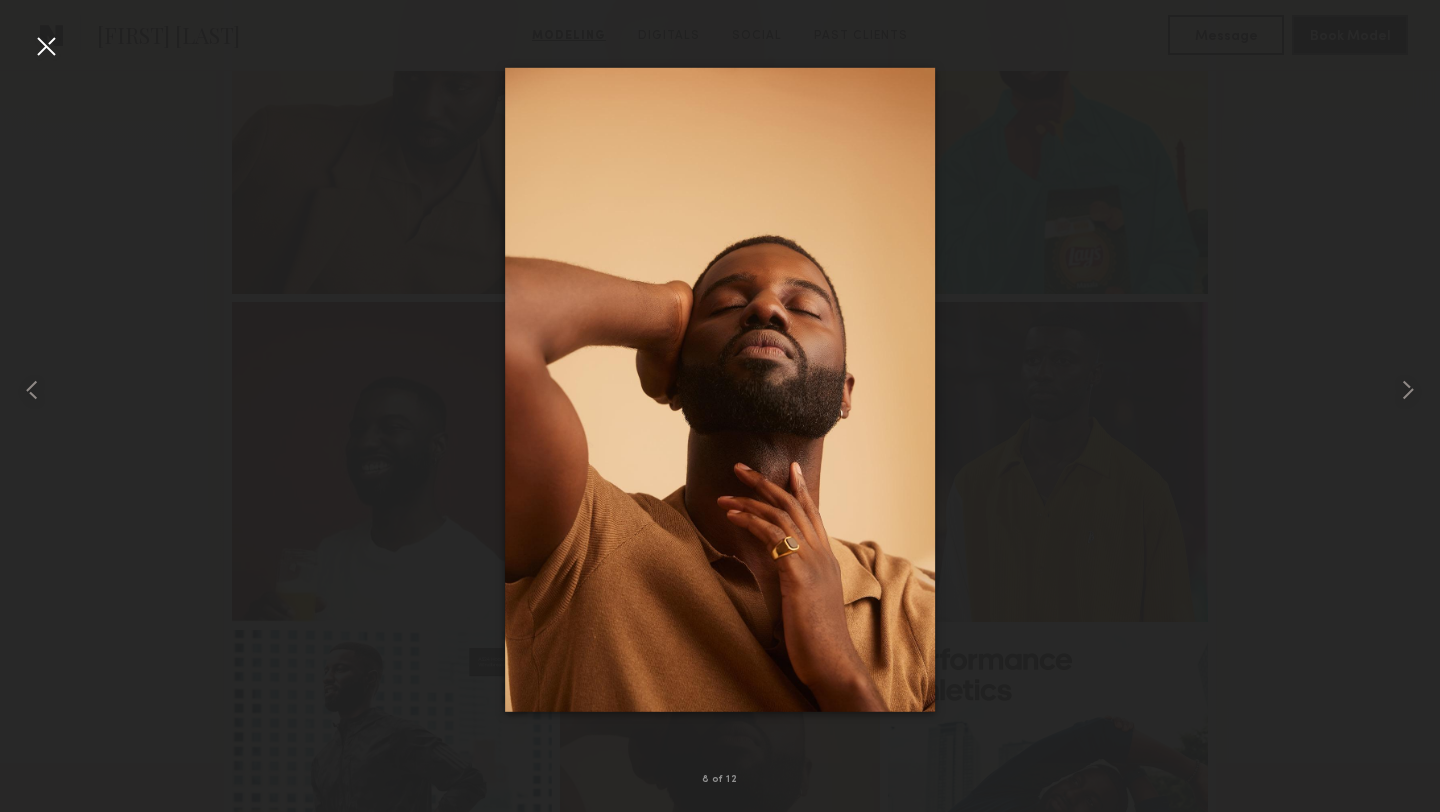 click at bounding box center [720, 390] 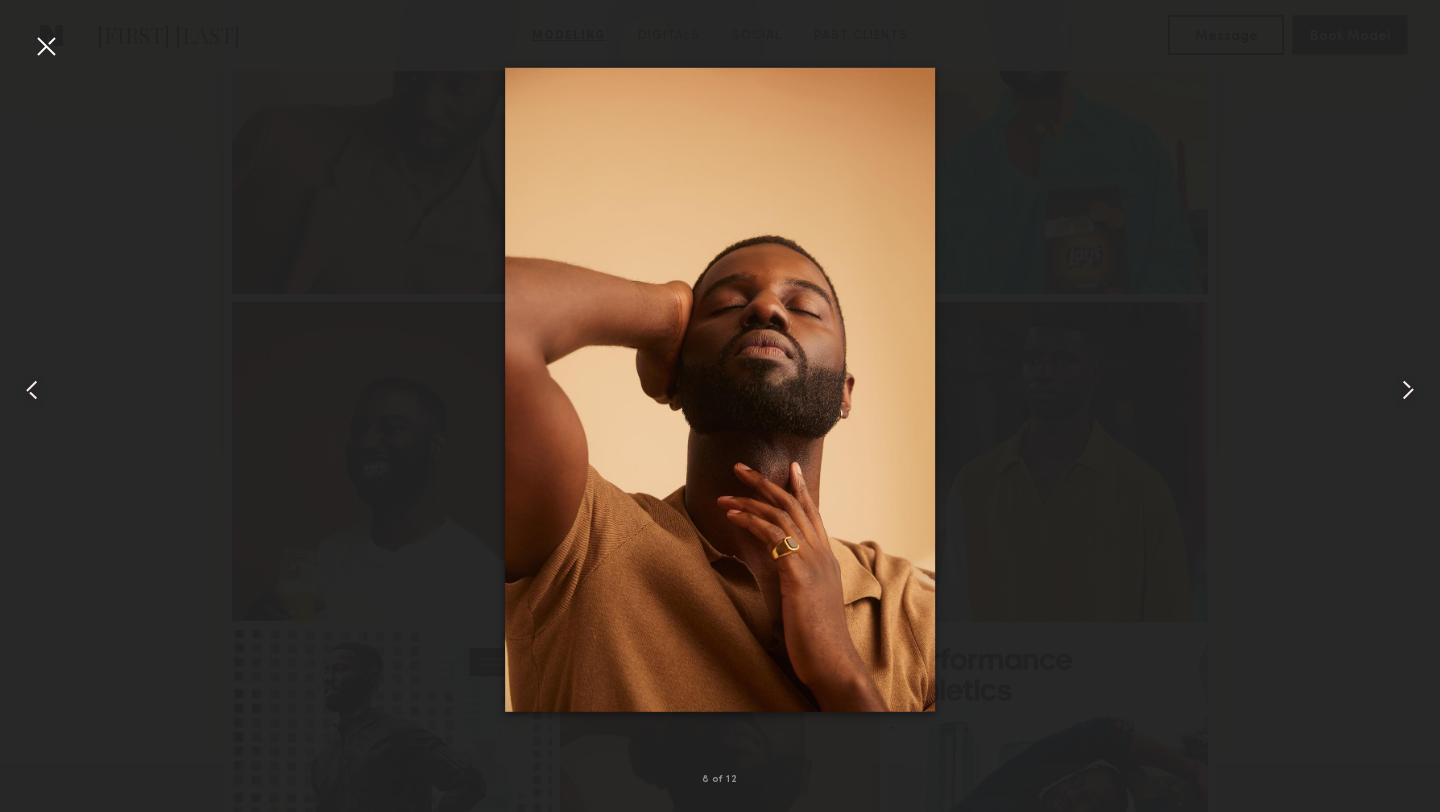 click at bounding box center (46, 46) 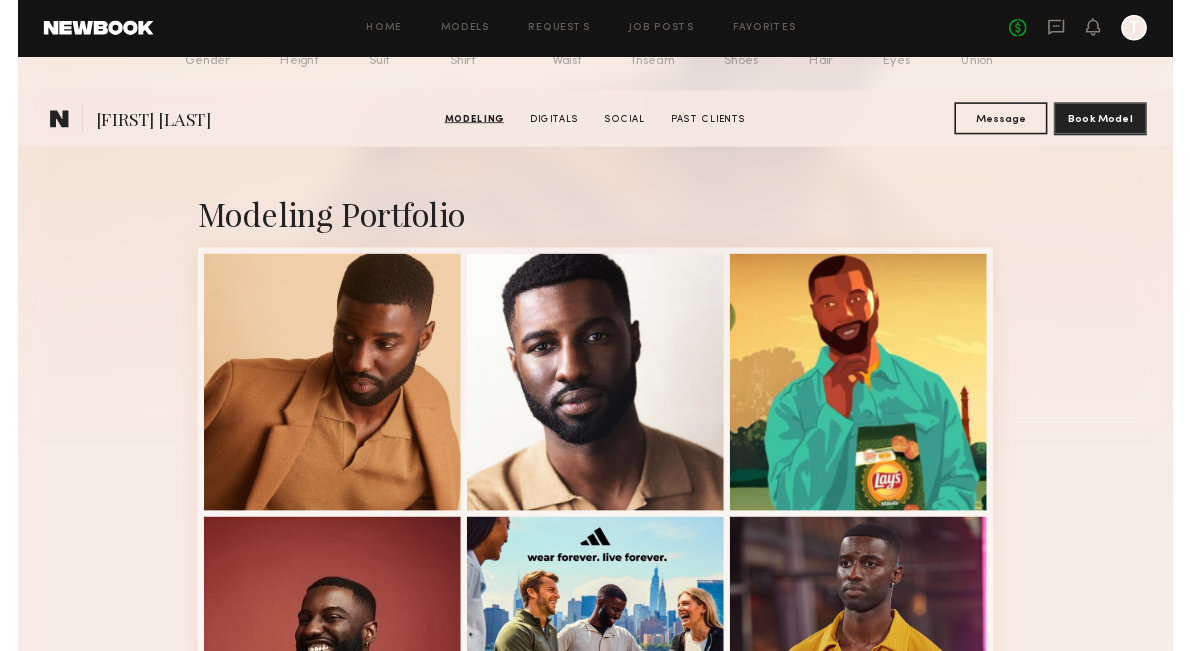 scroll, scrollTop: 0, scrollLeft: 0, axis: both 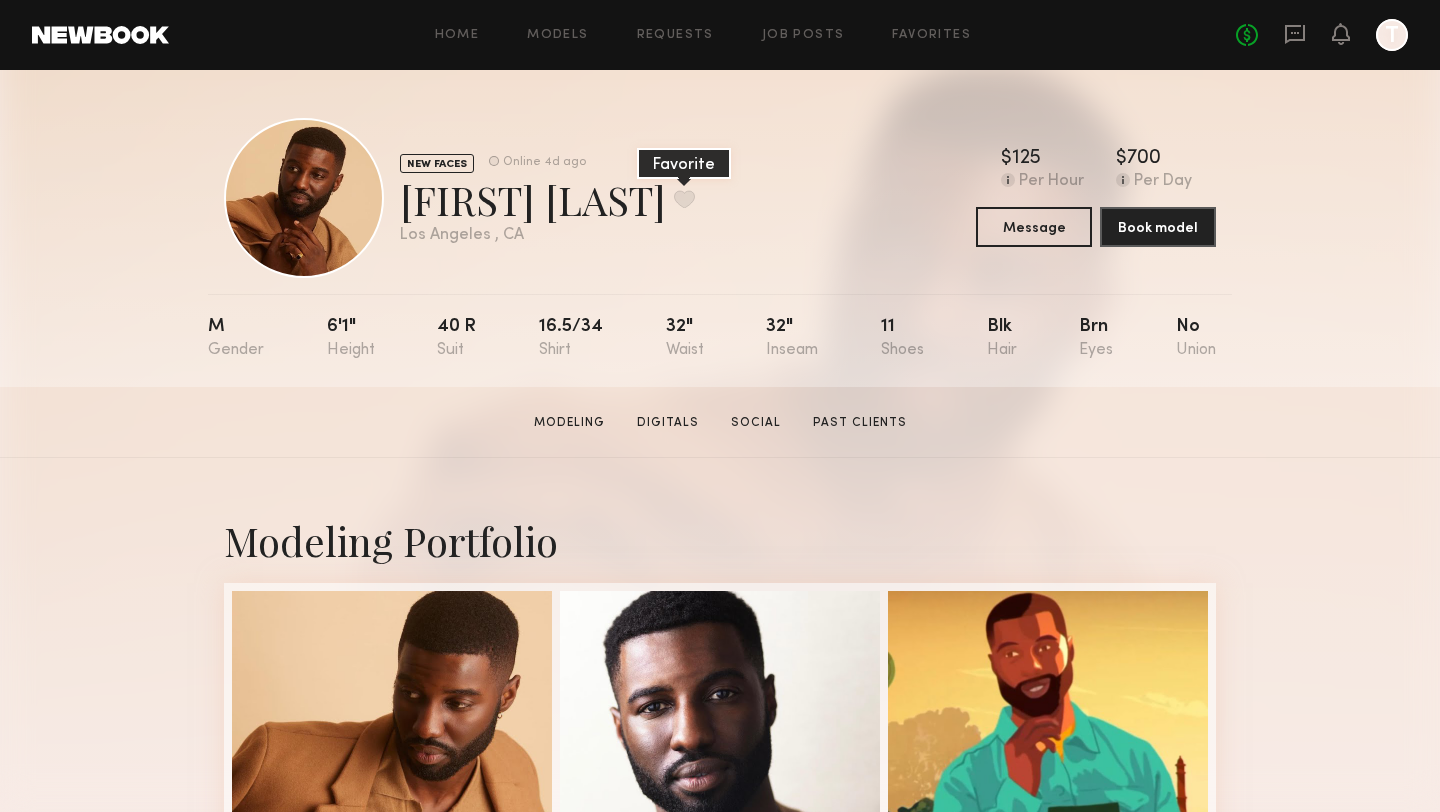 click 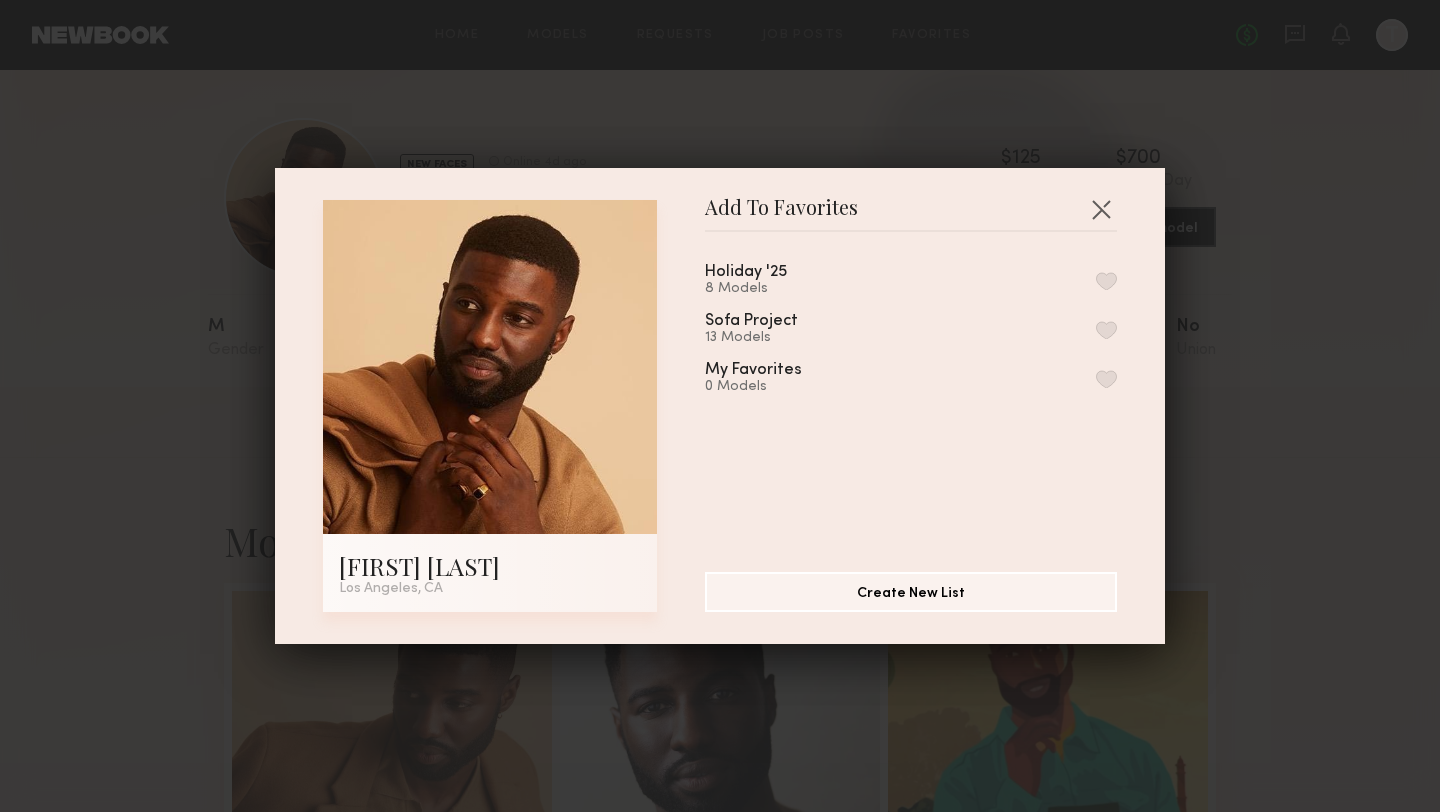 click at bounding box center [1106, 281] 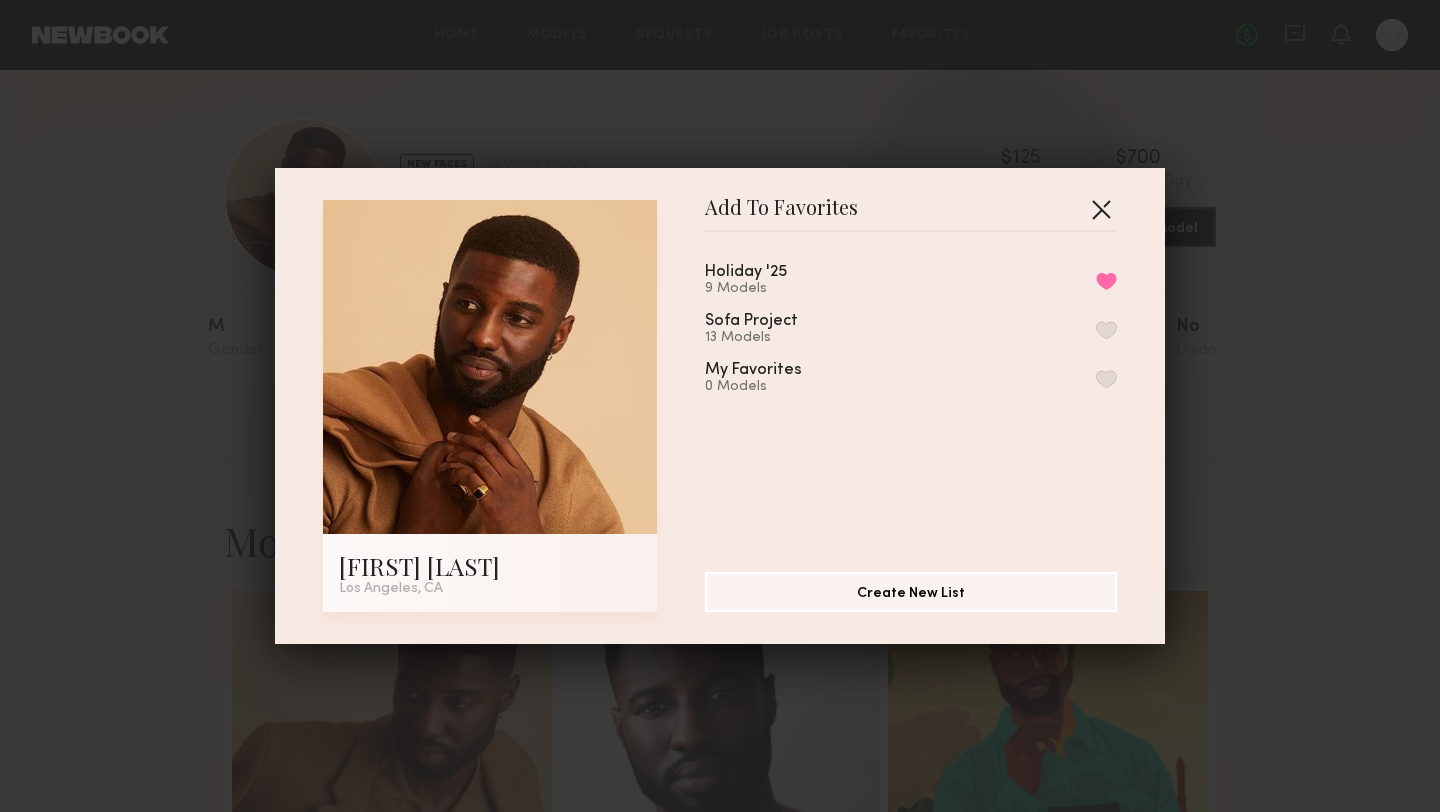 click at bounding box center (1101, 209) 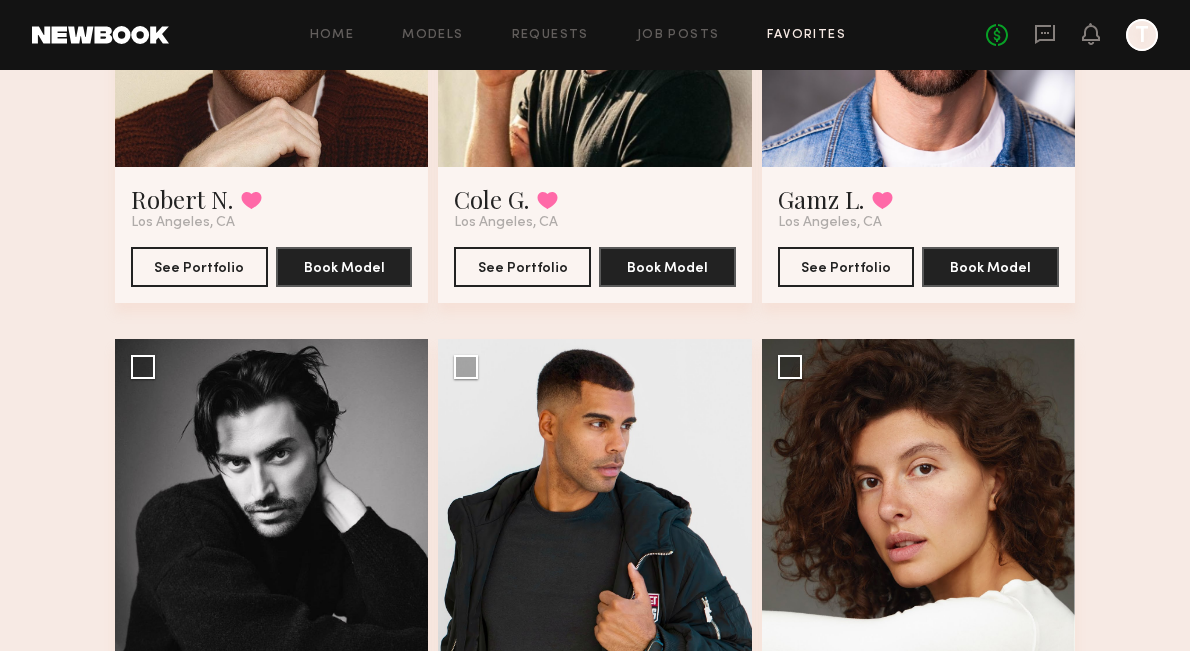 scroll, scrollTop: 1068, scrollLeft: 0, axis: vertical 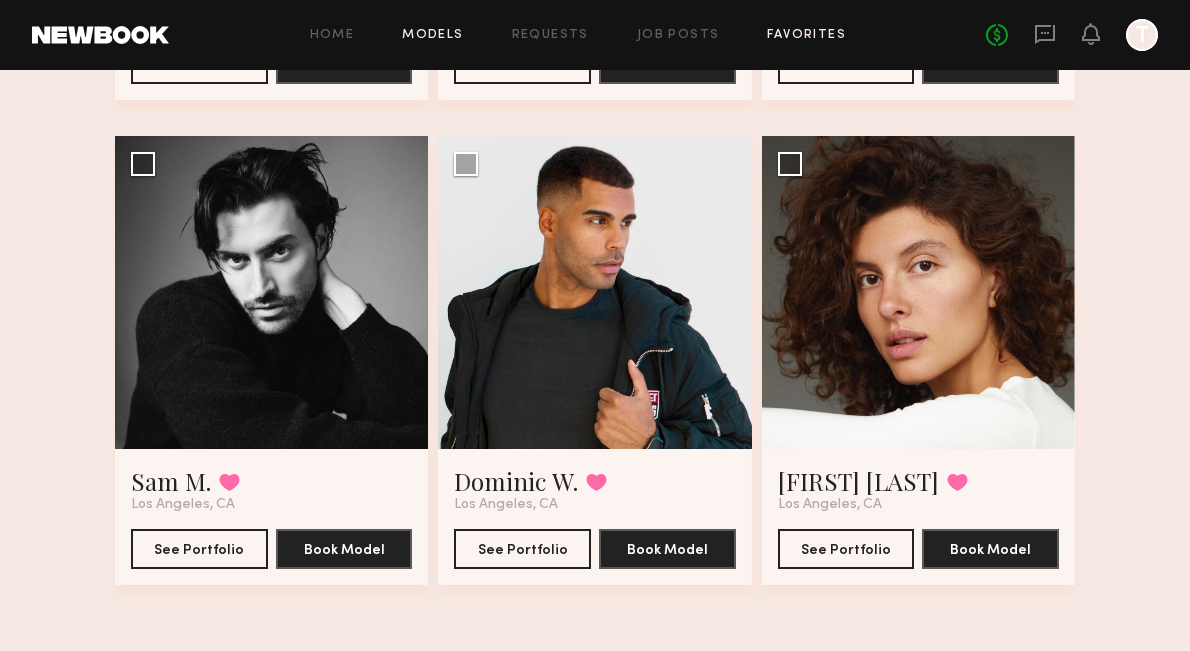 click on "Models" 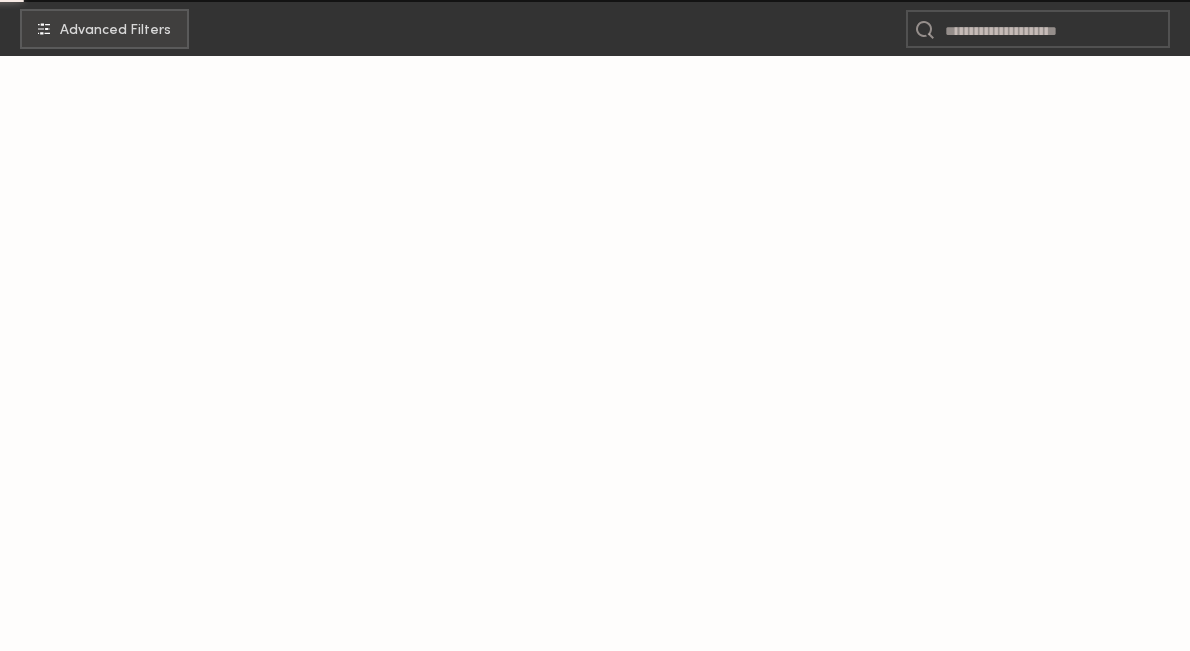 scroll, scrollTop: 0, scrollLeft: 0, axis: both 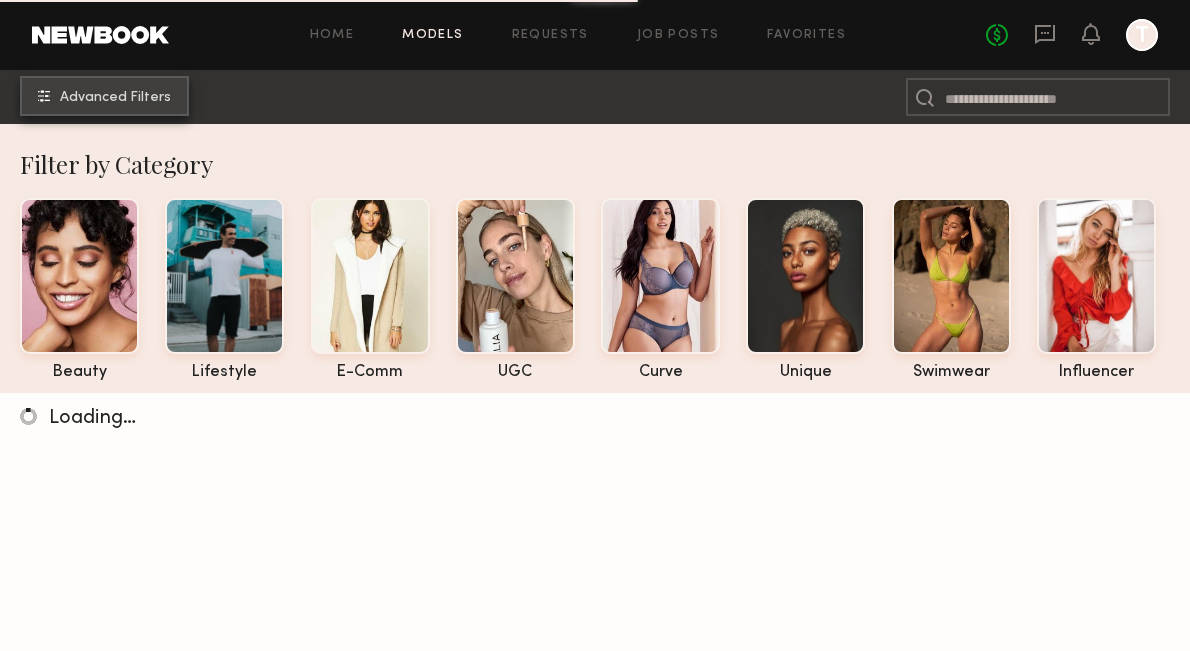 click on "Advanced Filters" 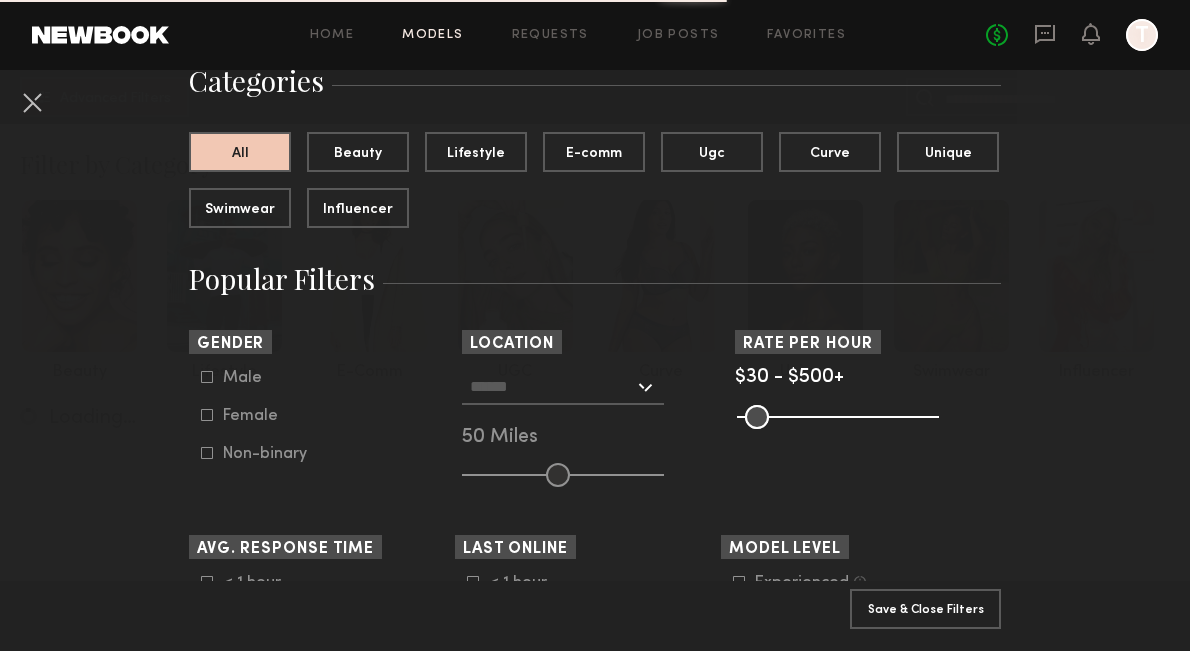 scroll, scrollTop: 223, scrollLeft: 0, axis: vertical 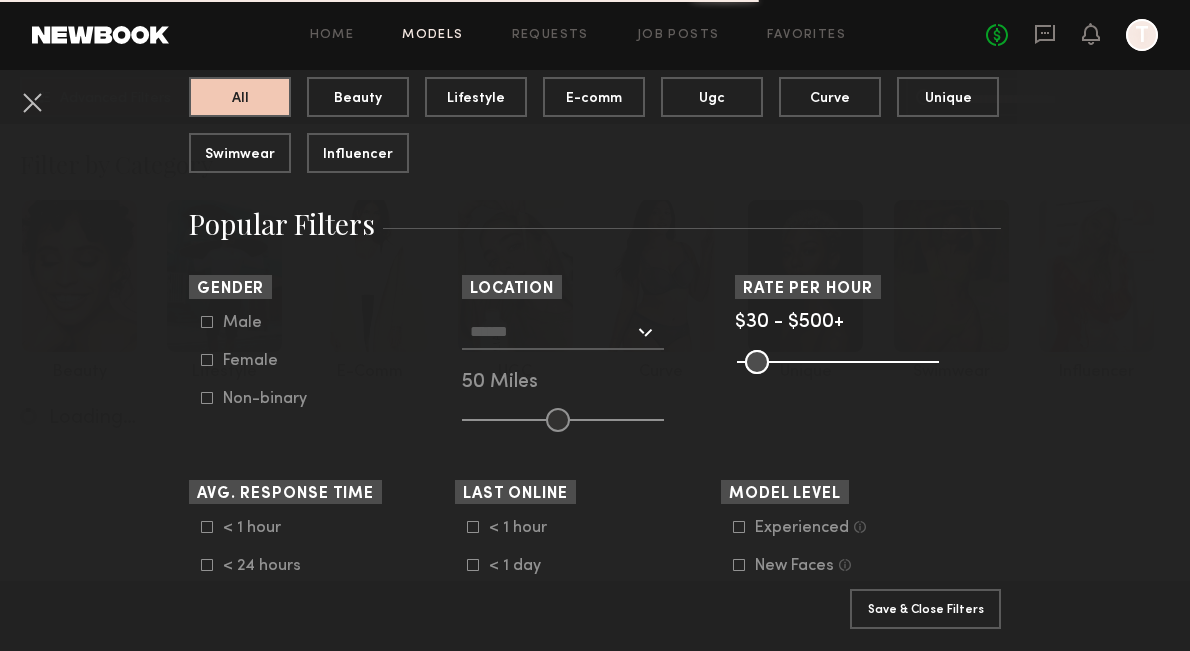 click 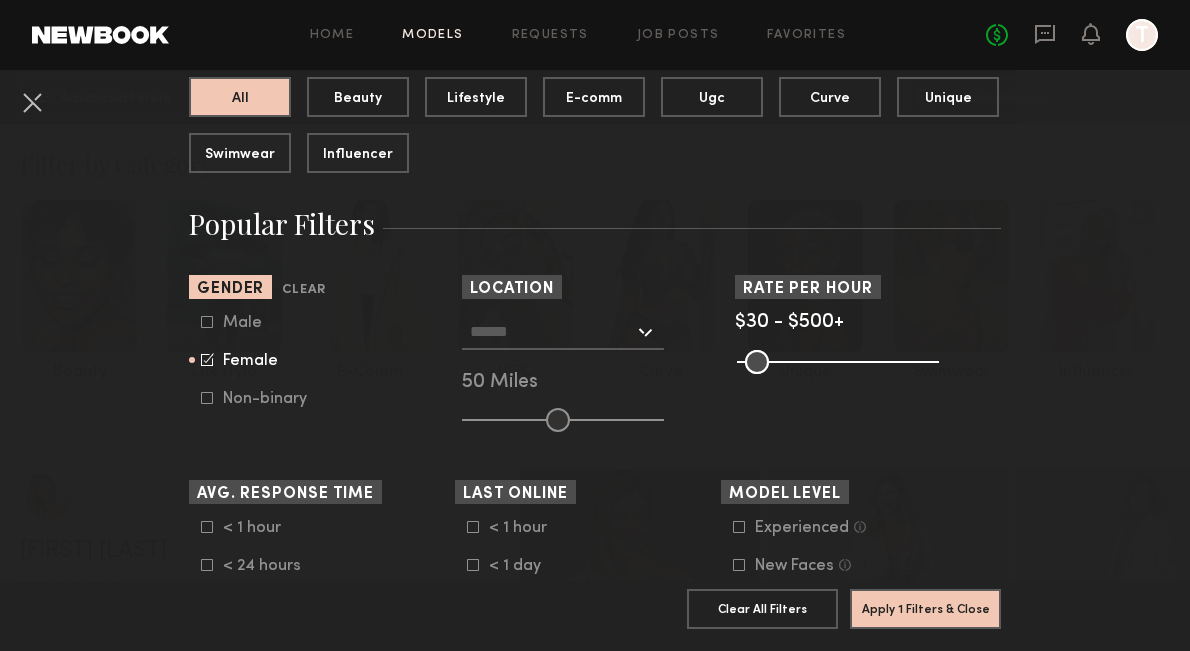 click on "Los Angeles, CA   New York City, NY   Brooklyn, NY   Chicago, IL   50 Miles" 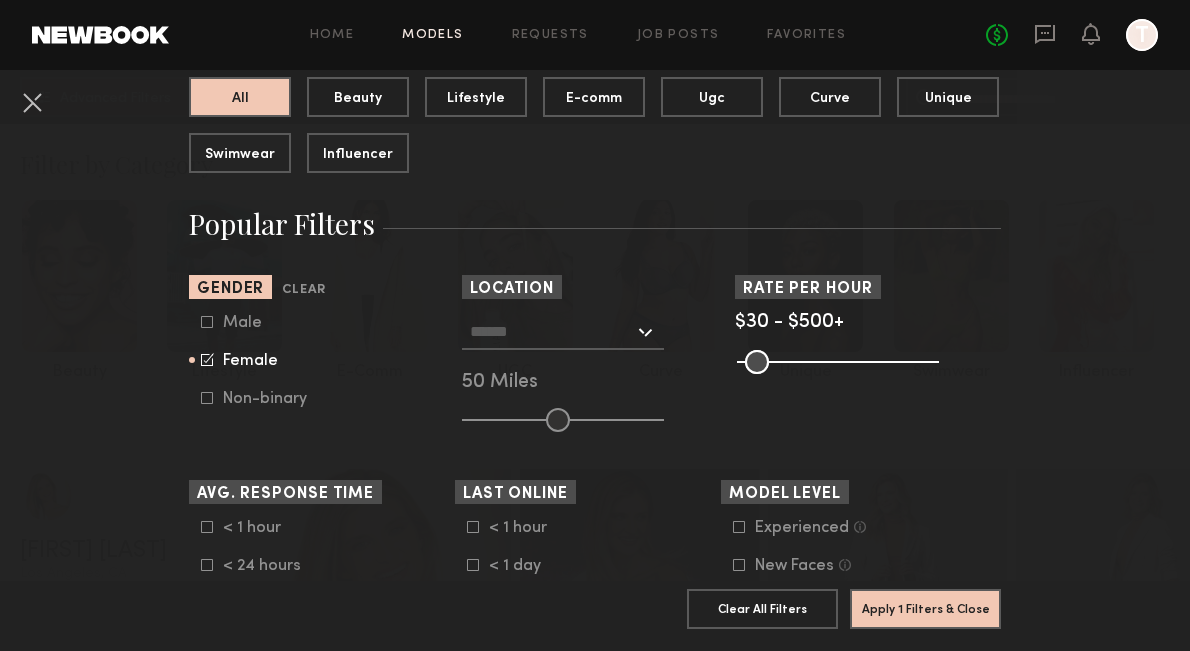 click 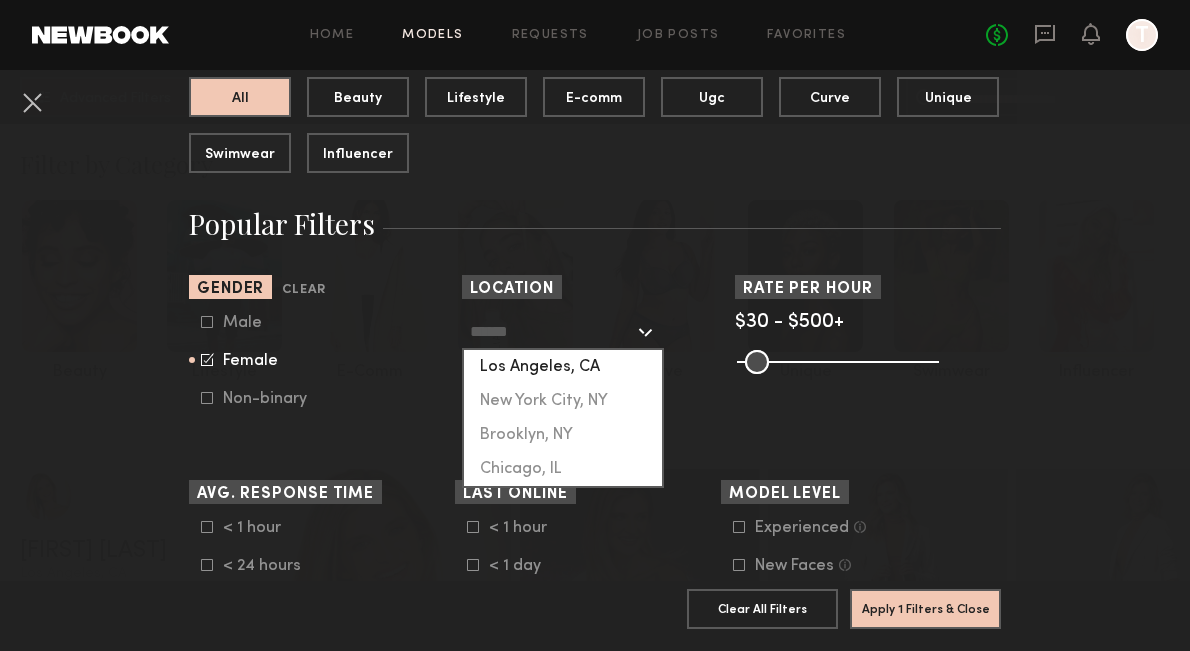 click on "Los Angeles, CA" 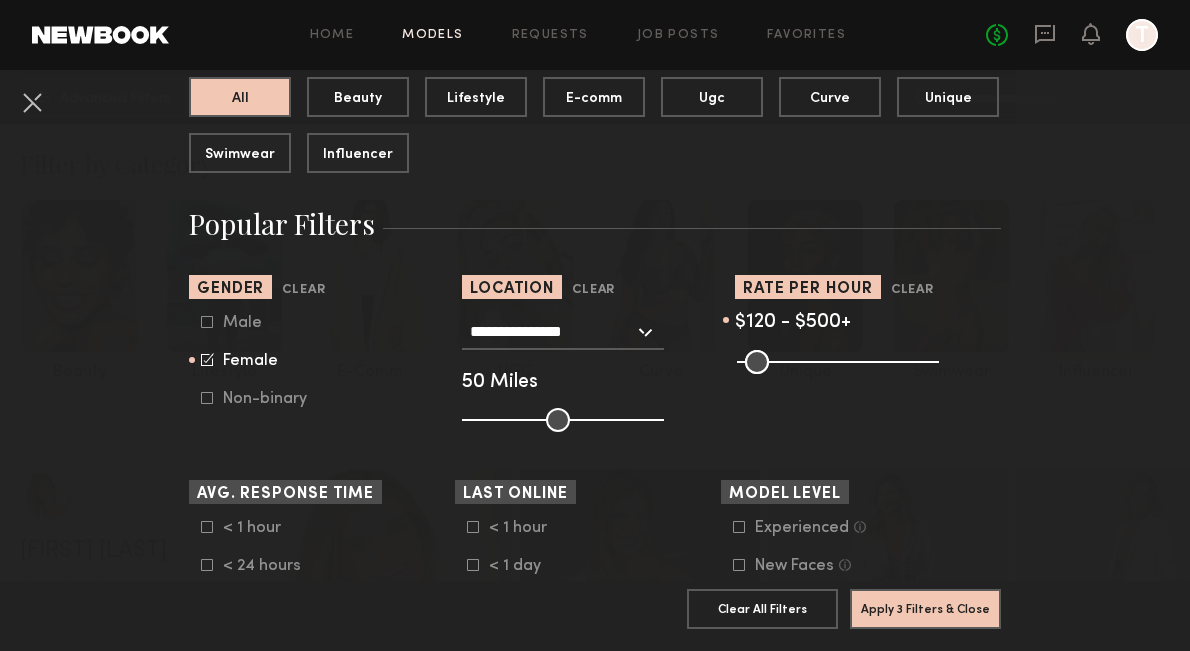 type on "**" 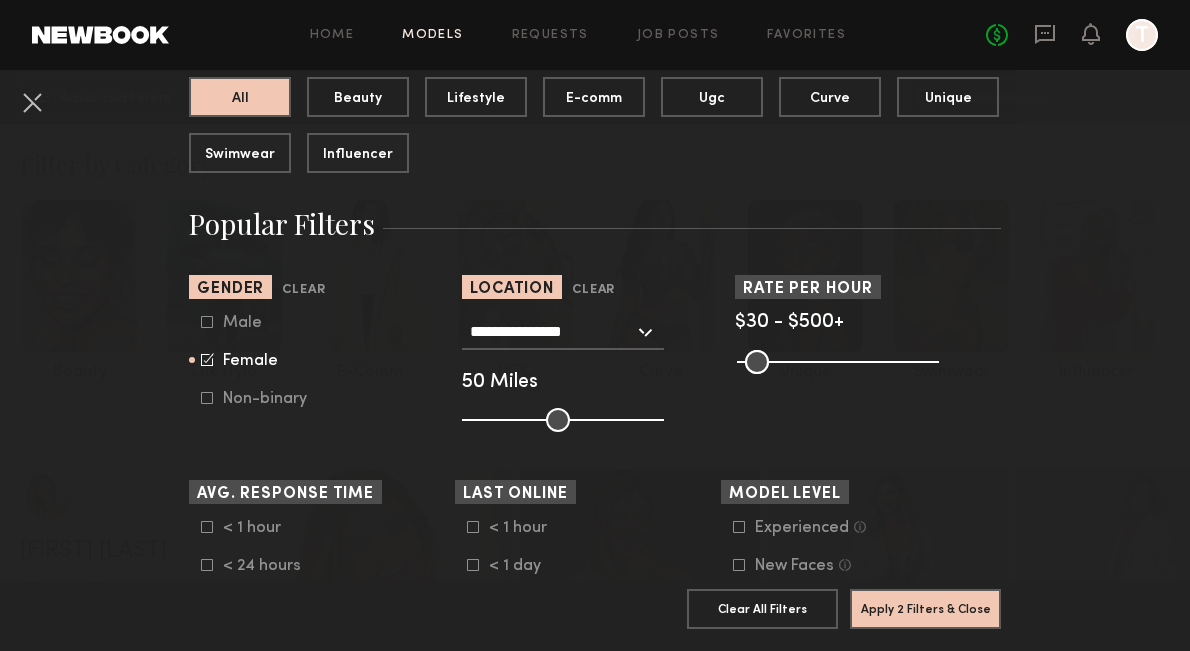 drag, startPoint x: 749, startPoint y: 359, endPoint x: 708, endPoint y: 355, distance: 41.19466 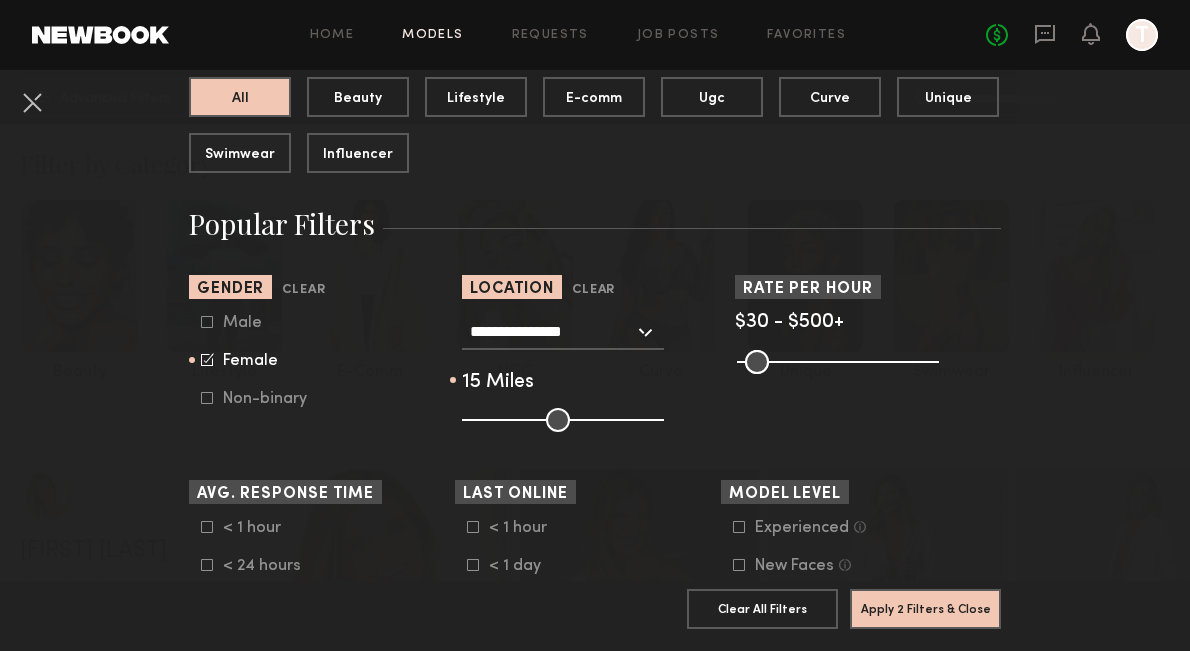 drag, startPoint x: 557, startPoint y: 417, endPoint x: 493, endPoint y: 418, distance: 64.00781 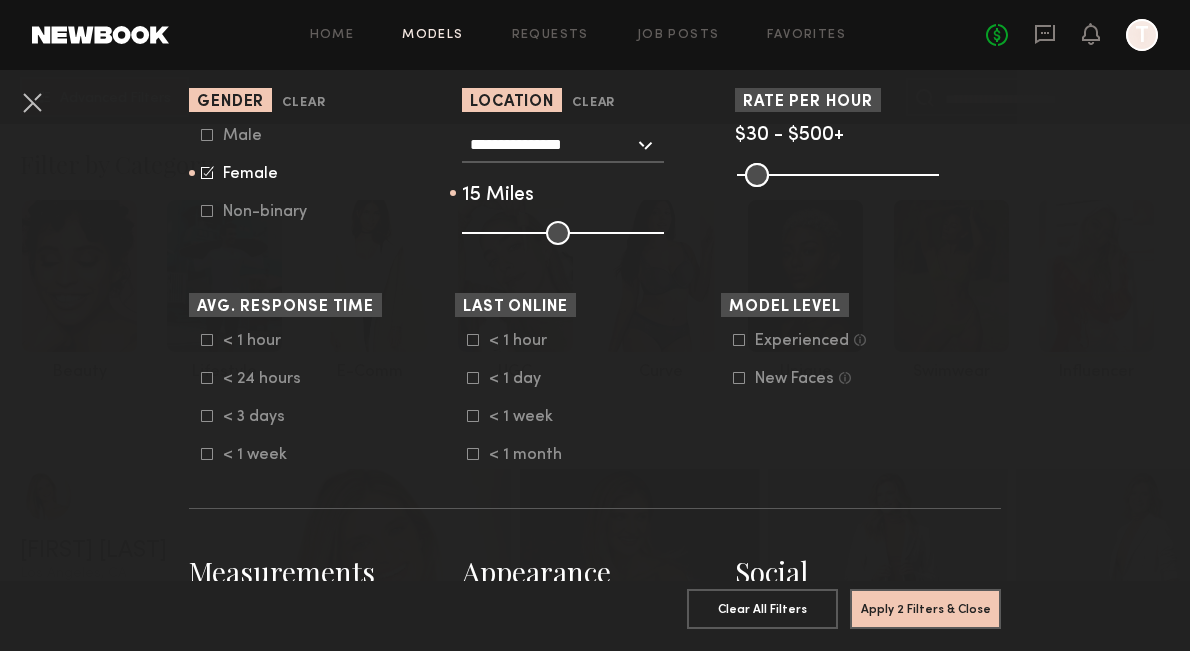 scroll, scrollTop: 646, scrollLeft: 0, axis: vertical 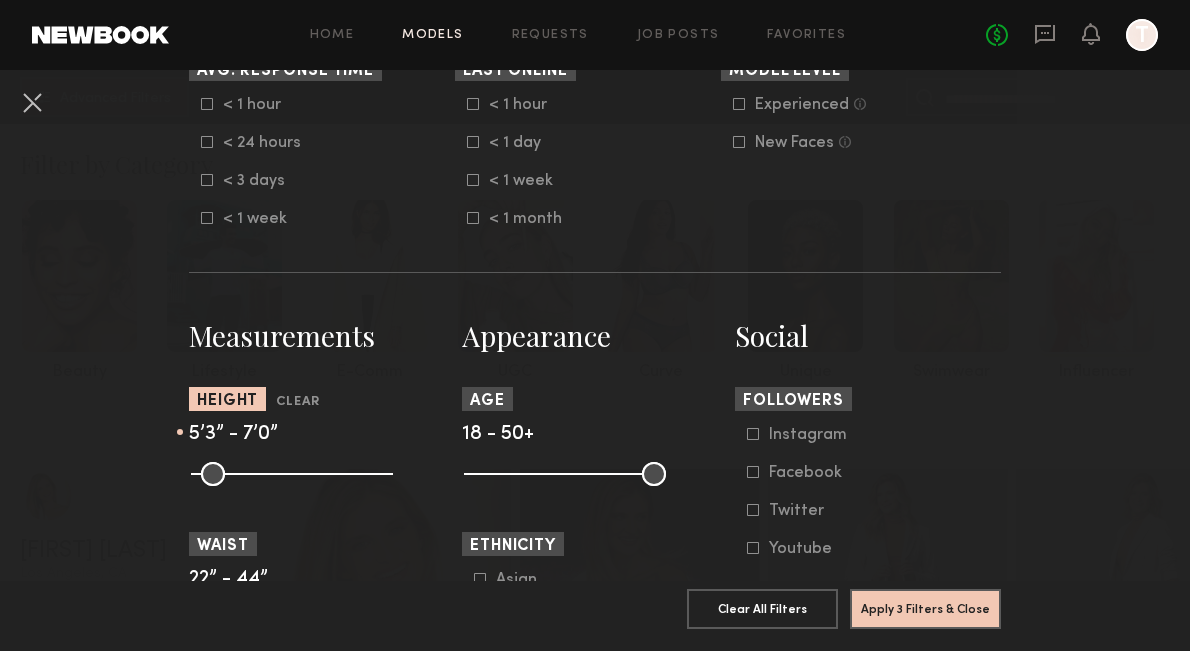 drag, startPoint x: 203, startPoint y: 472, endPoint x: 275, endPoint y: 480, distance: 72.443085 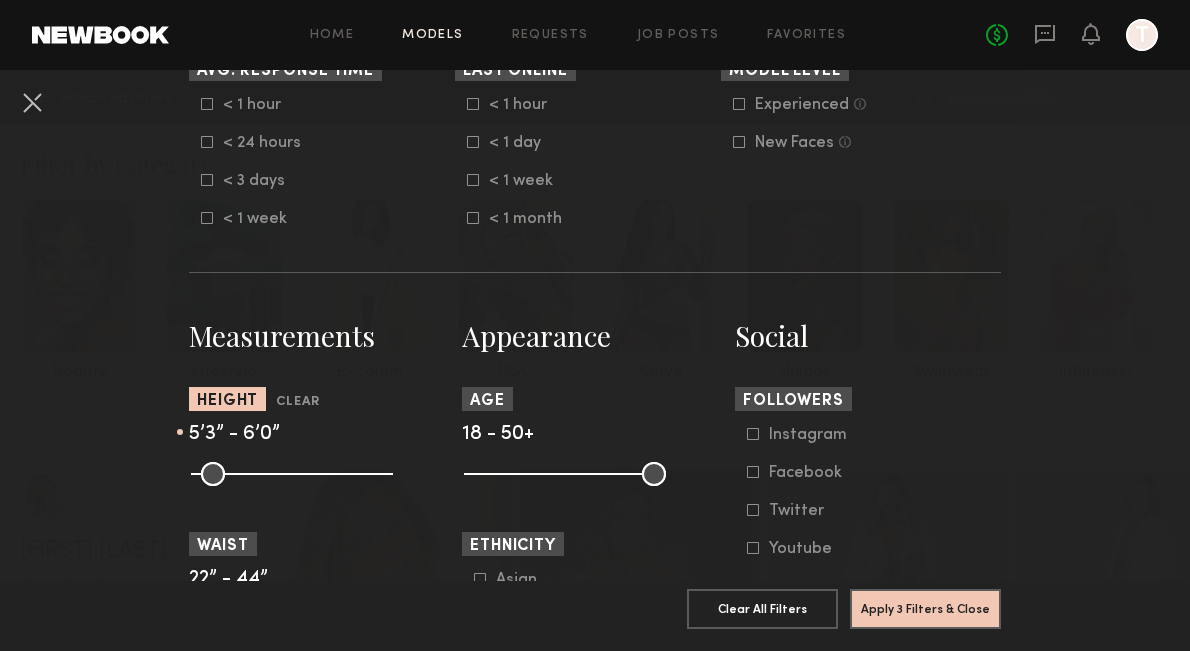 drag, startPoint x: 388, startPoint y: 477, endPoint x: 322, endPoint y: 478, distance: 66.007576 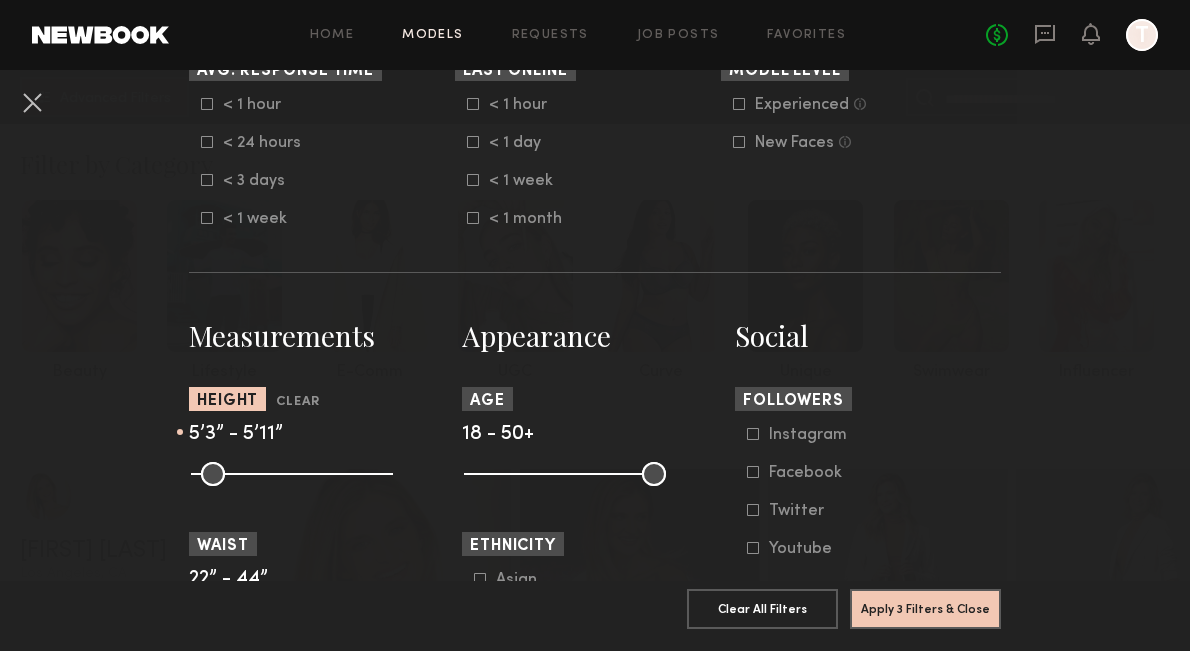 type on "**" 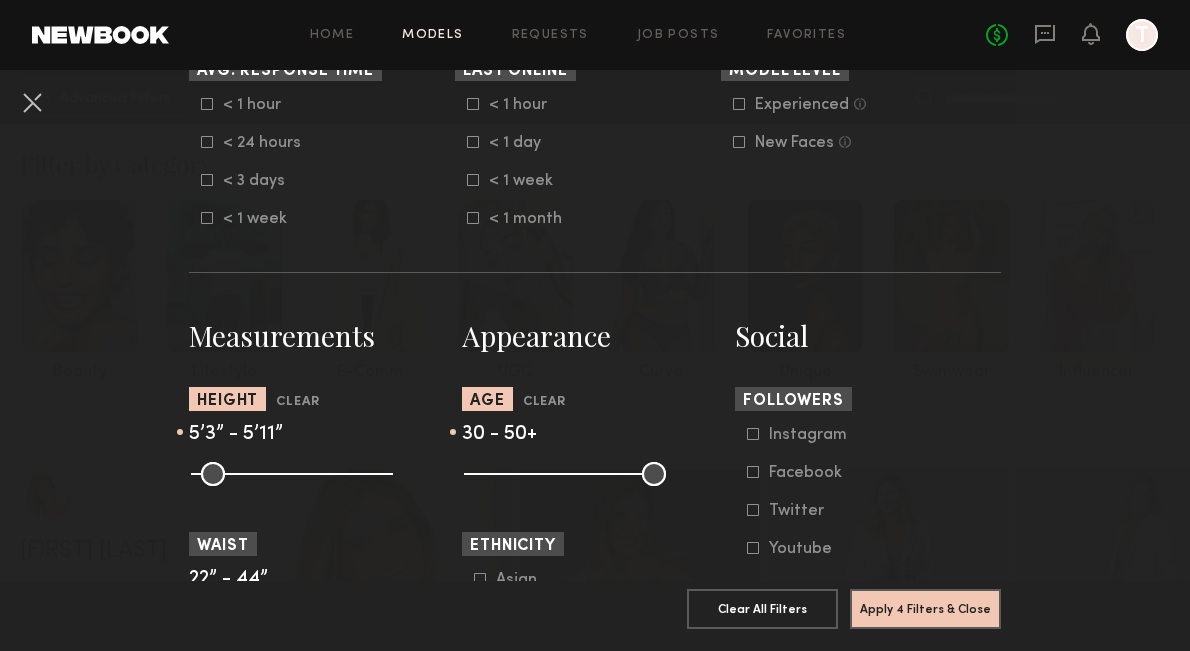 drag, startPoint x: 474, startPoint y: 474, endPoint x: 540, endPoint y: 476, distance: 66.0303 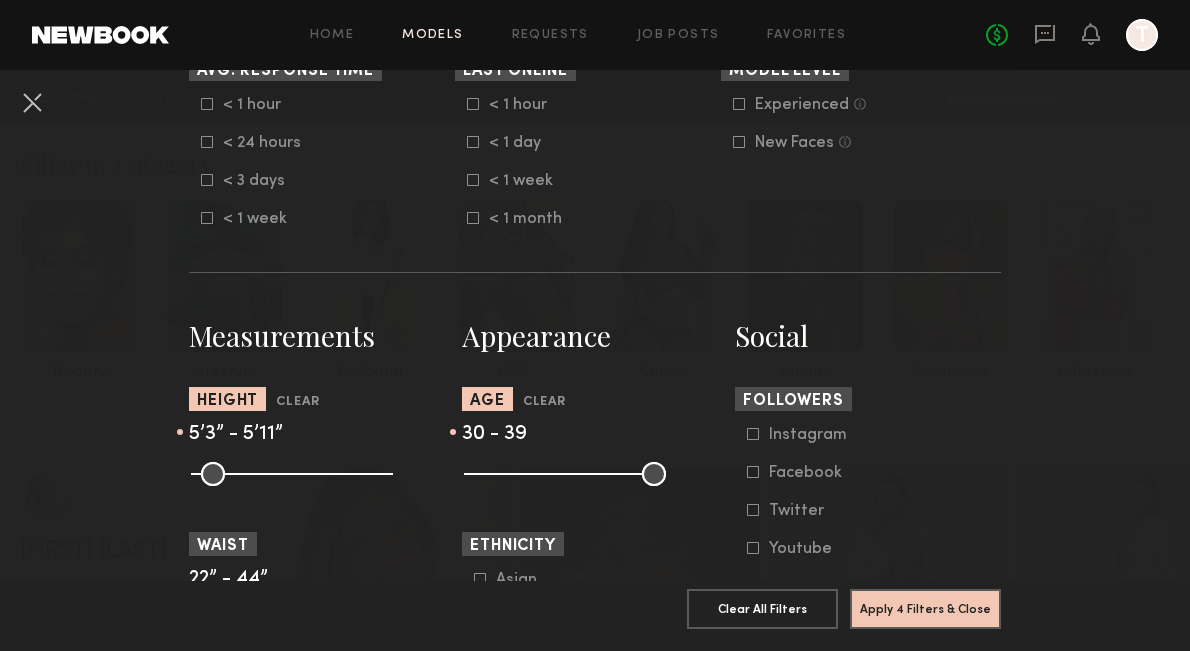 drag, startPoint x: 649, startPoint y: 484, endPoint x: 593, endPoint y: 480, distance: 56.142673 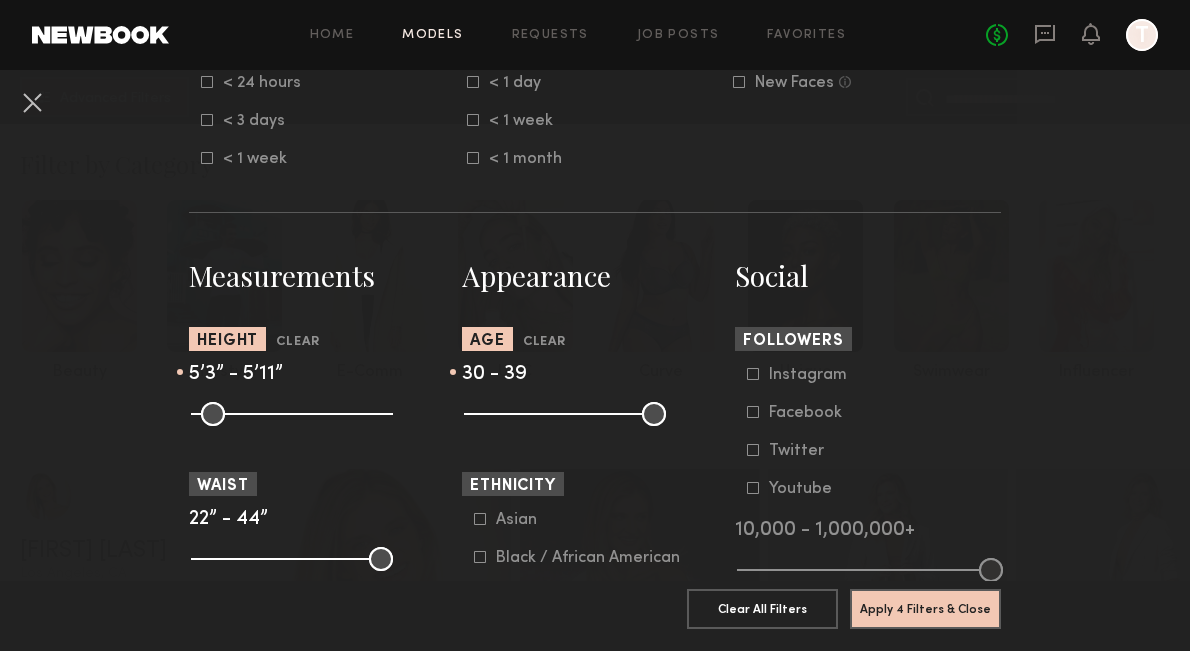 scroll, scrollTop: 779, scrollLeft: 0, axis: vertical 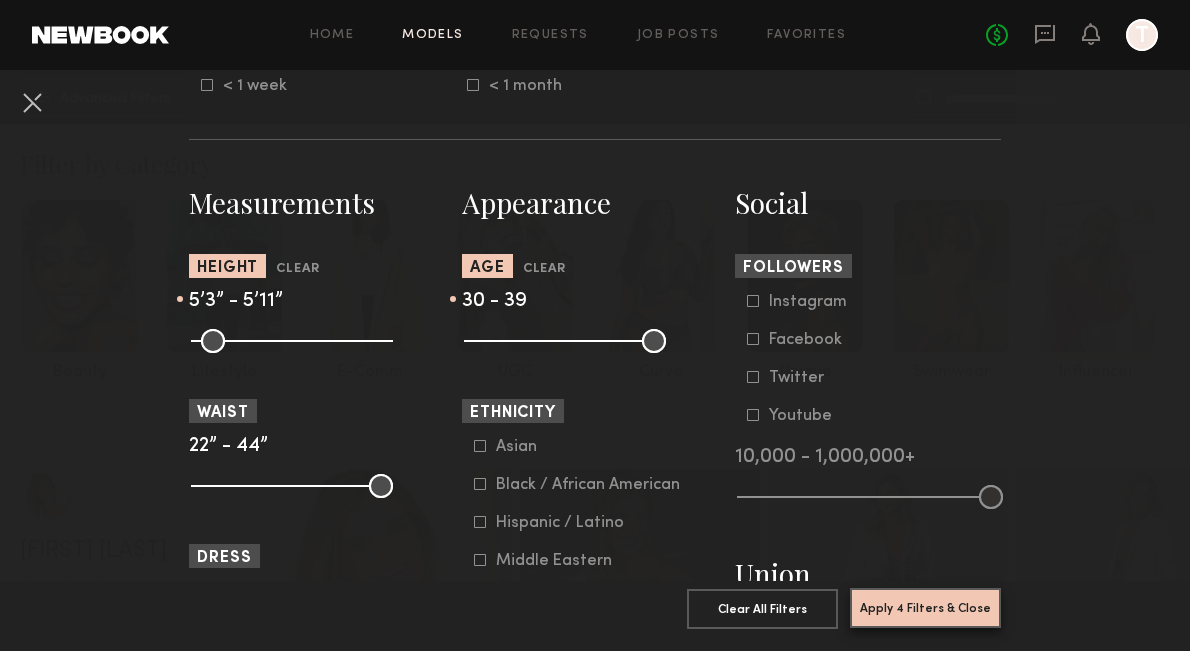 click on "Apply 4 Filters & Close" 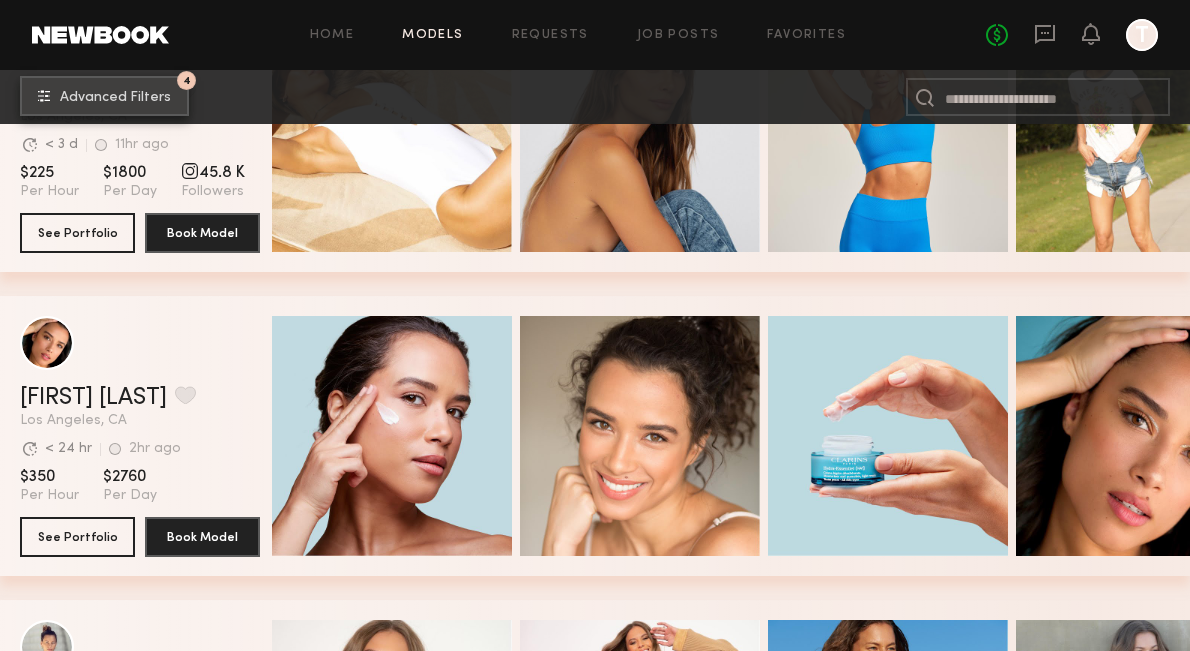 scroll, scrollTop: 0, scrollLeft: 0, axis: both 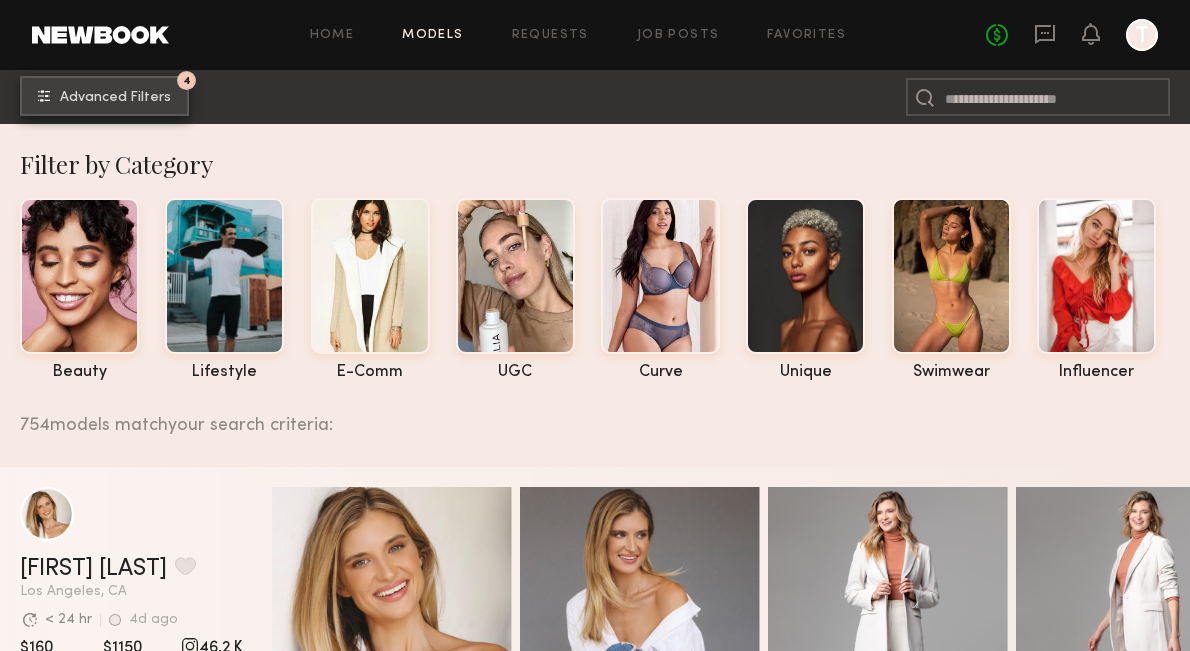 click on "Advanced Filters" 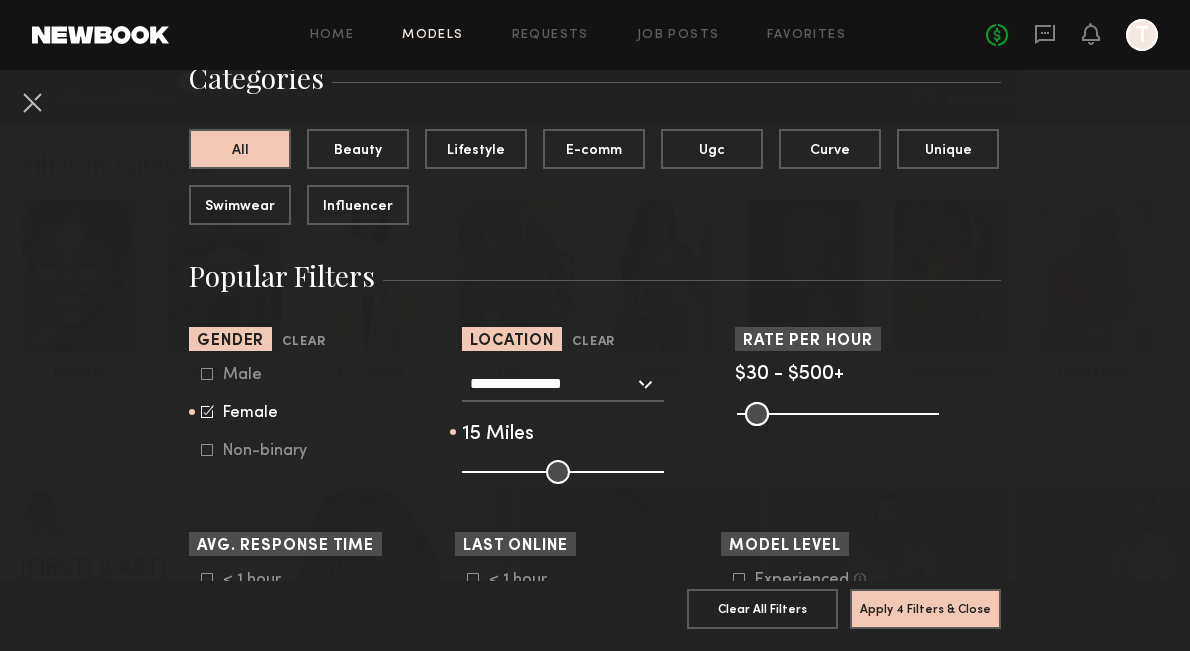 scroll, scrollTop: 201, scrollLeft: 0, axis: vertical 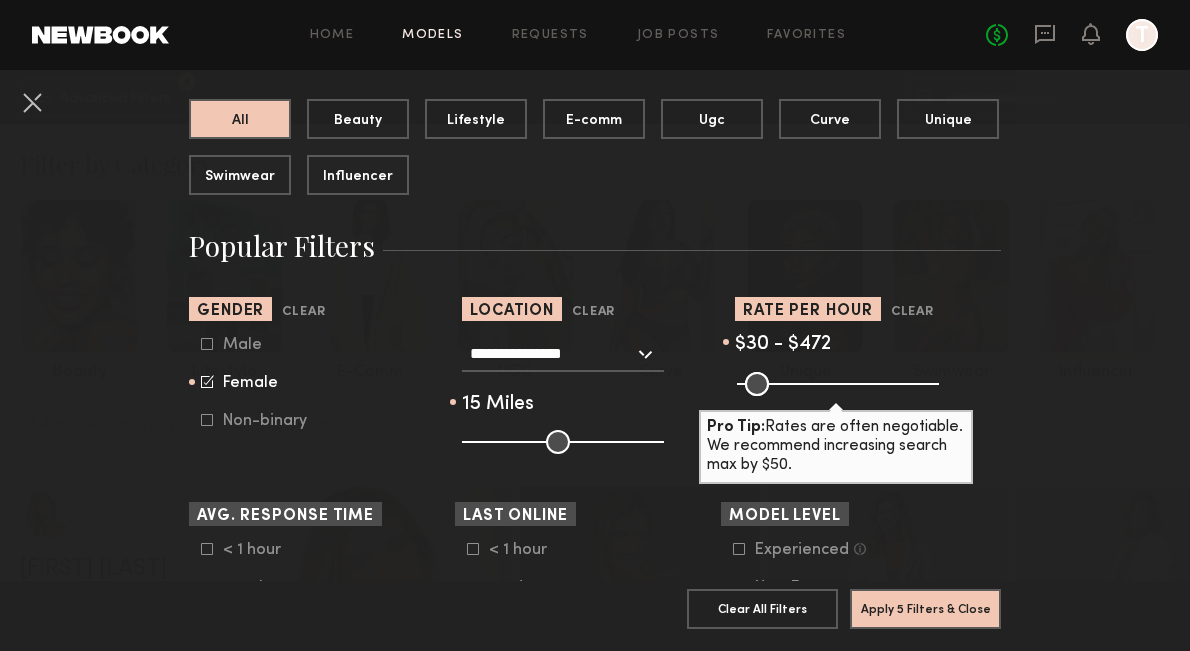 type on "***" 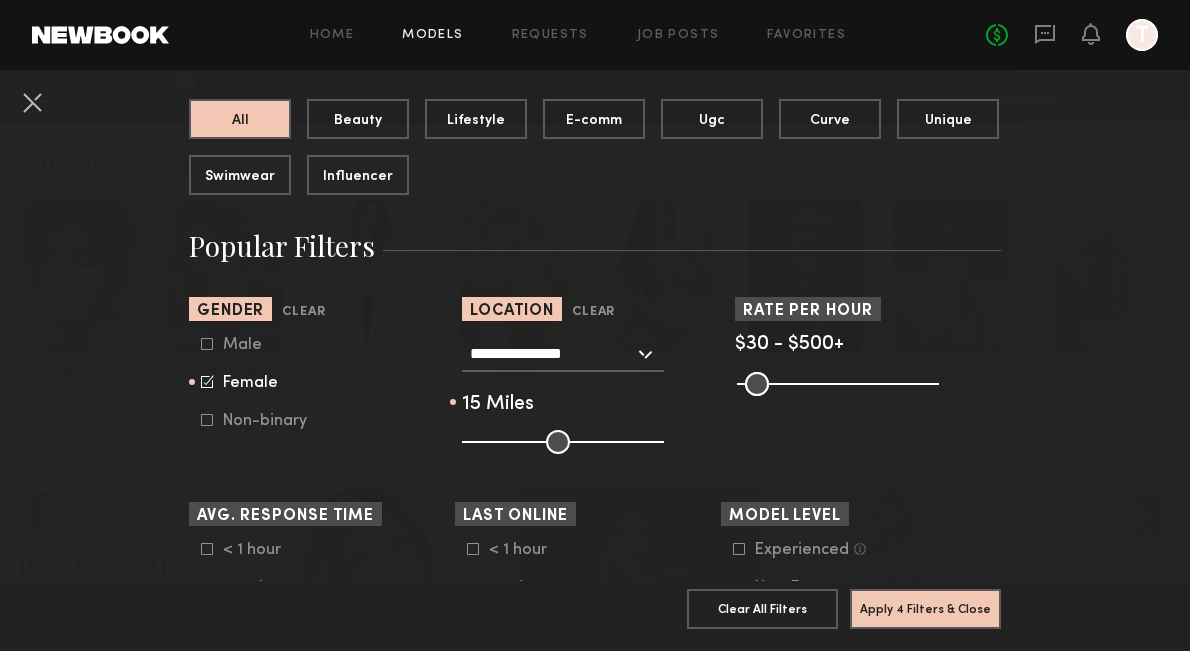drag, startPoint x: 926, startPoint y: 383, endPoint x: 964, endPoint y: 386, distance: 38.118237 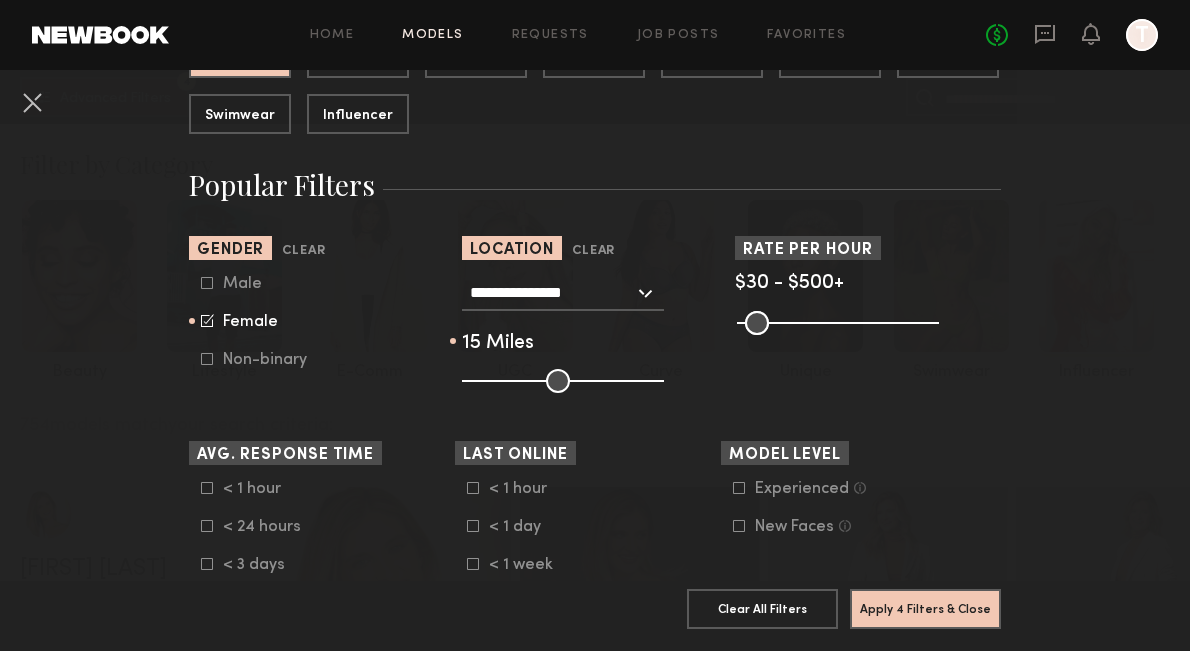 scroll, scrollTop: 261, scrollLeft: 0, axis: vertical 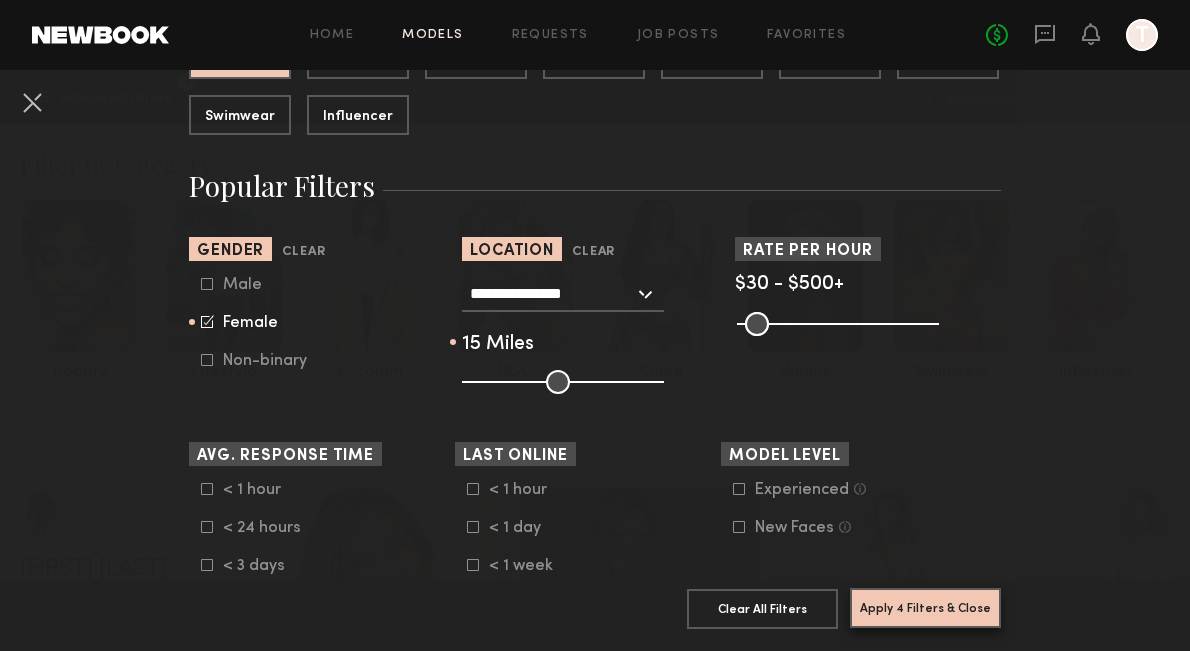 click on "Apply 4 Filters & Close" 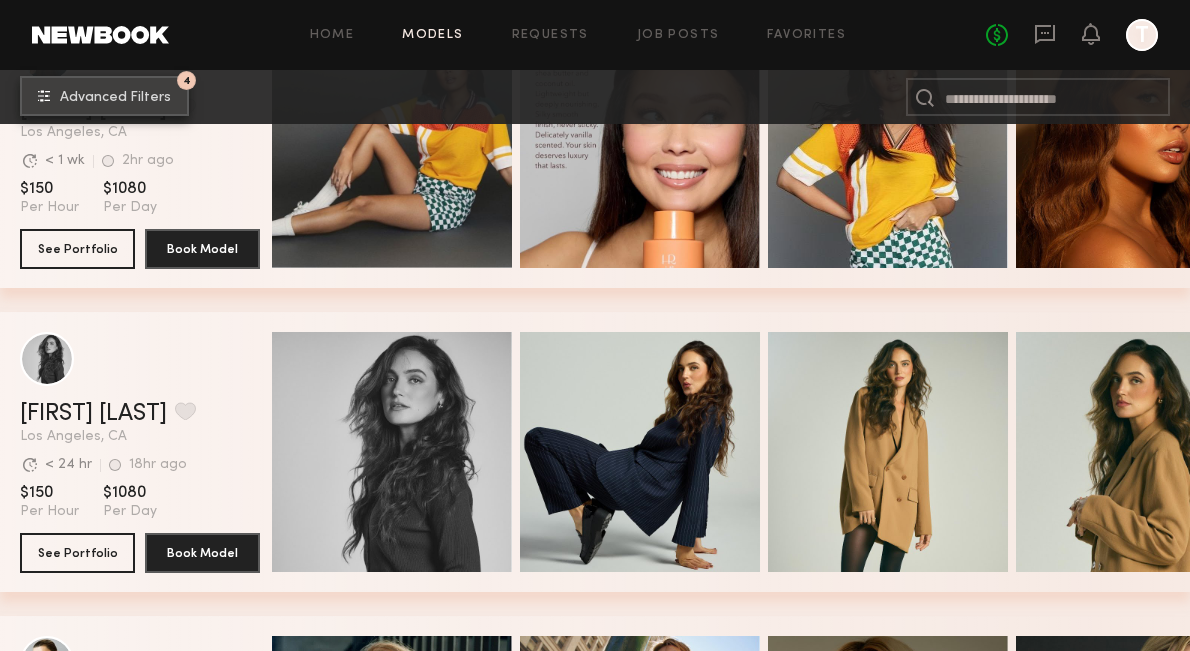 scroll, scrollTop: 5176, scrollLeft: 0, axis: vertical 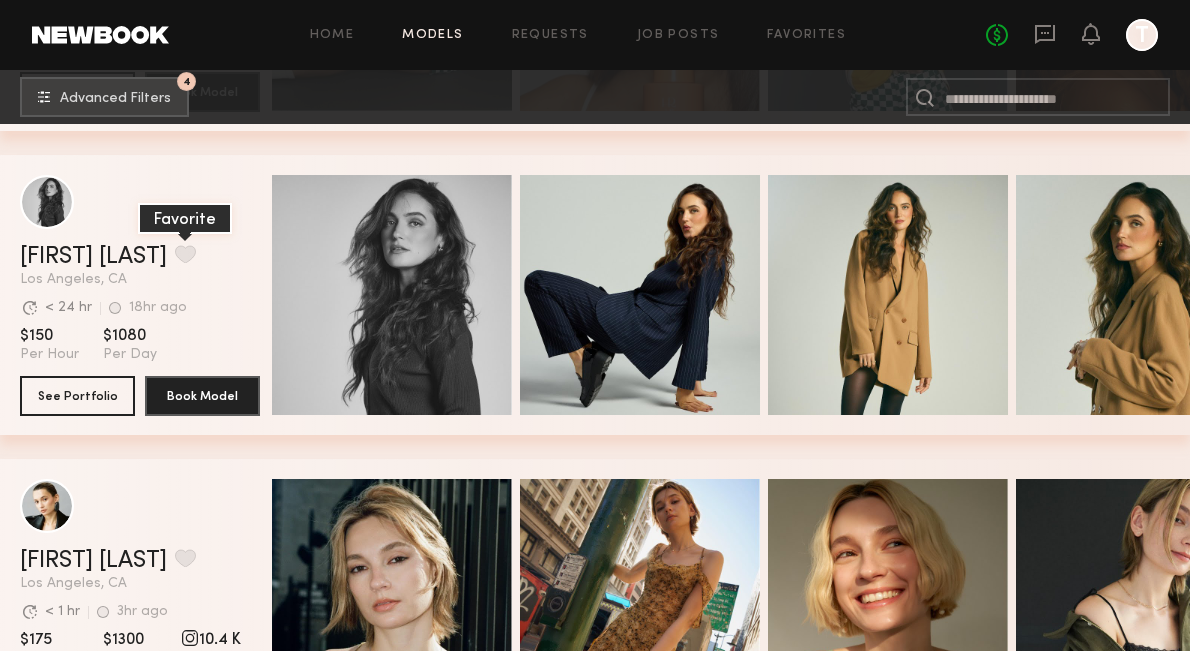 click 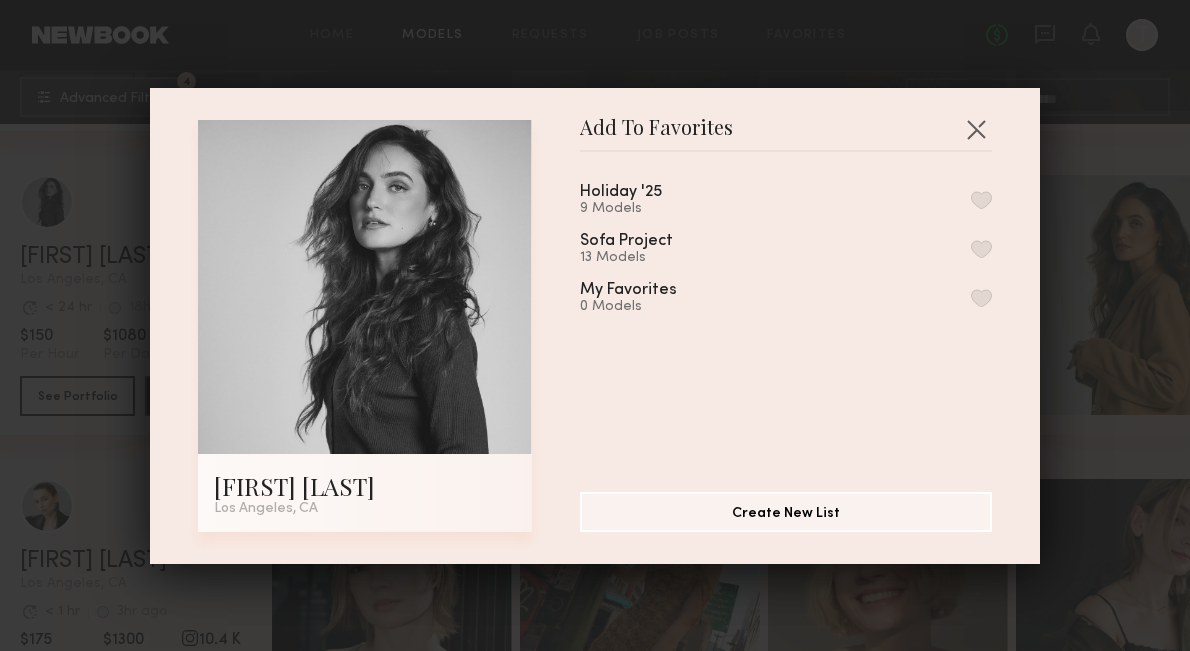 click on "Holiday '25 9   Models" at bounding box center [786, 200] 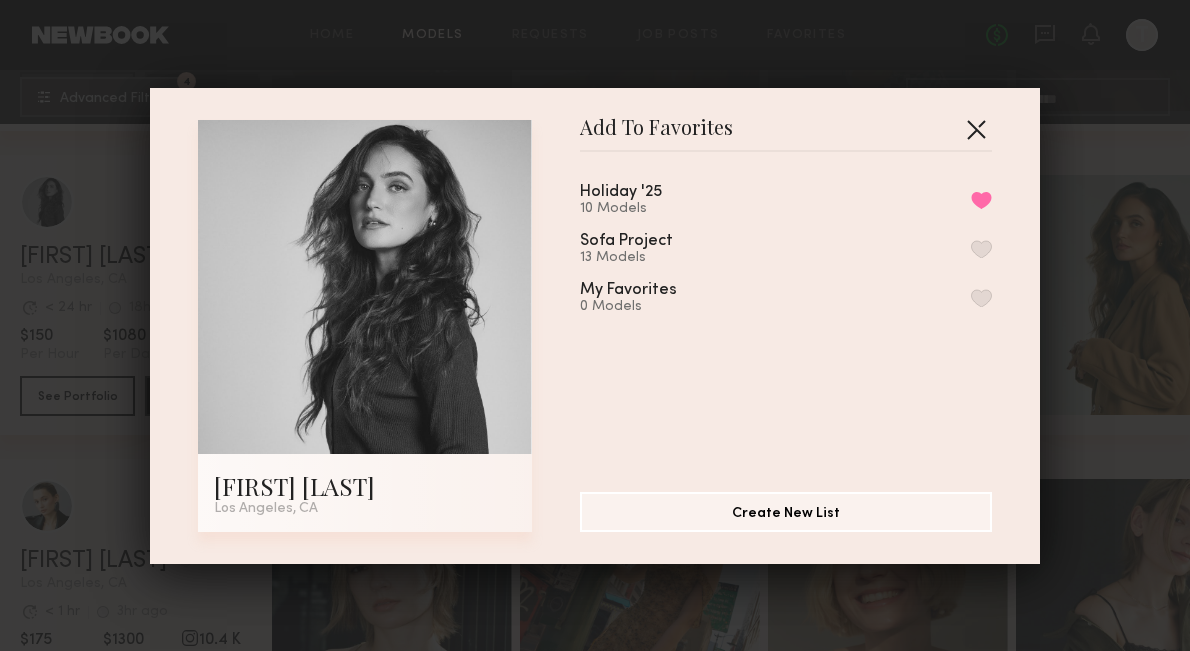 click at bounding box center (976, 129) 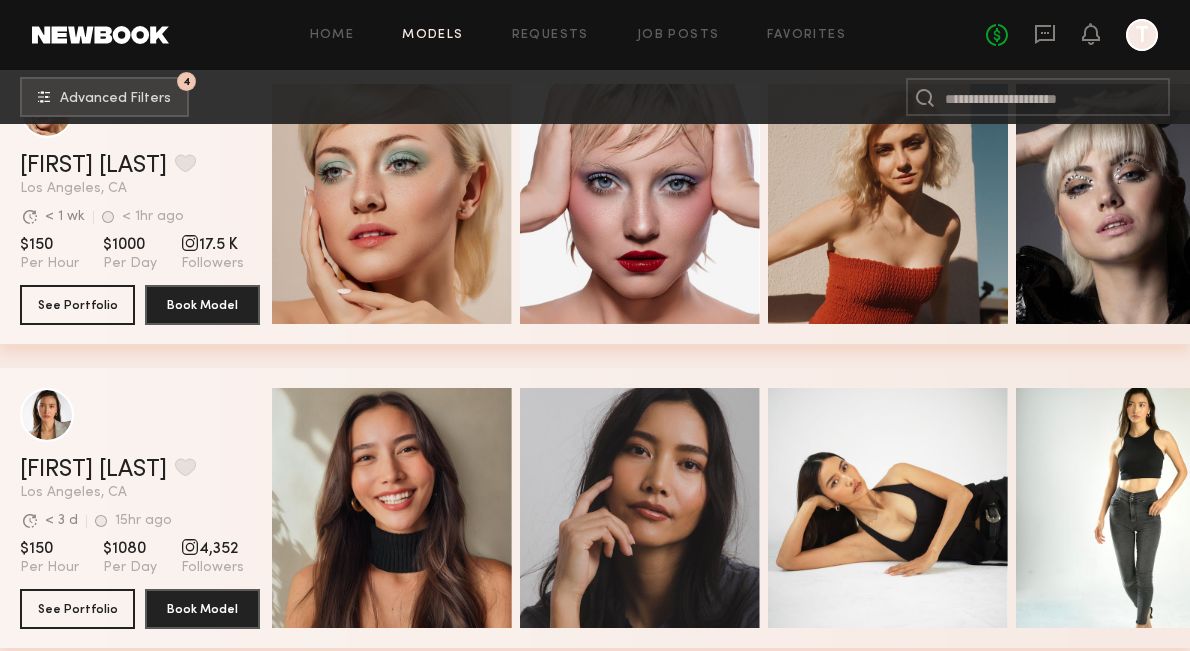 scroll, scrollTop: 15080, scrollLeft: 0, axis: vertical 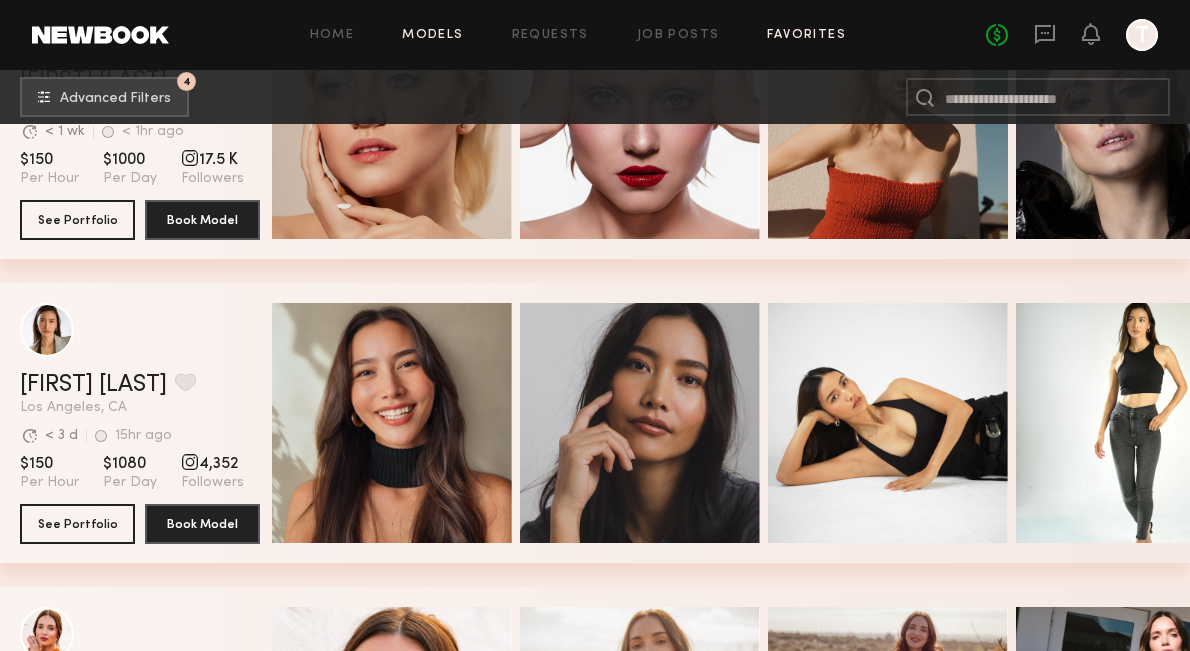 click on "Favorites" 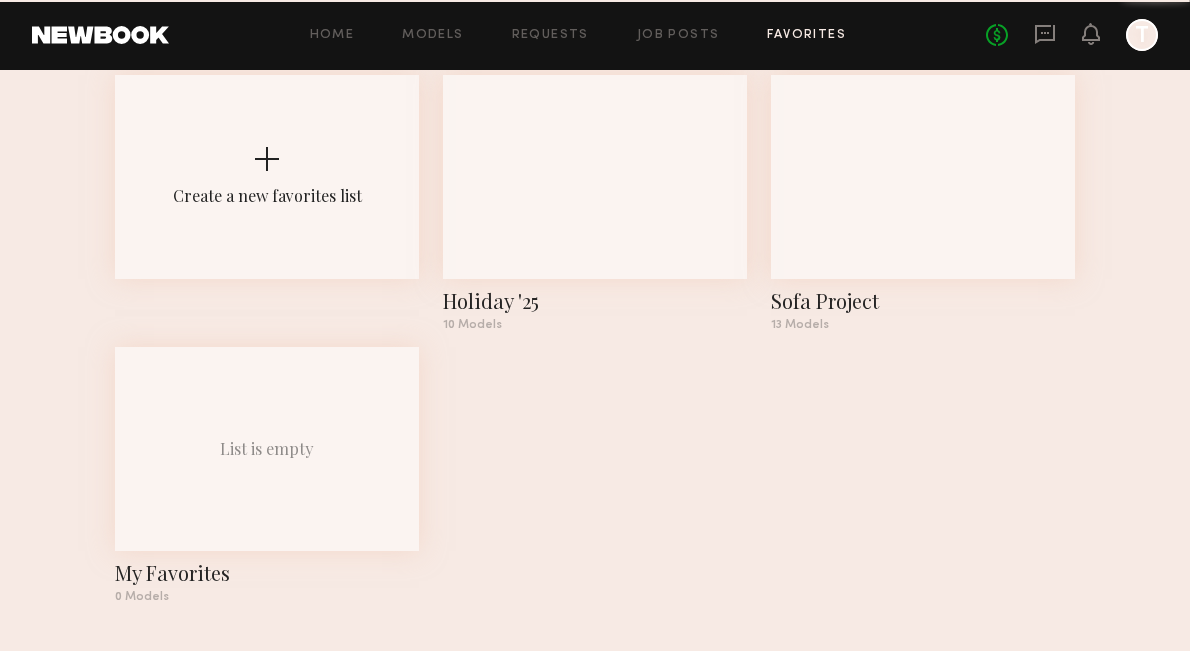 scroll, scrollTop: 0, scrollLeft: 0, axis: both 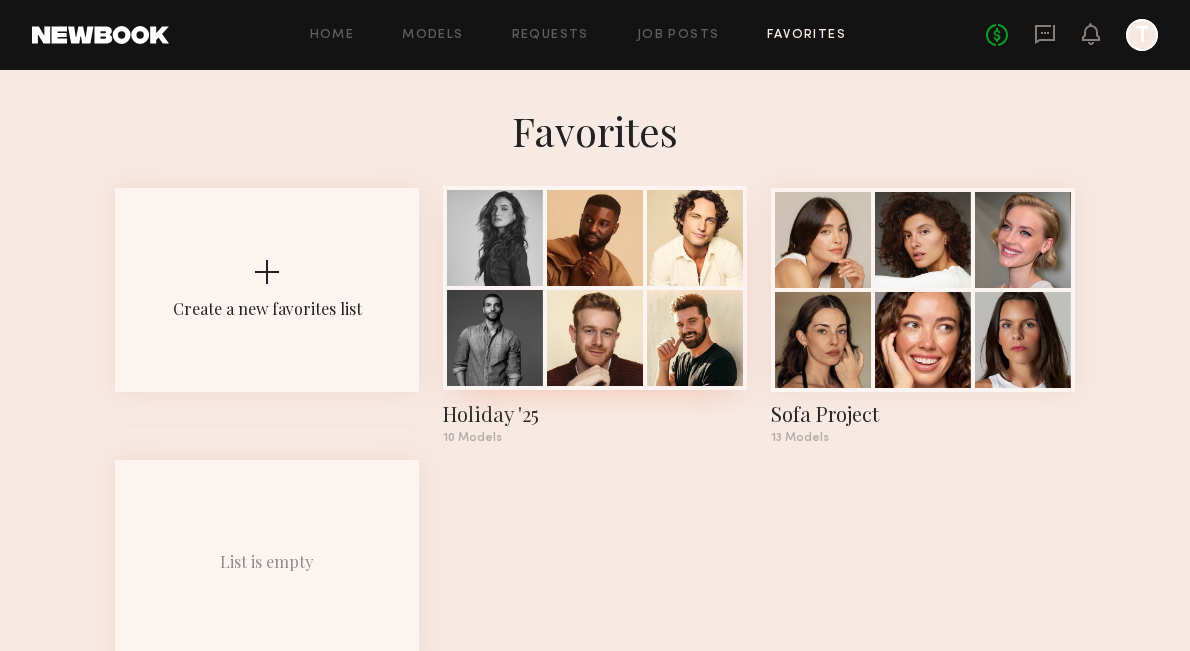 click 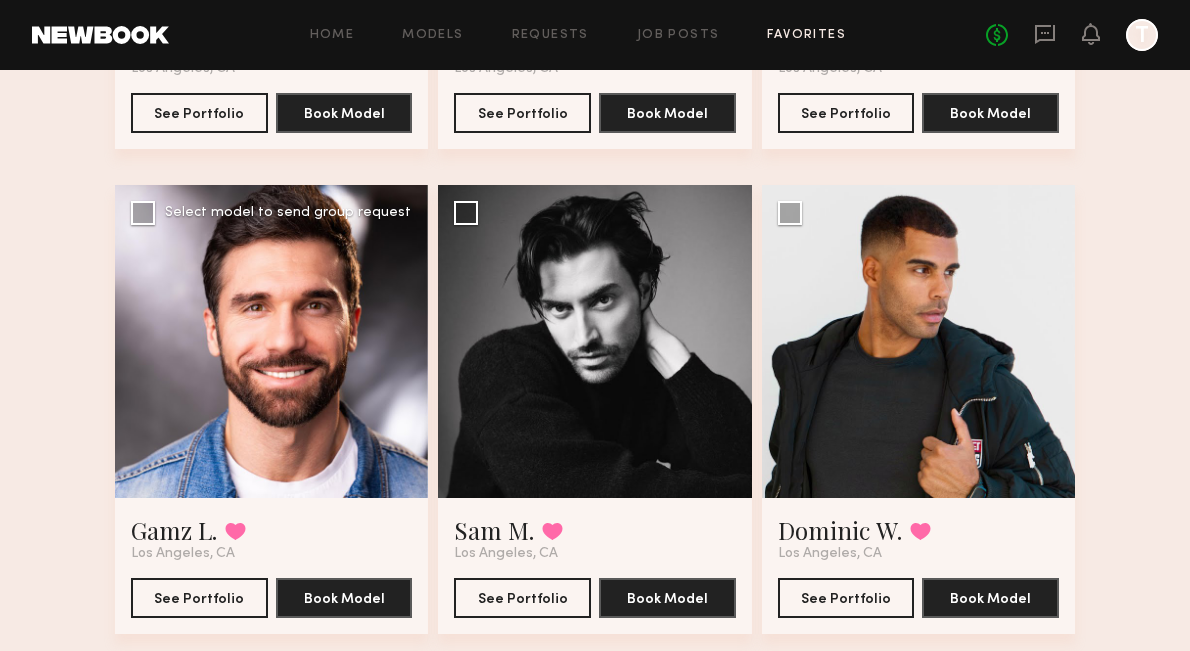 scroll, scrollTop: 1022, scrollLeft: 0, axis: vertical 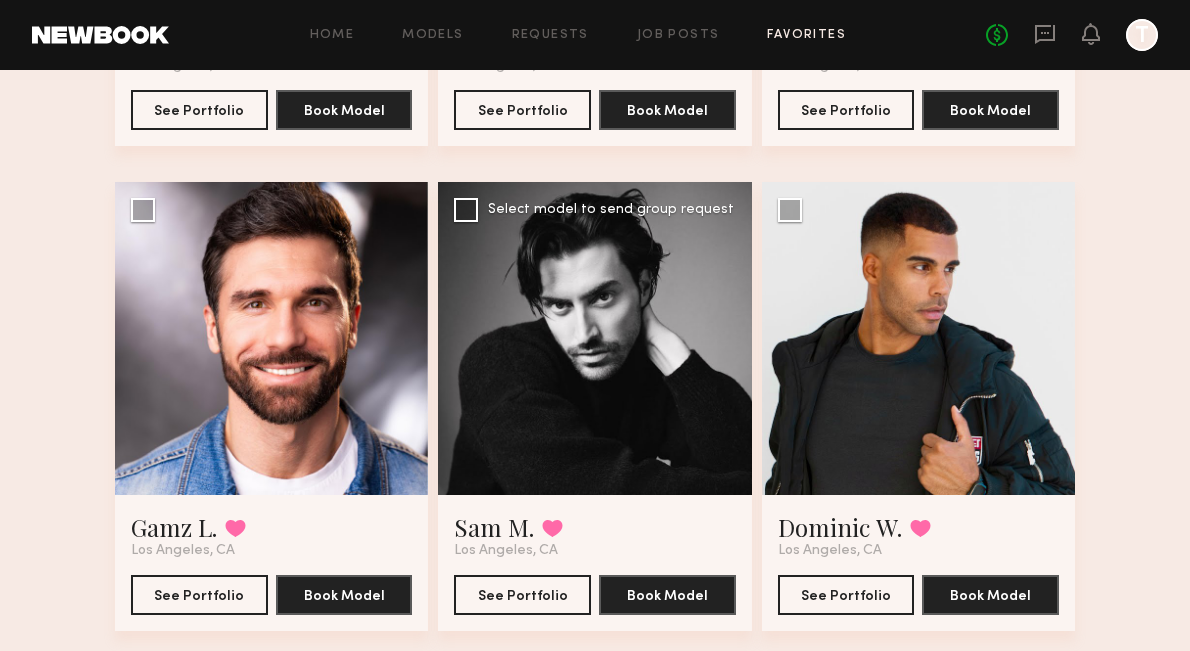 click on "Sam M. Favorited Los Angeles, CA See Portfolio Book Model" 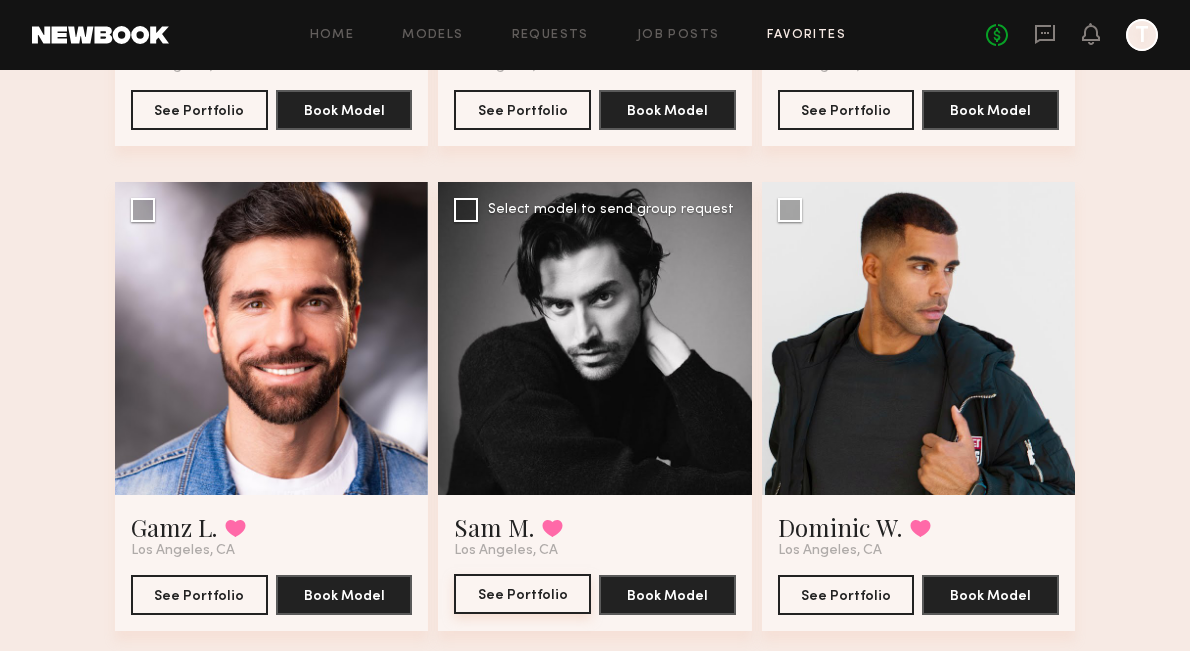 click on "See Portfolio" 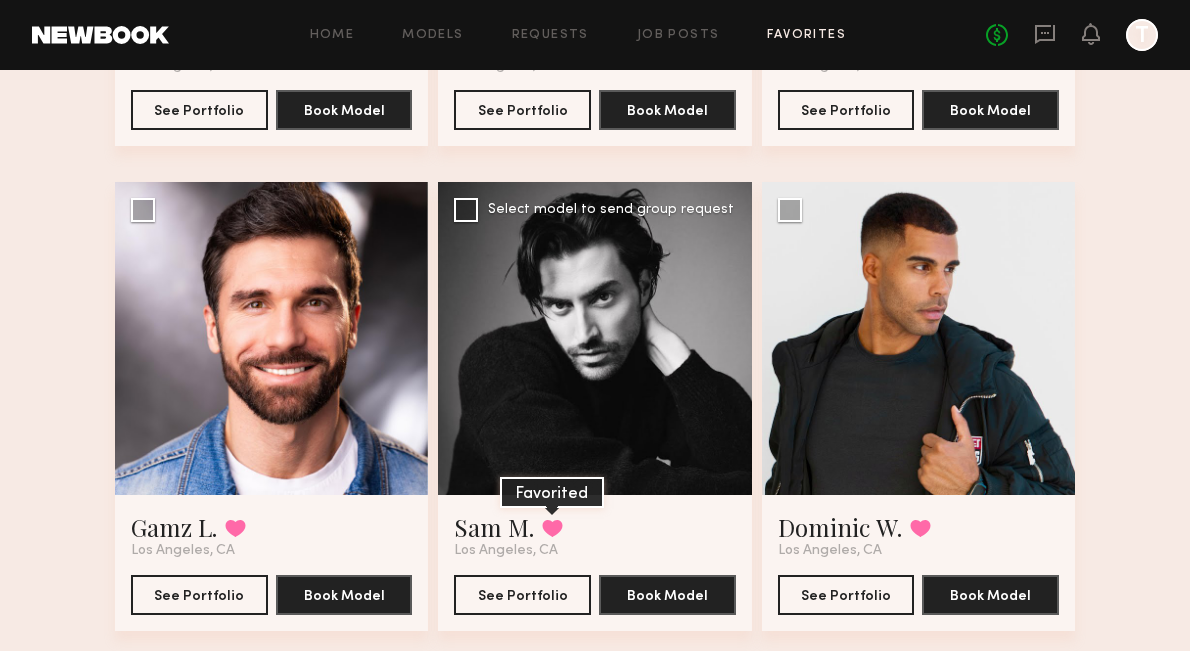 click 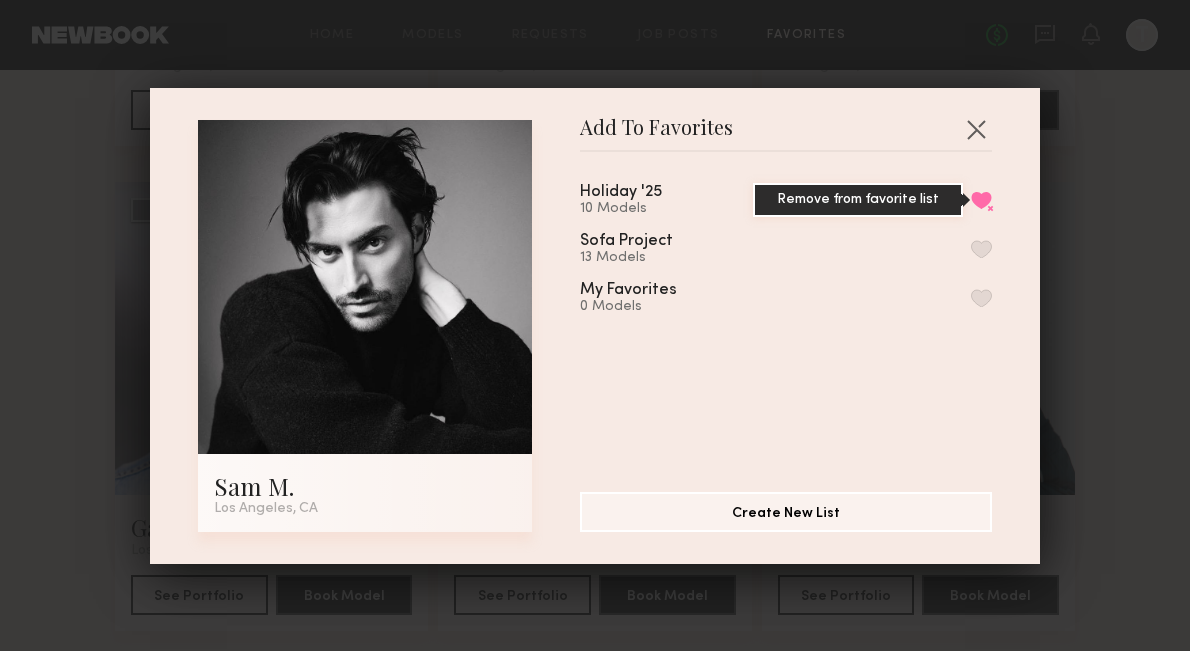 click on "Remove from favorite list" at bounding box center (981, 200) 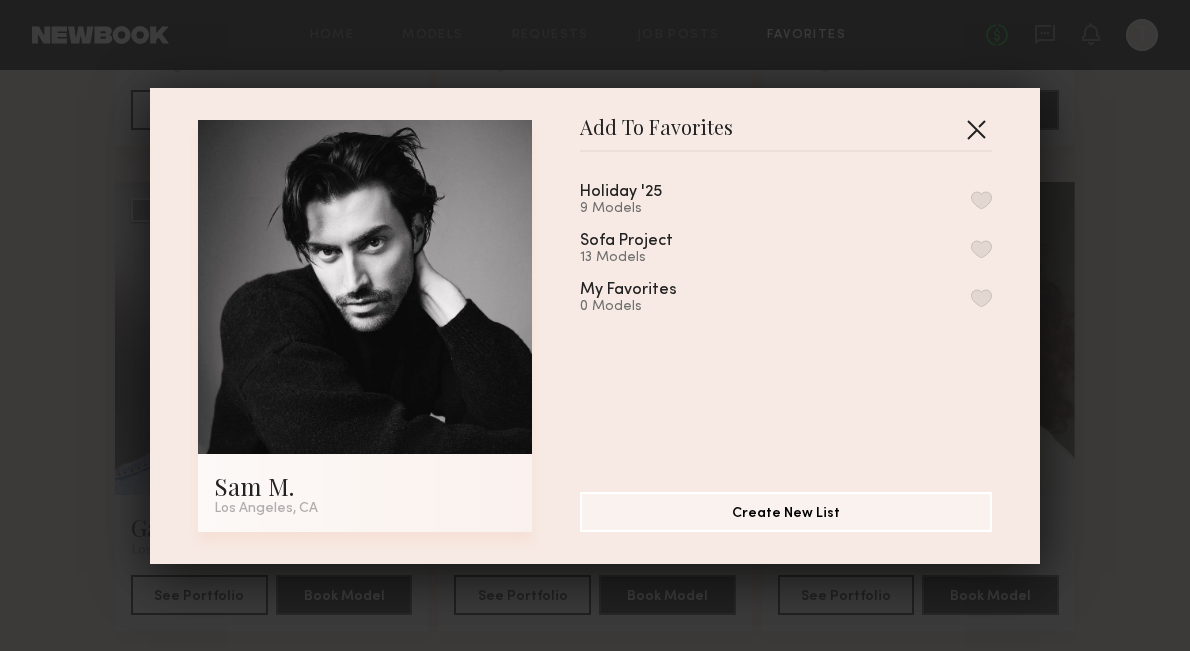 click at bounding box center (976, 129) 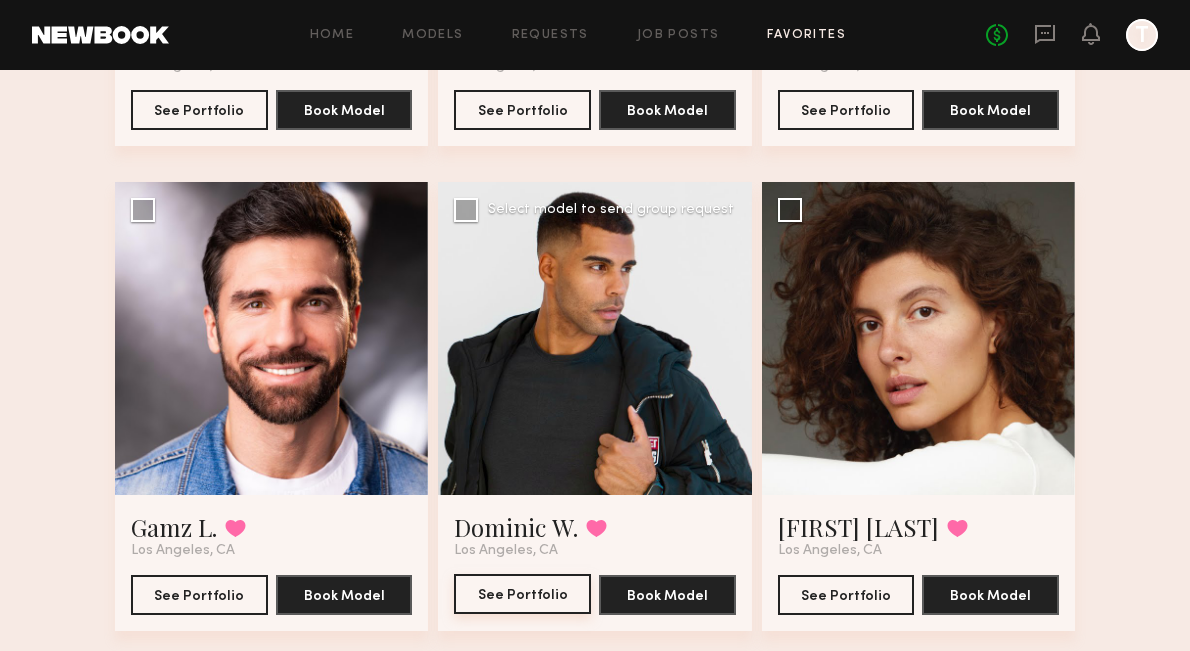 click on "See Portfolio" 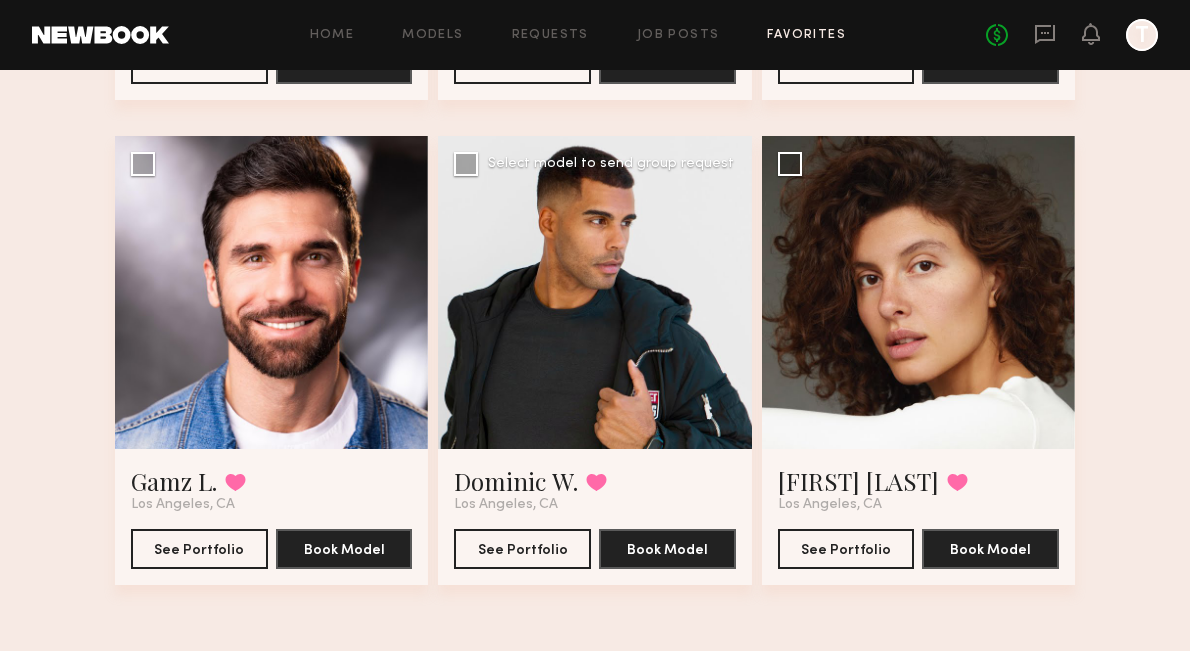 click on "Dominic W. Favorited" 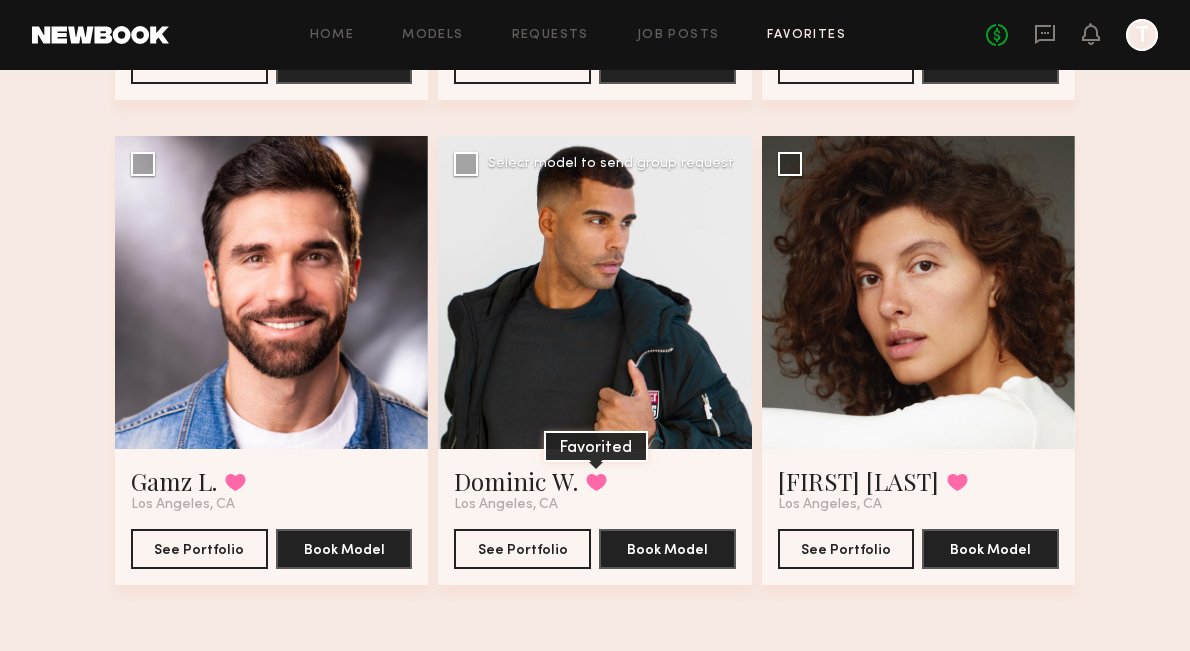 click 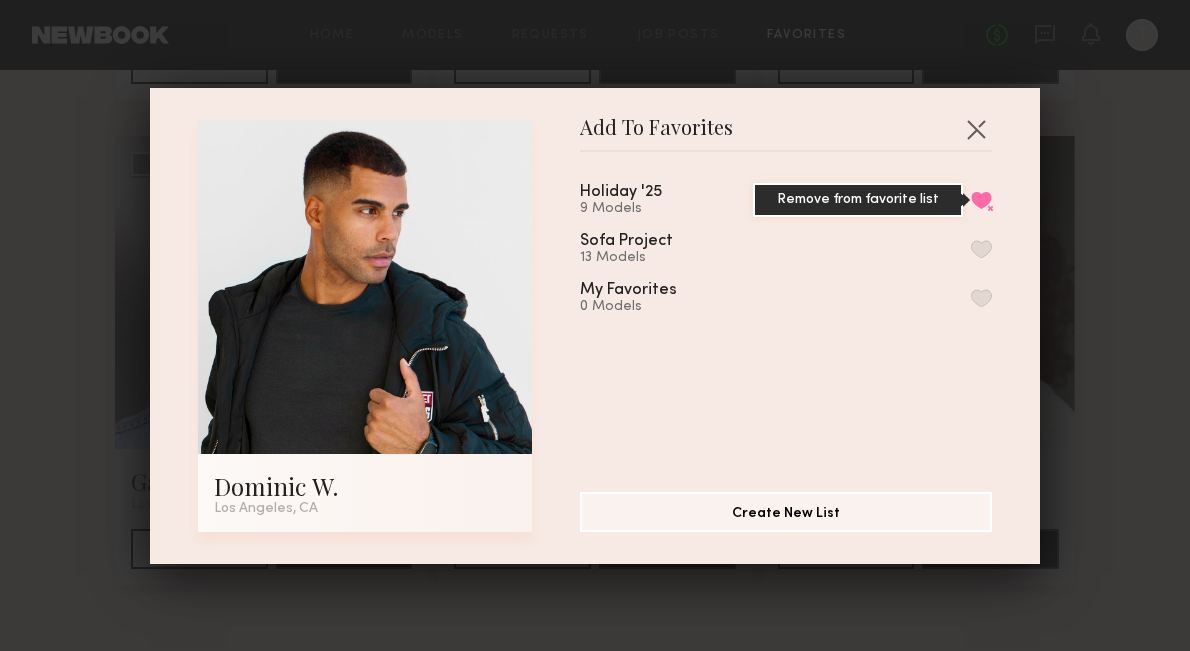 click on "Remove from favorite list" at bounding box center (981, 200) 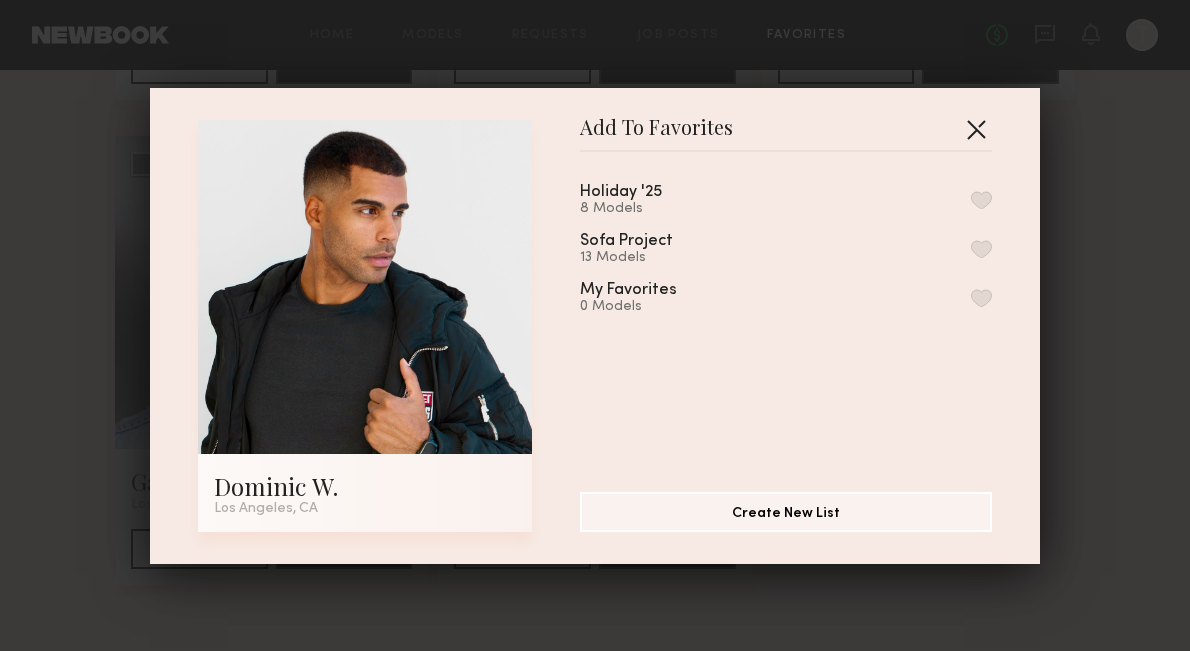 click at bounding box center (976, 129) 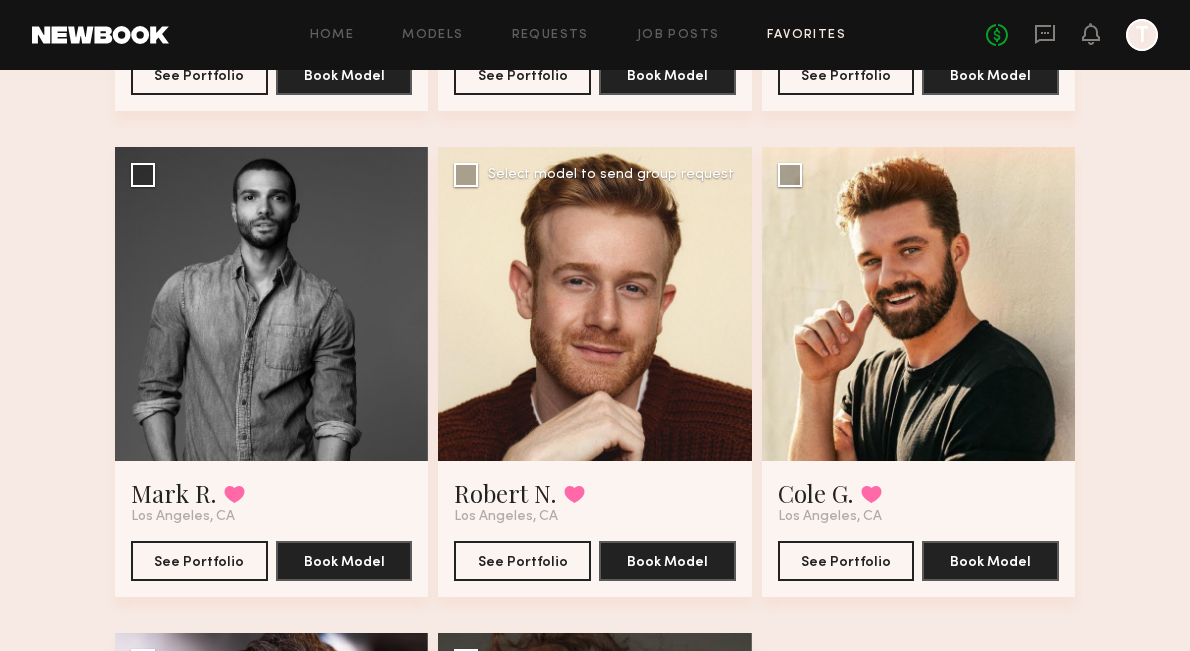 scroll, scrollTop: 567, scrollLeft: 0, axis: vertical 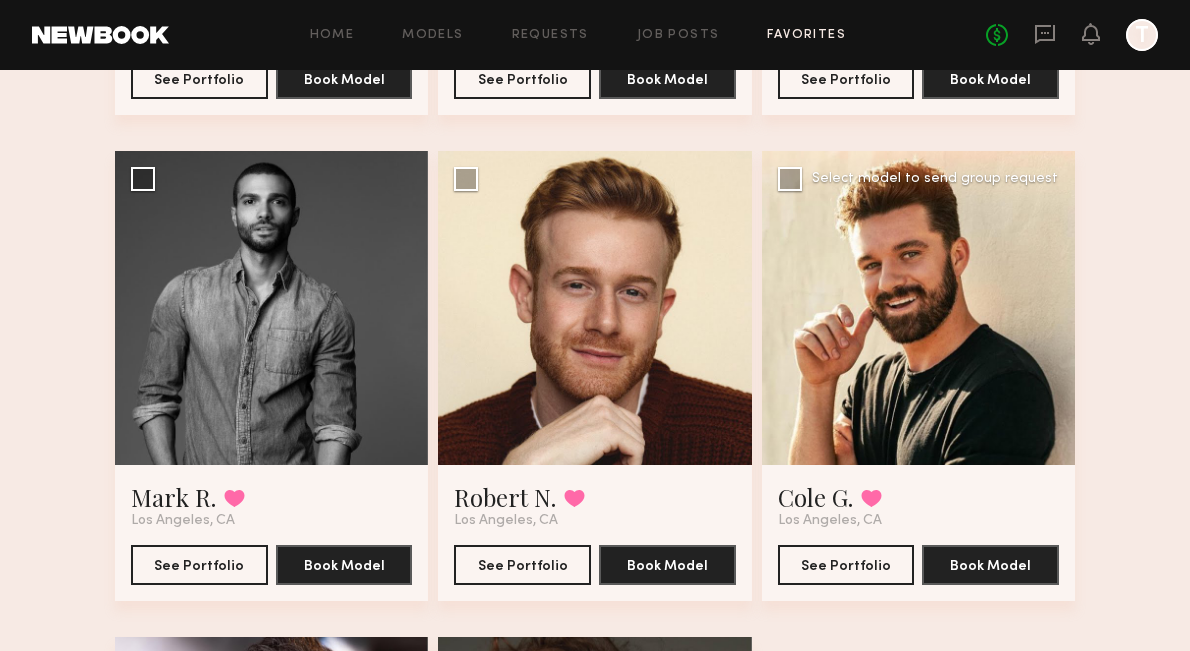 click 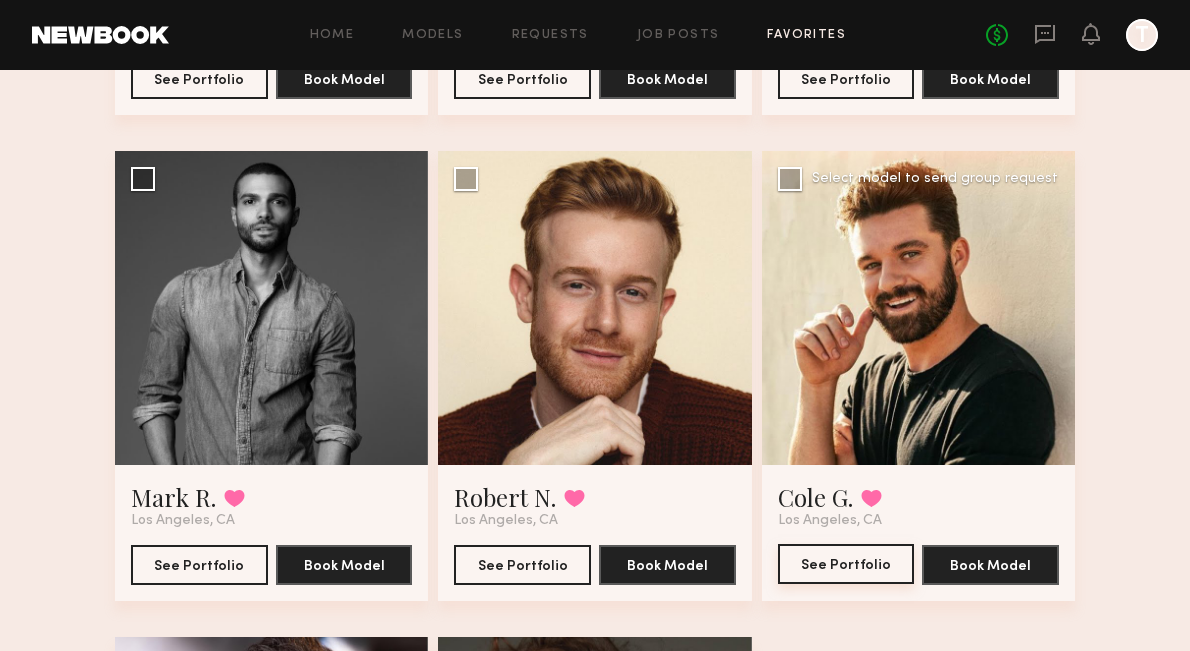 click on "See Portfolio" 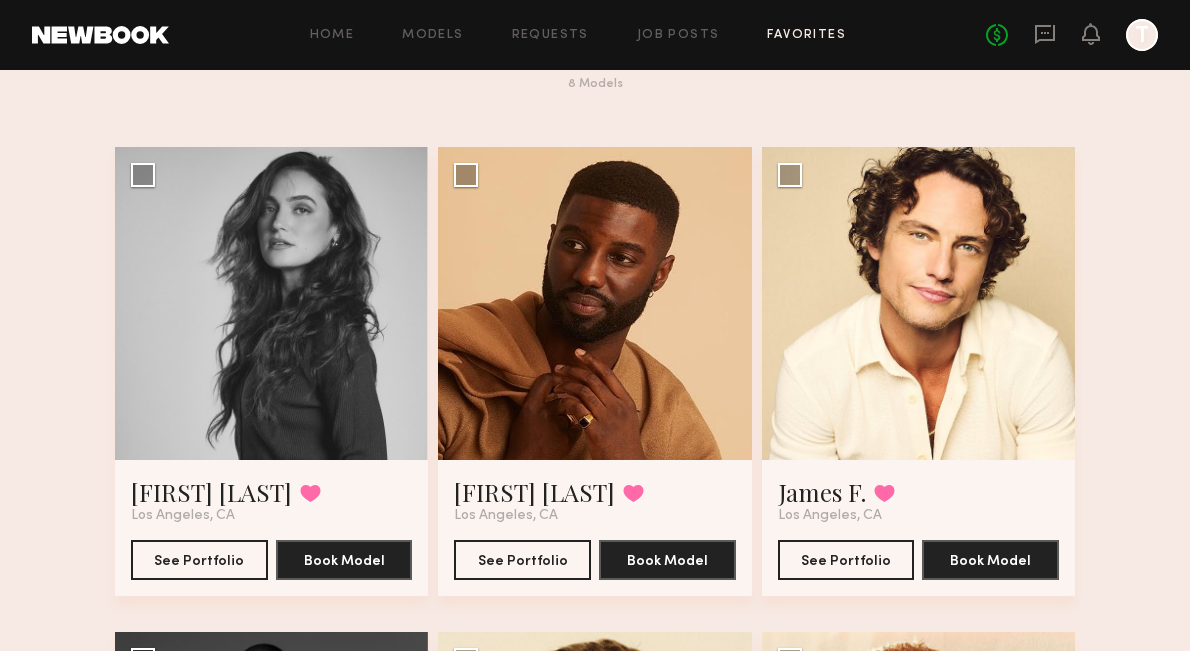 scroll, scrollTop: 13, scrollLeft: 0, axis: vertical 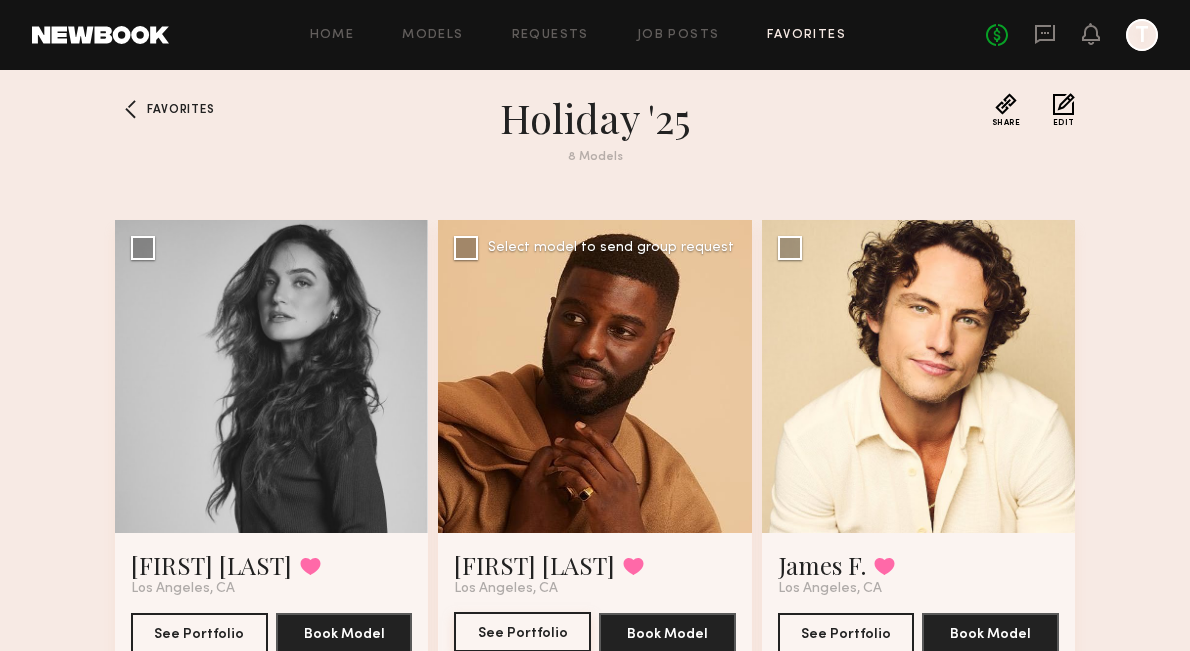 click on "See Portfolio" 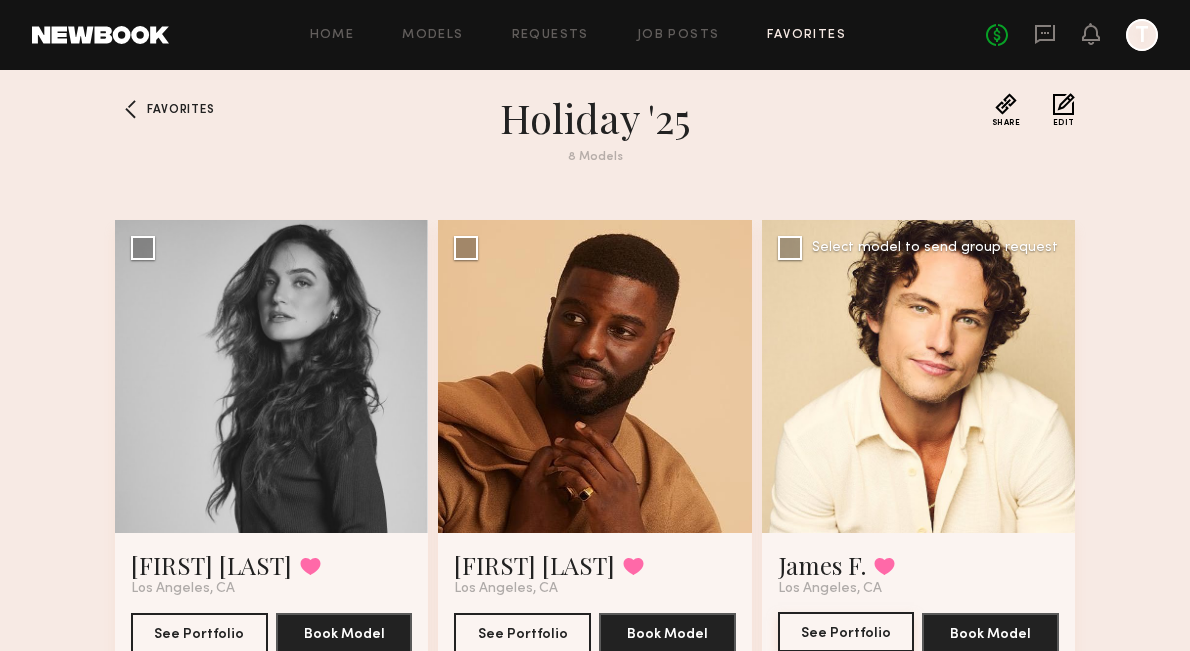 click on "See Portfolio" 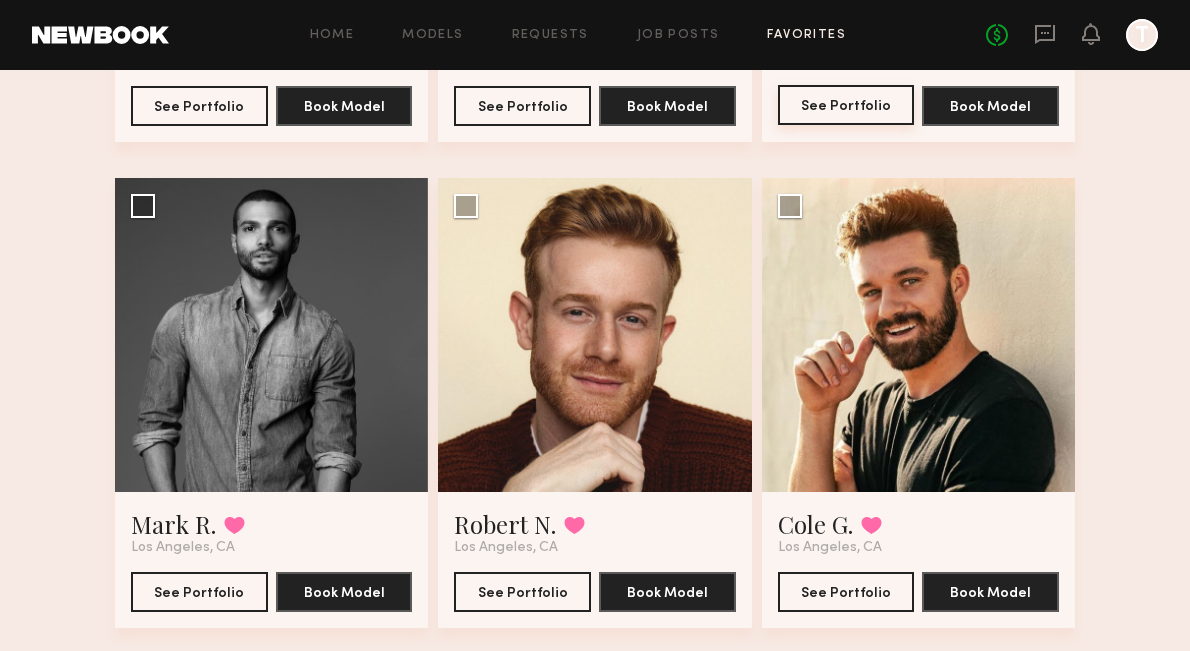 scroll, scrollTop: 596, scrollLeft: 0, axis: vertical 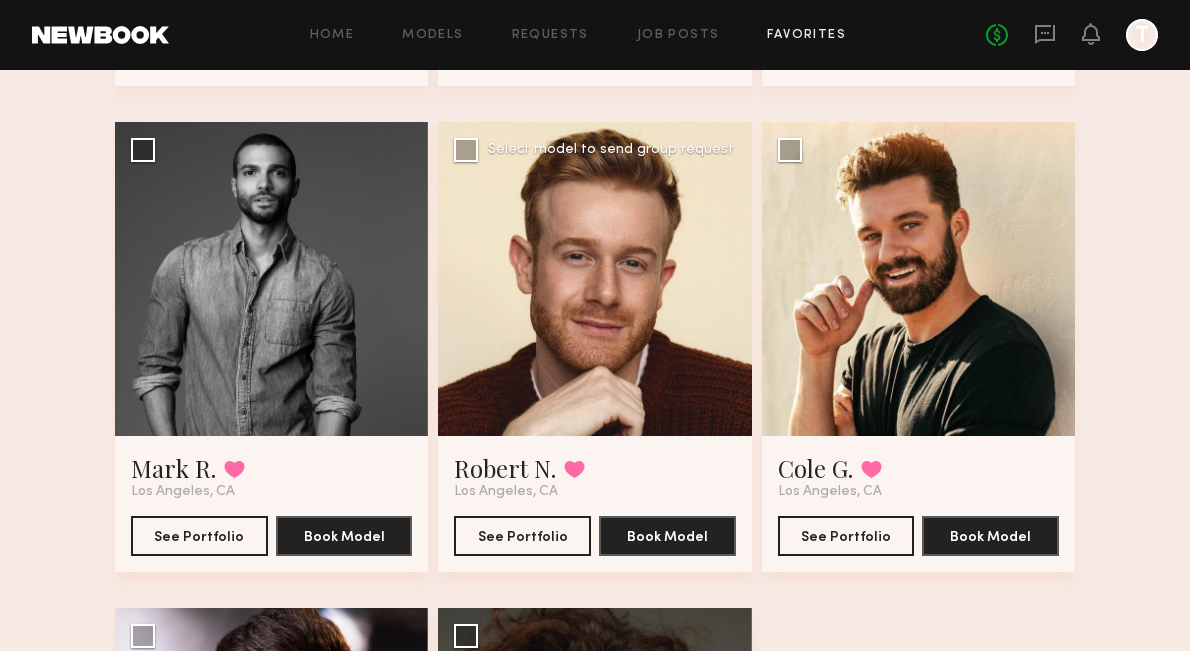 click 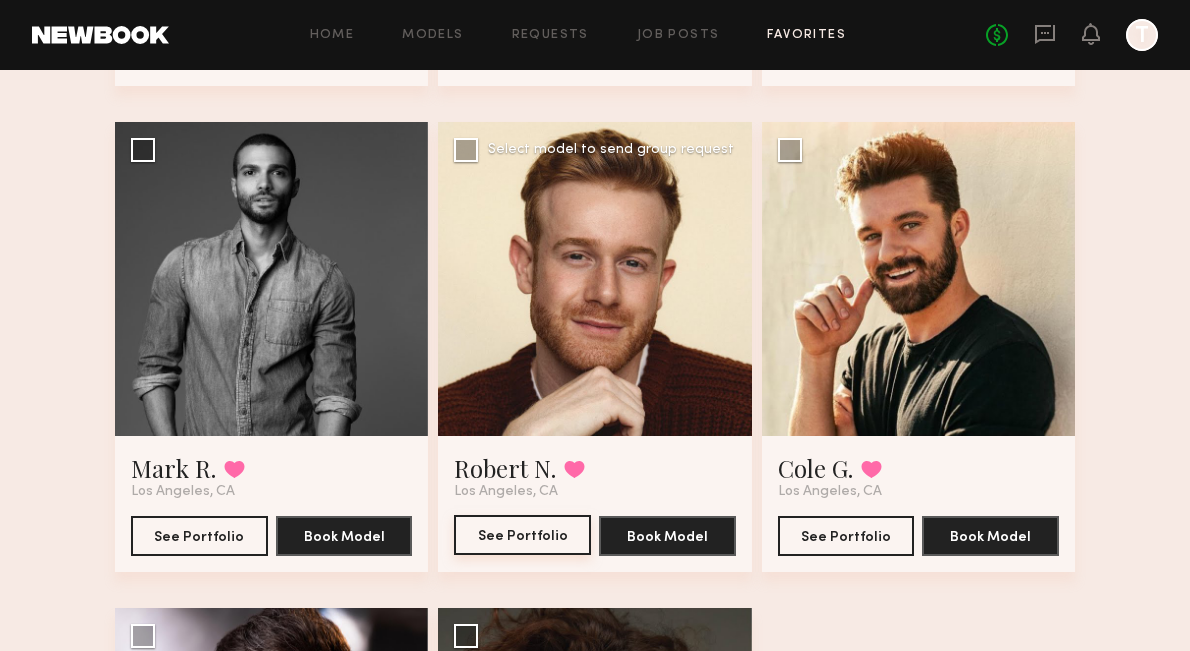 click on "See Portfolio" 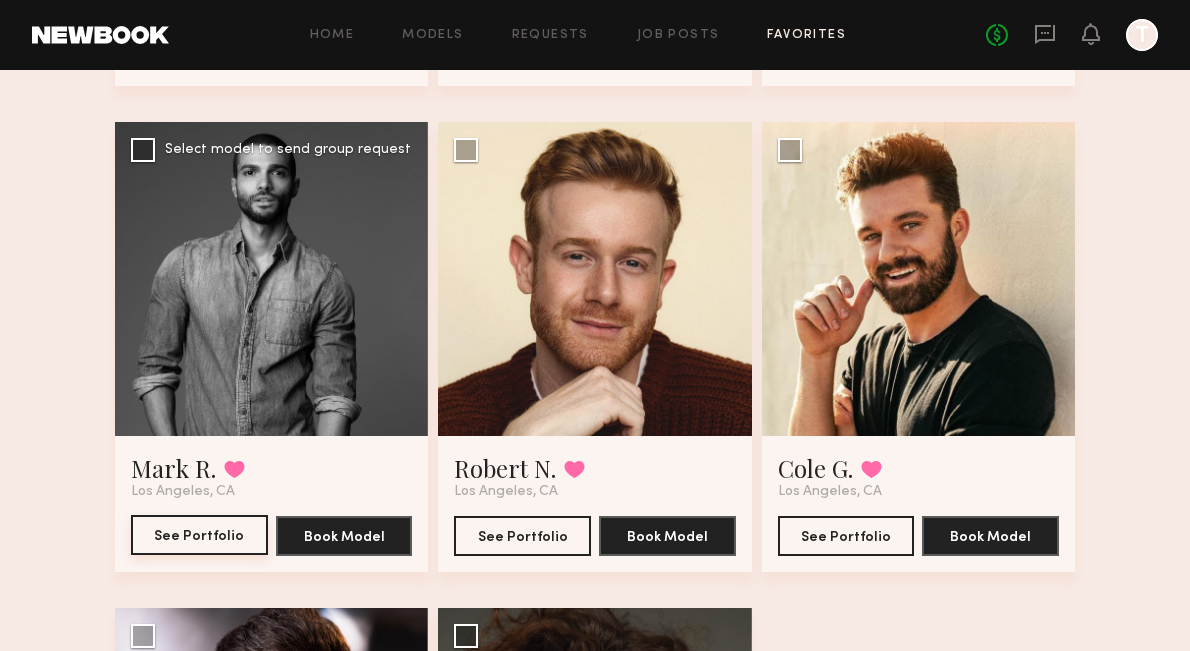 click on "See Portfolio" 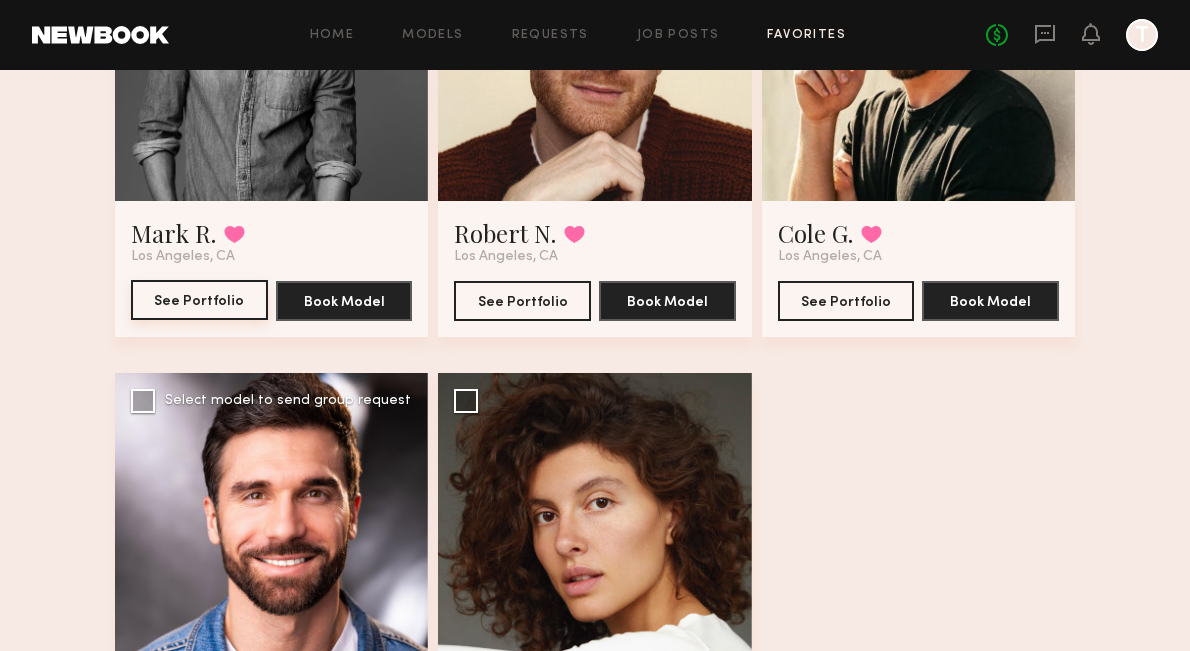 scroll, scrollTop: 1068, scrollLeft: 0, axis: vertical 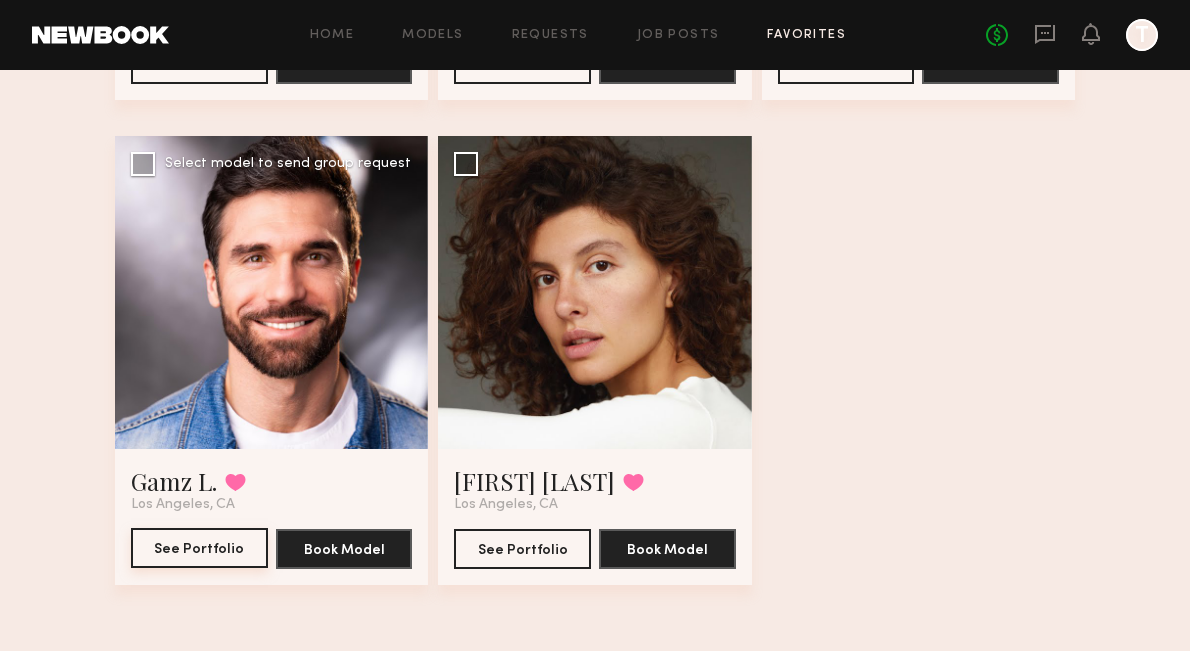 click on "See Portfolio" 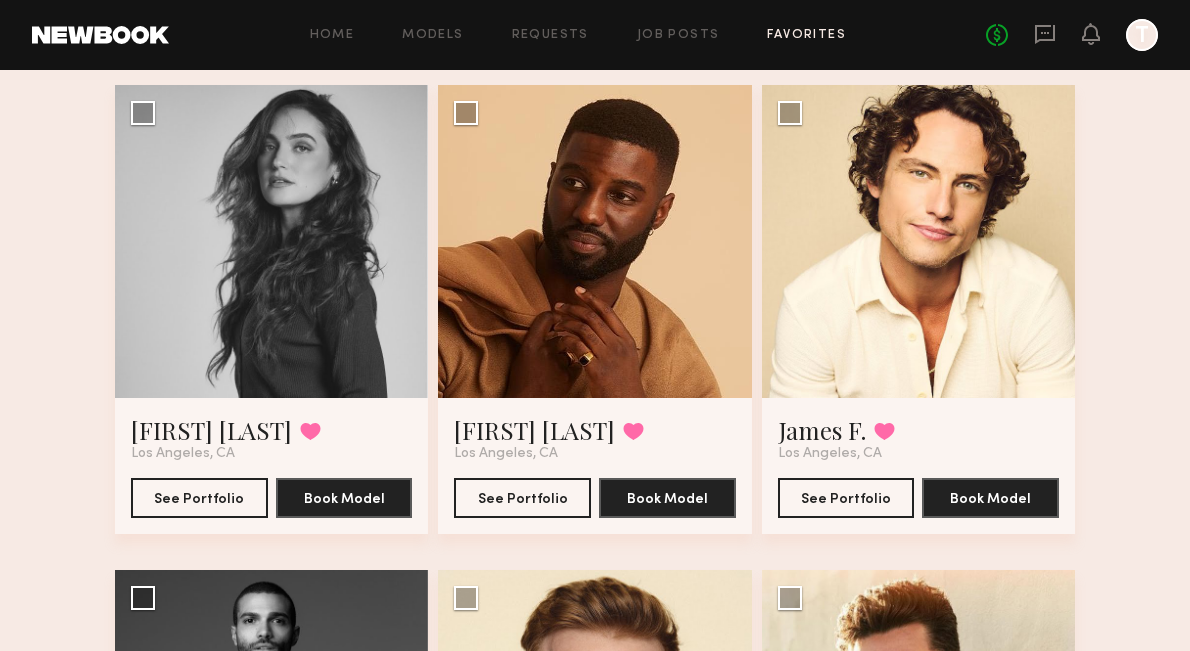 scroll, scrollTop: 154, scrollLeft: 0, axis: vertical 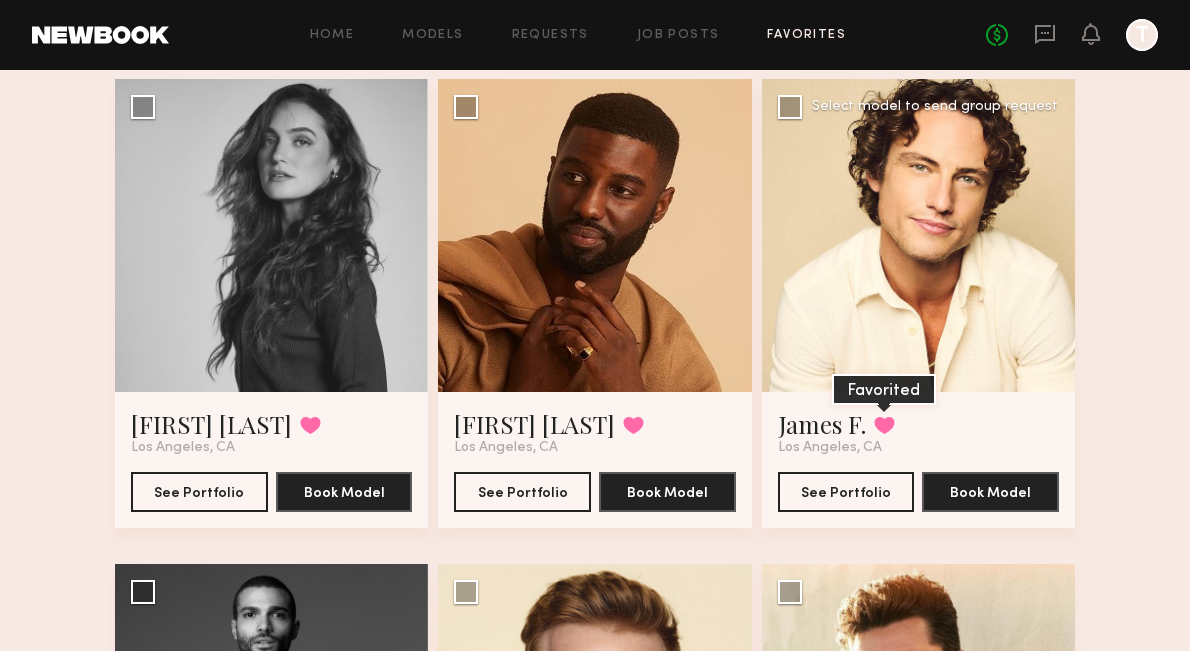 click 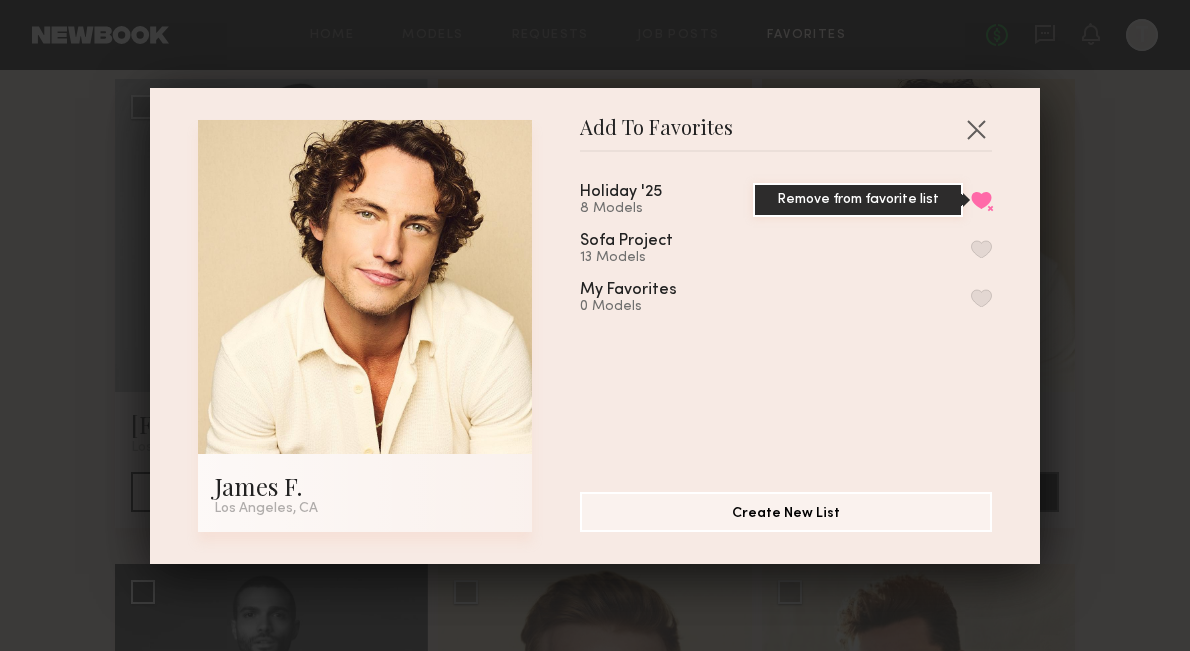 click on "Remove from favorite list" at bounding box center (981, 200) 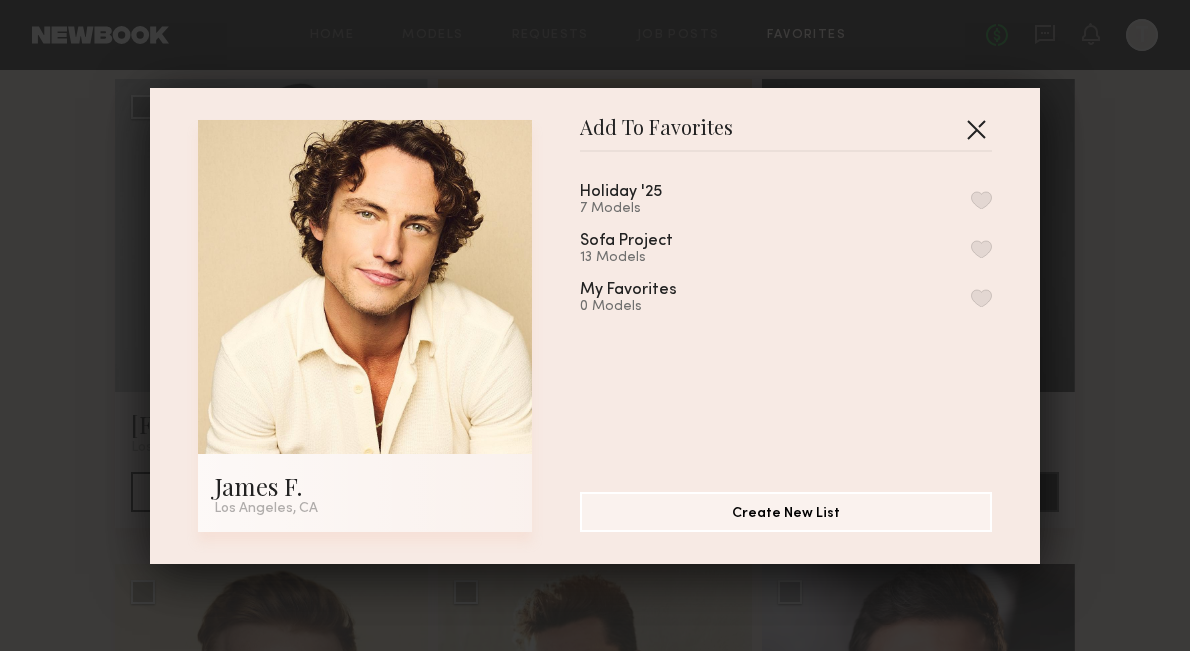 click at bounding box center (976, 129) 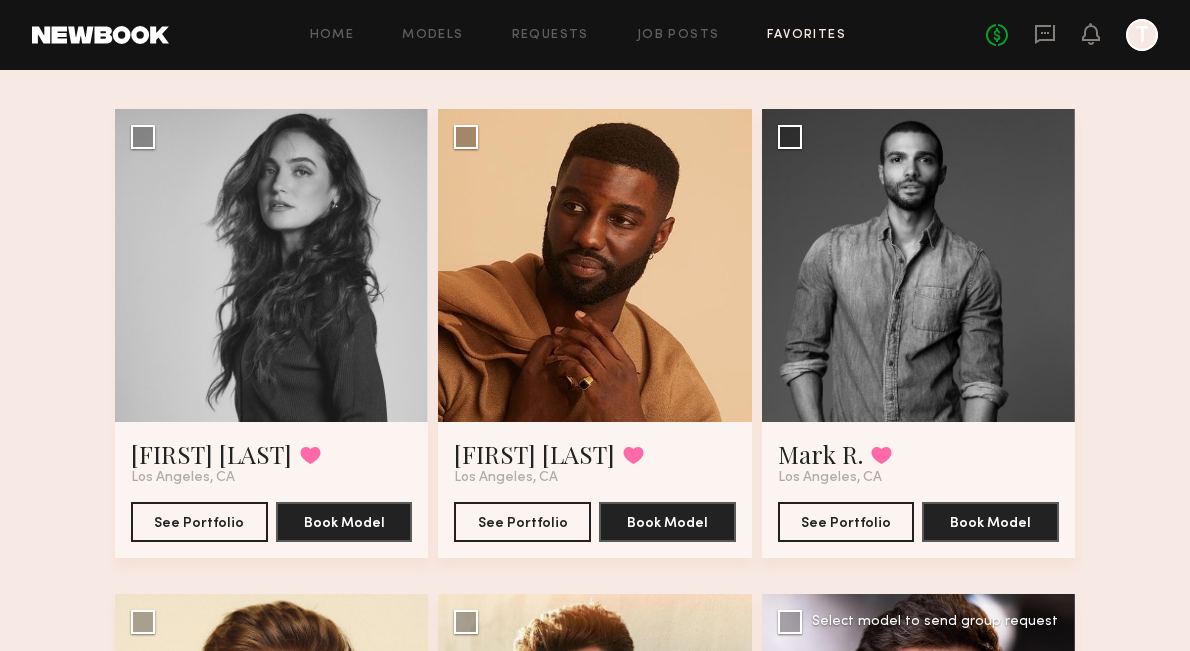 scroll, scrollTop: 0, scrollLeft: 0, axis: both 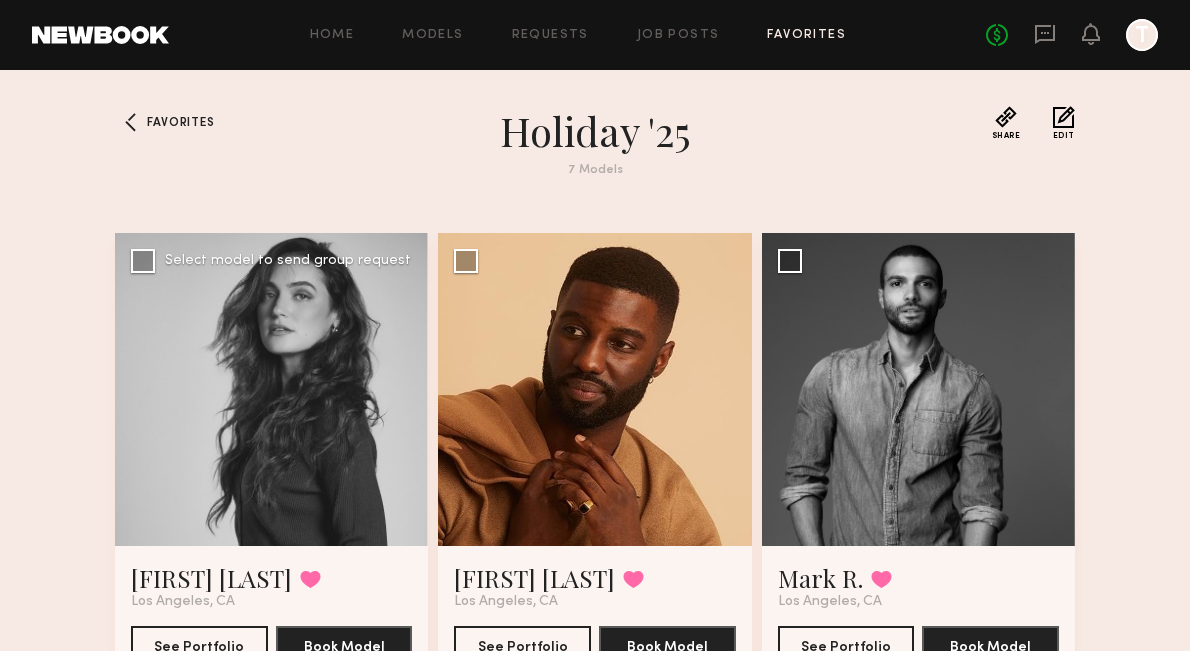 click 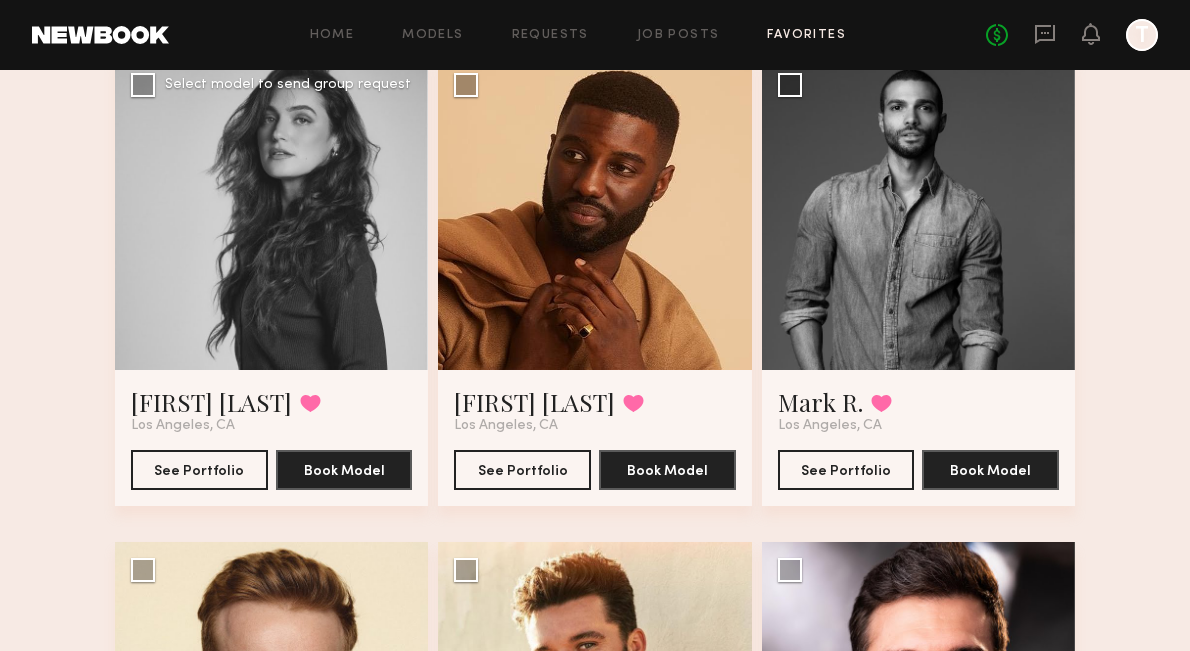 scroll, scrollTop: 208, scrollLeft: 0, axis: vertical 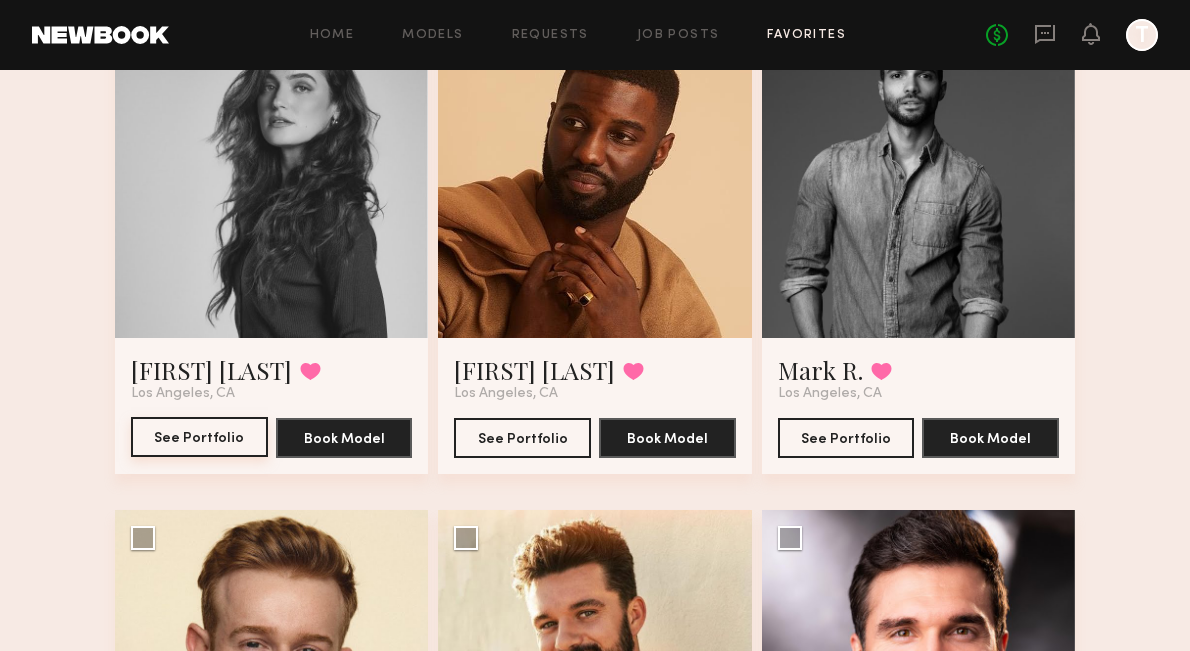 click on "See Portfolio" 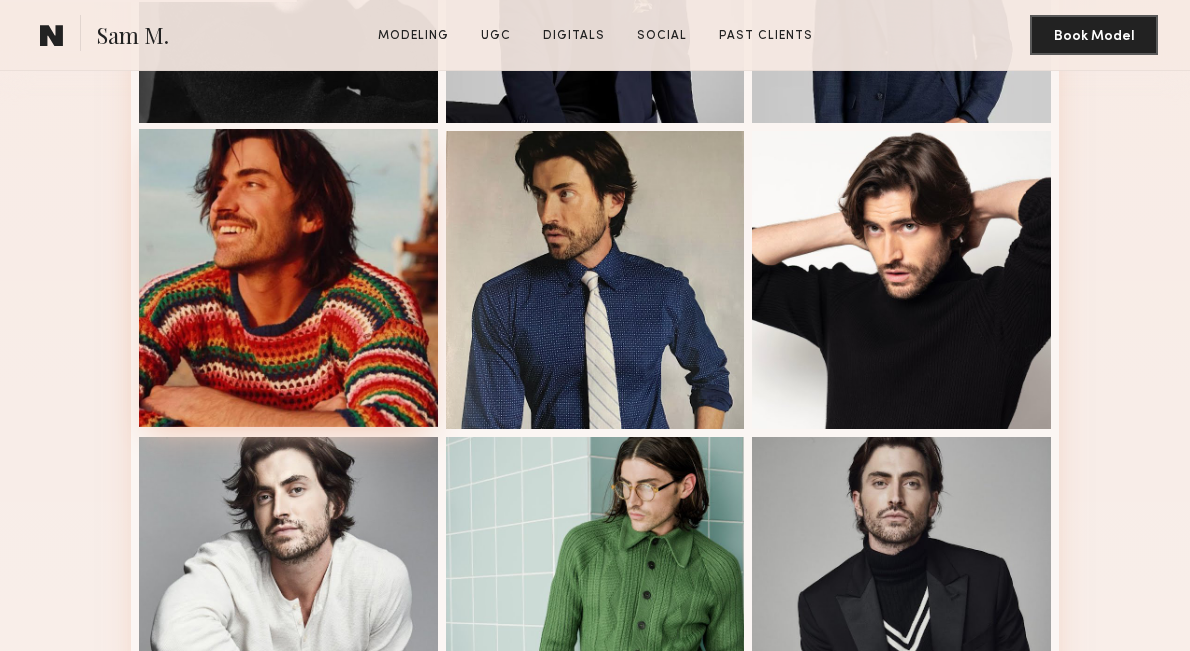 scroll, scrollTop: 775, scrollLeft: 0, axis: vertical 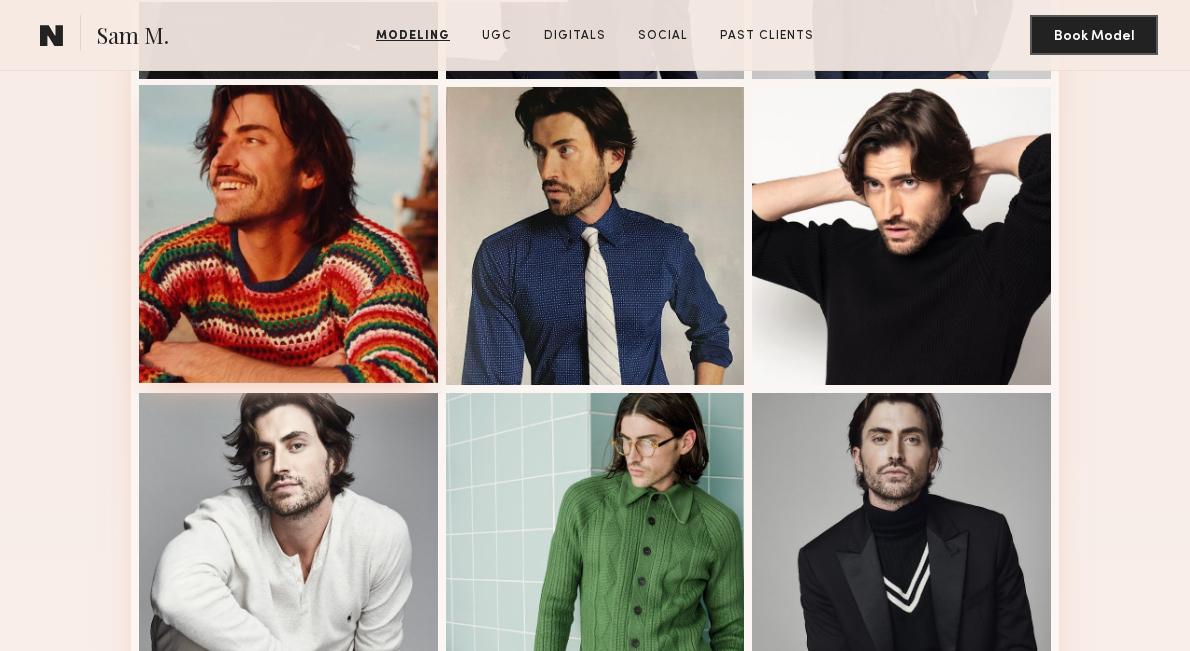 click at bounding box center (288, 234) 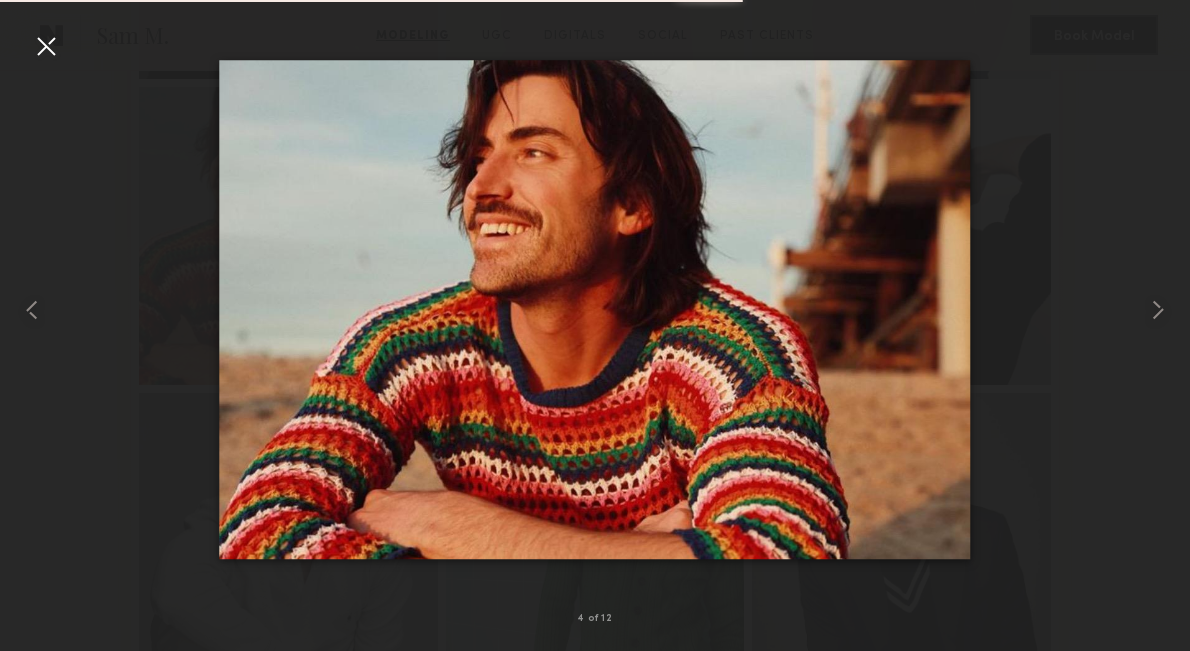 click at bounding box center (46, 46) 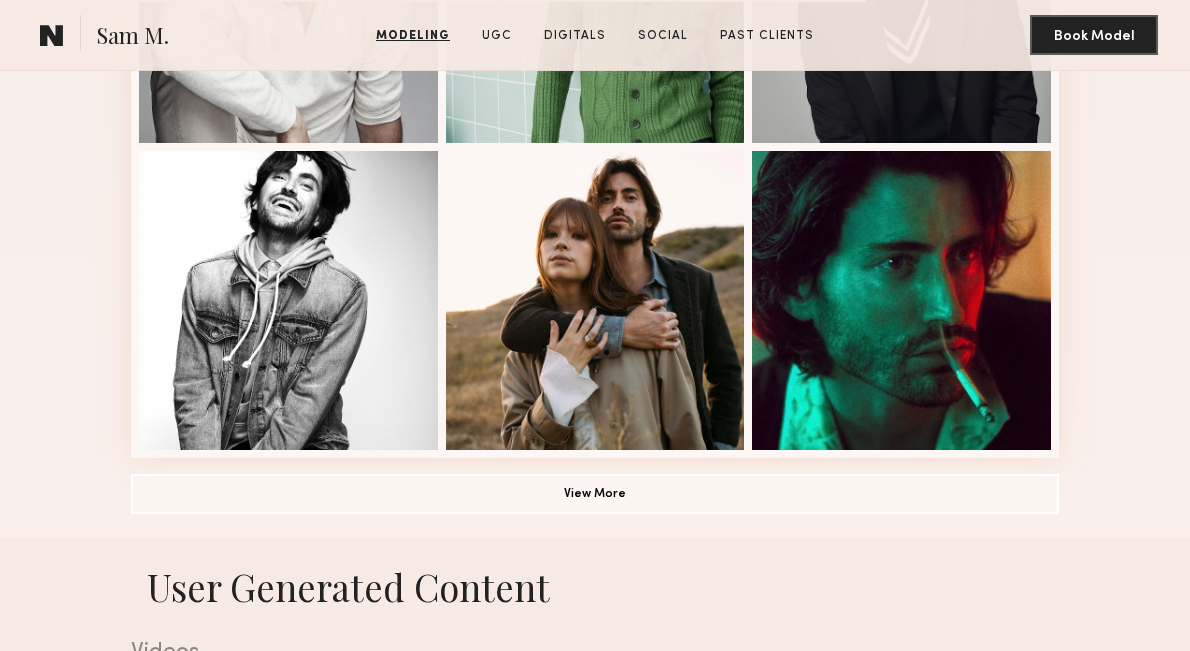 scroll, scrollTop: 1336, scrollLeft: 0, axis: vertical 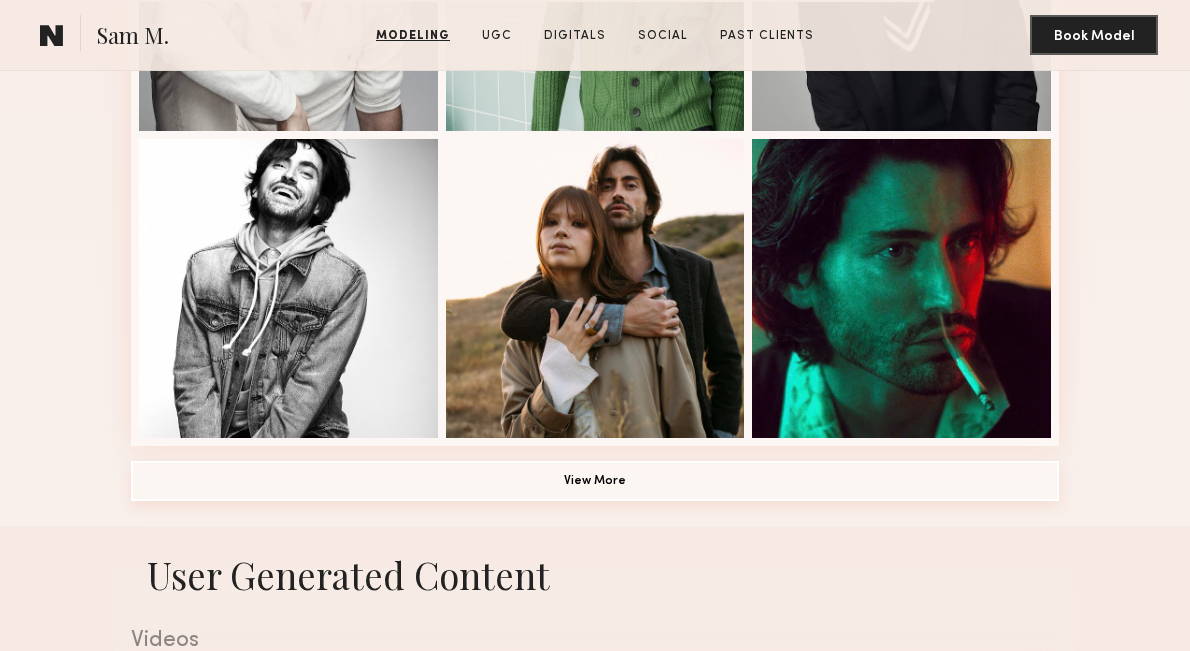 click on "View More" 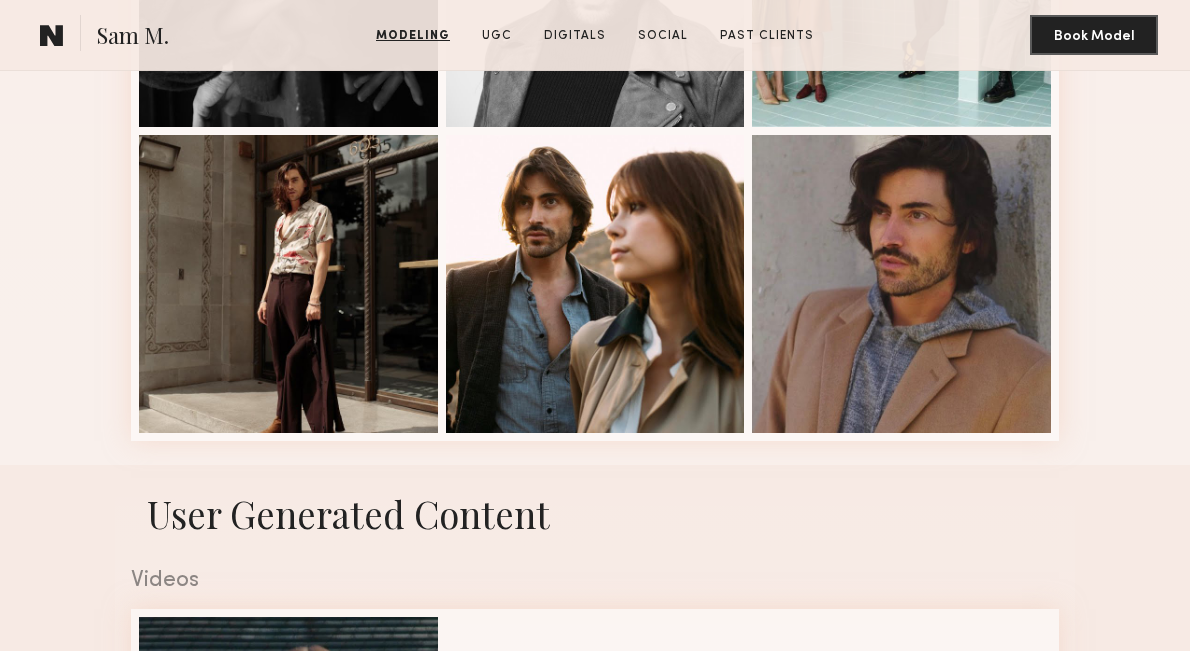 scroll, scrollTop: 2600, scrollLeft: 0, axis: vertical 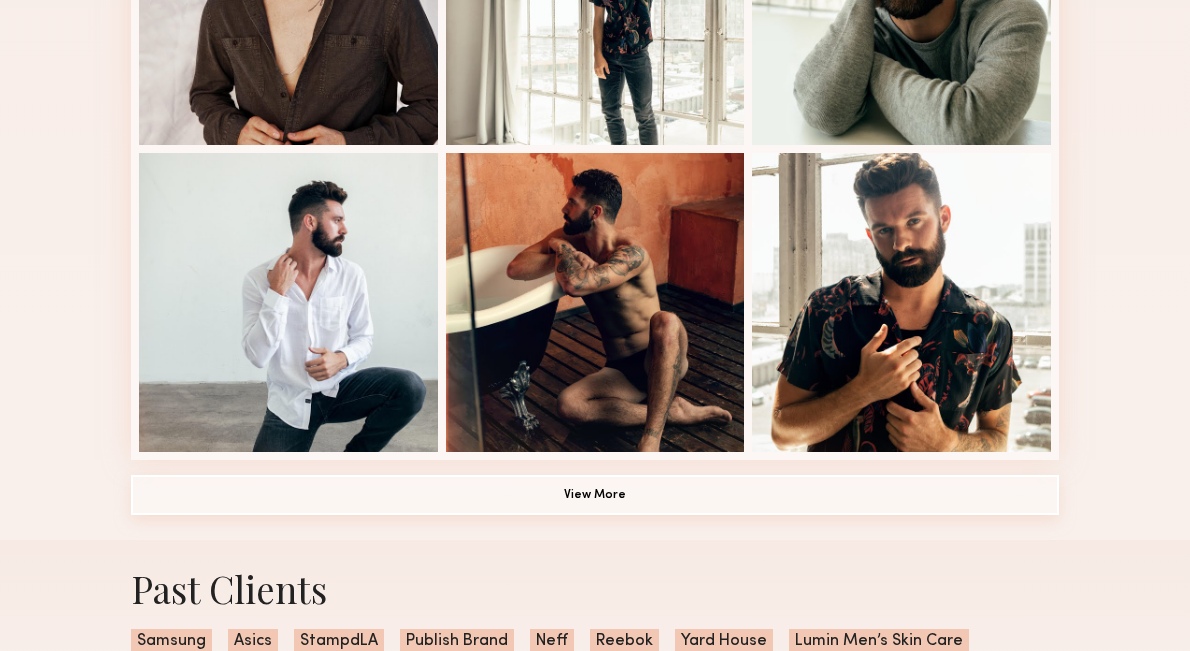 click on "View More" 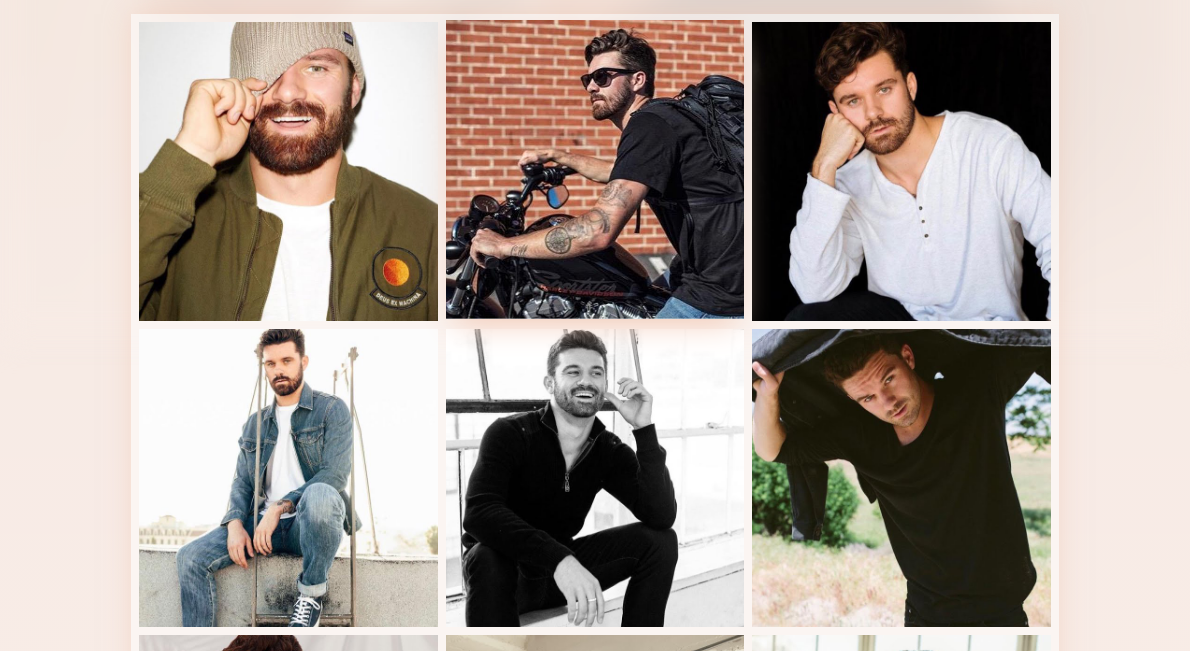 scroll, scrollTop: 514, scrollLeft: 0, axis: vertical 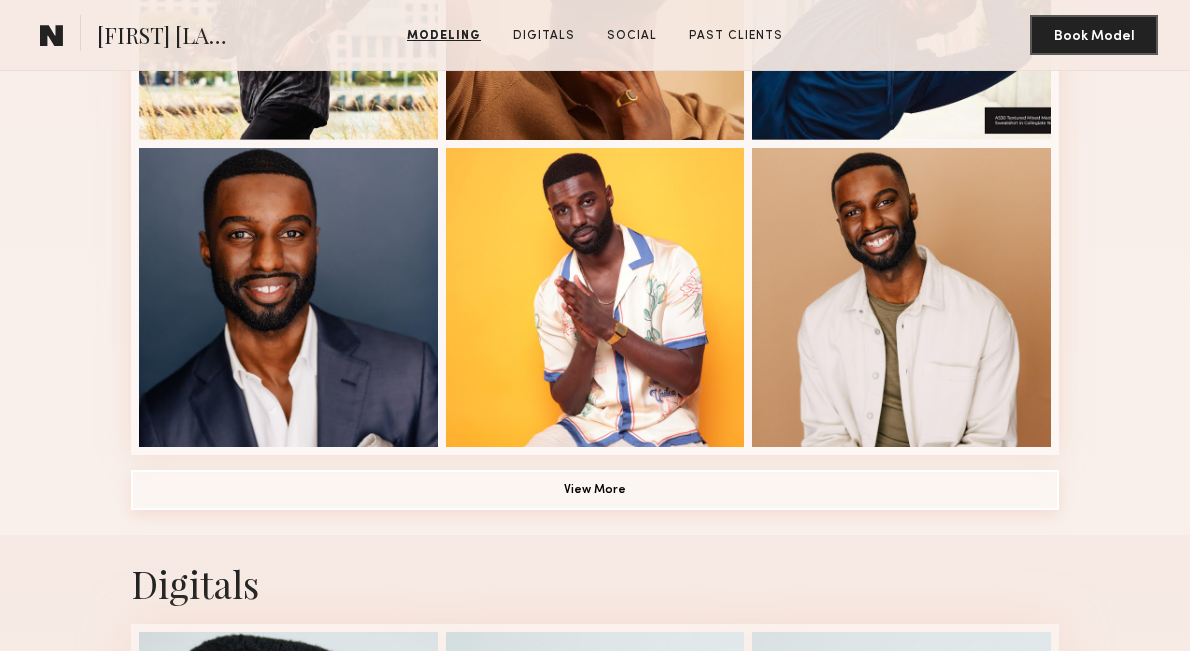 click on "View More" 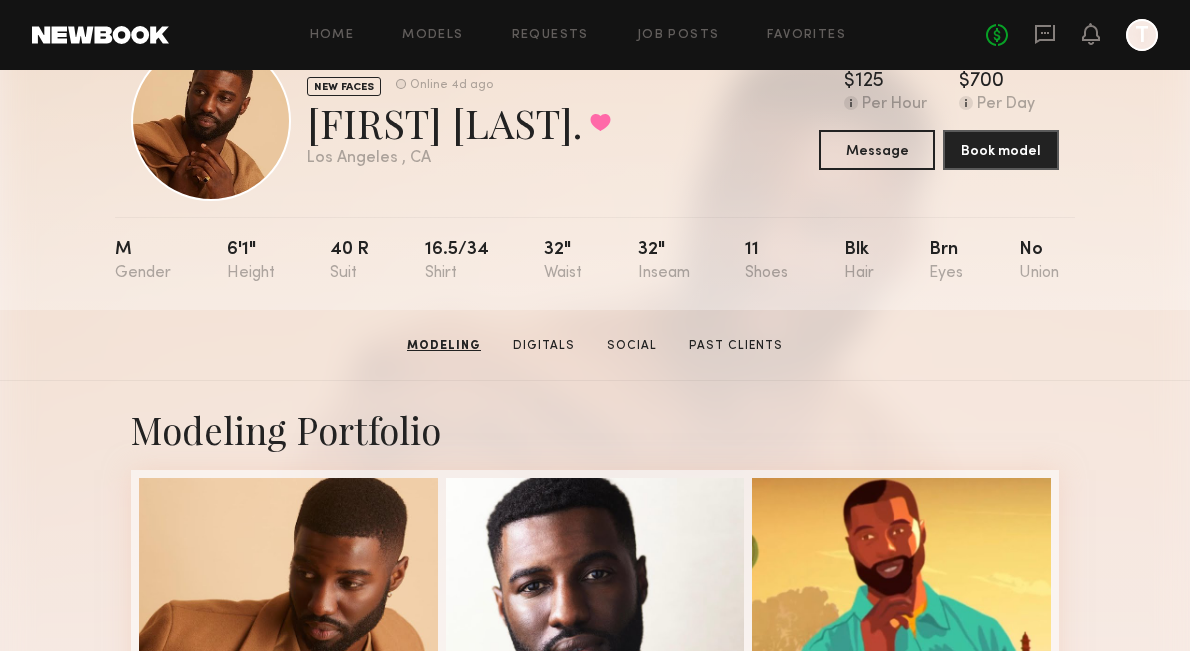 scroll, scrollTop: 0, scrollLeft: 0, axis: both 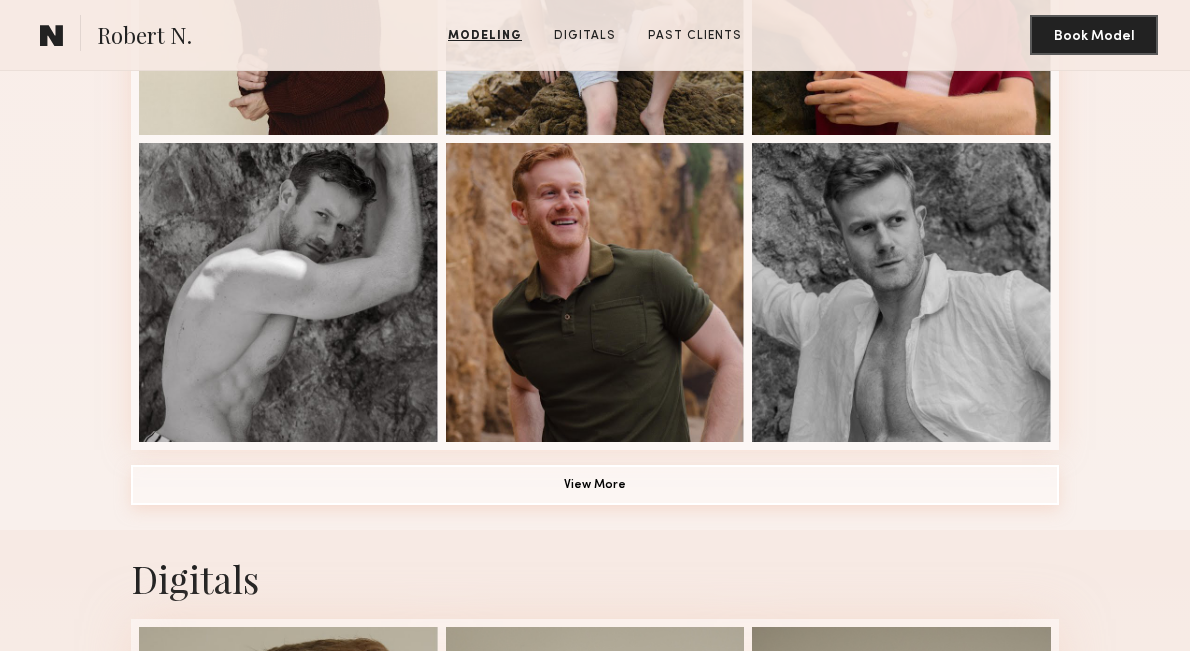 click on "View More" 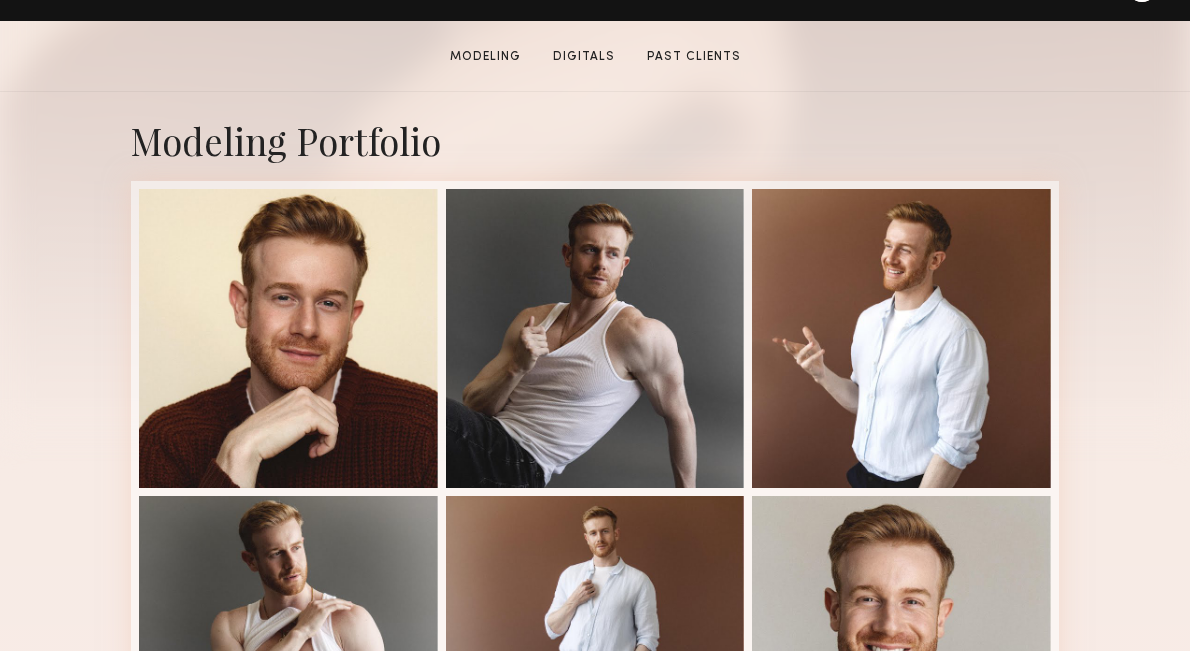 scroll, scrollTop: 369, scrollLeft: 0, axis: vertical 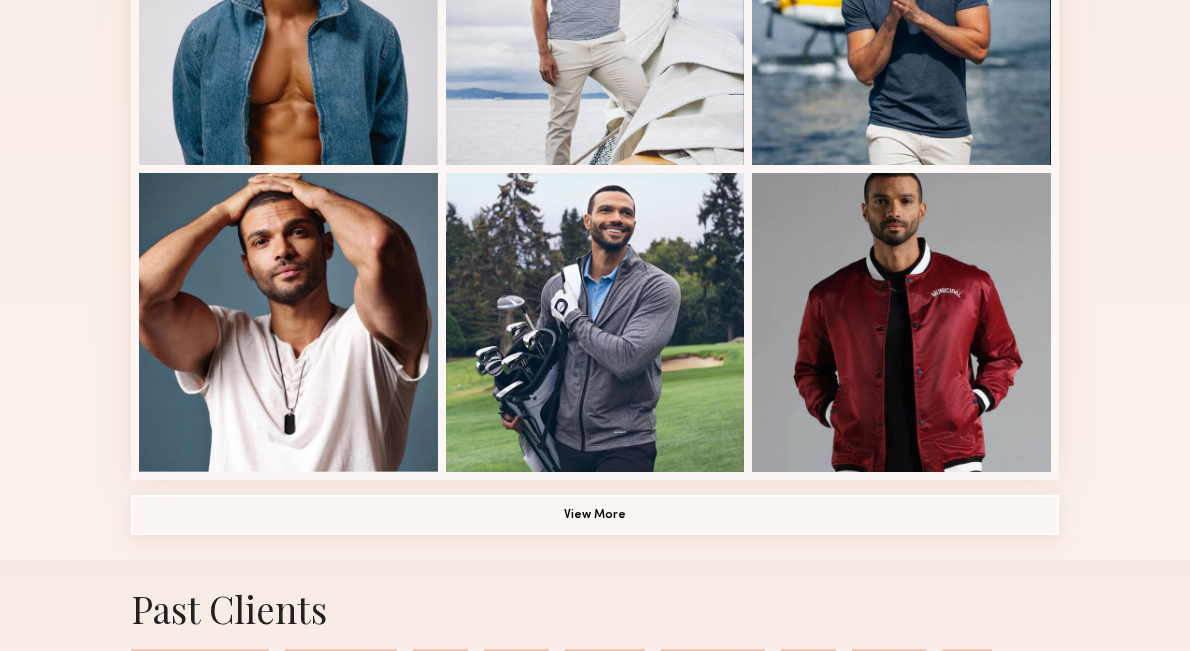 click on "View More" 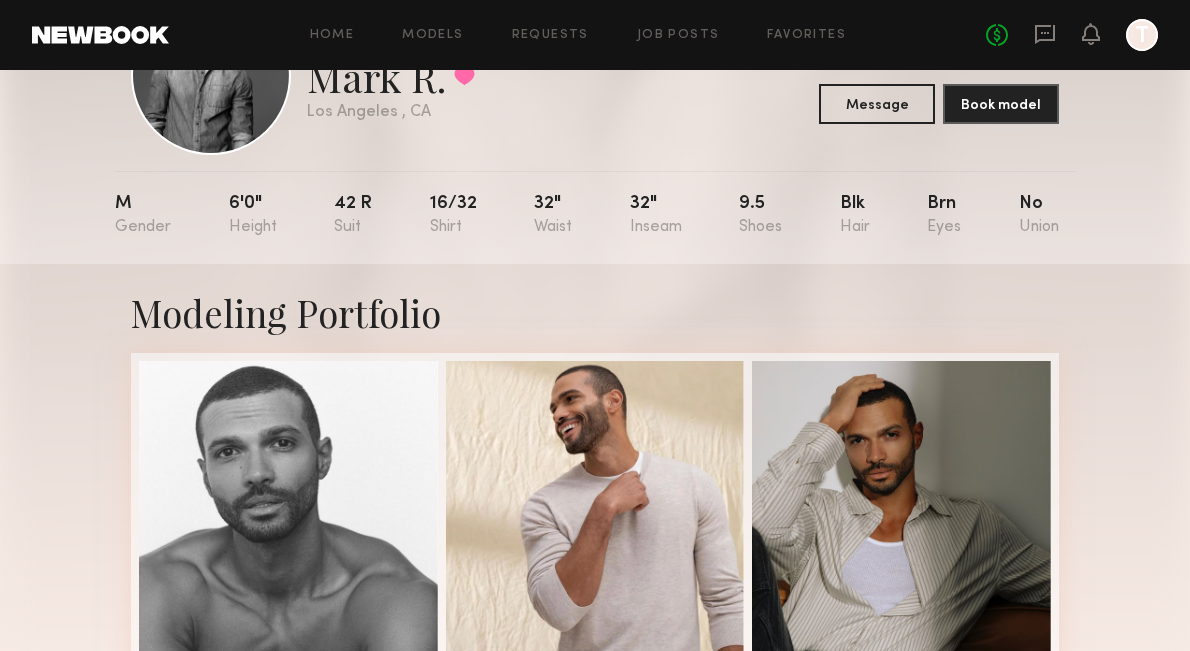 scroll, scrollTop: 0, scrollLeft: 0, axis: both 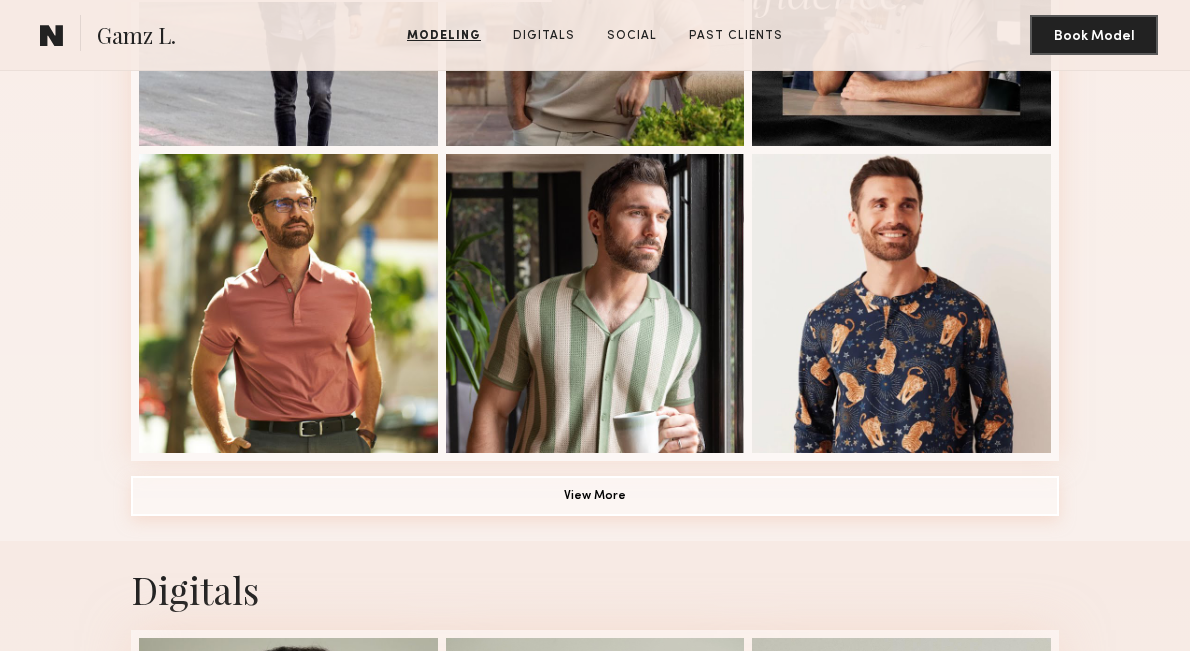click on "View More" 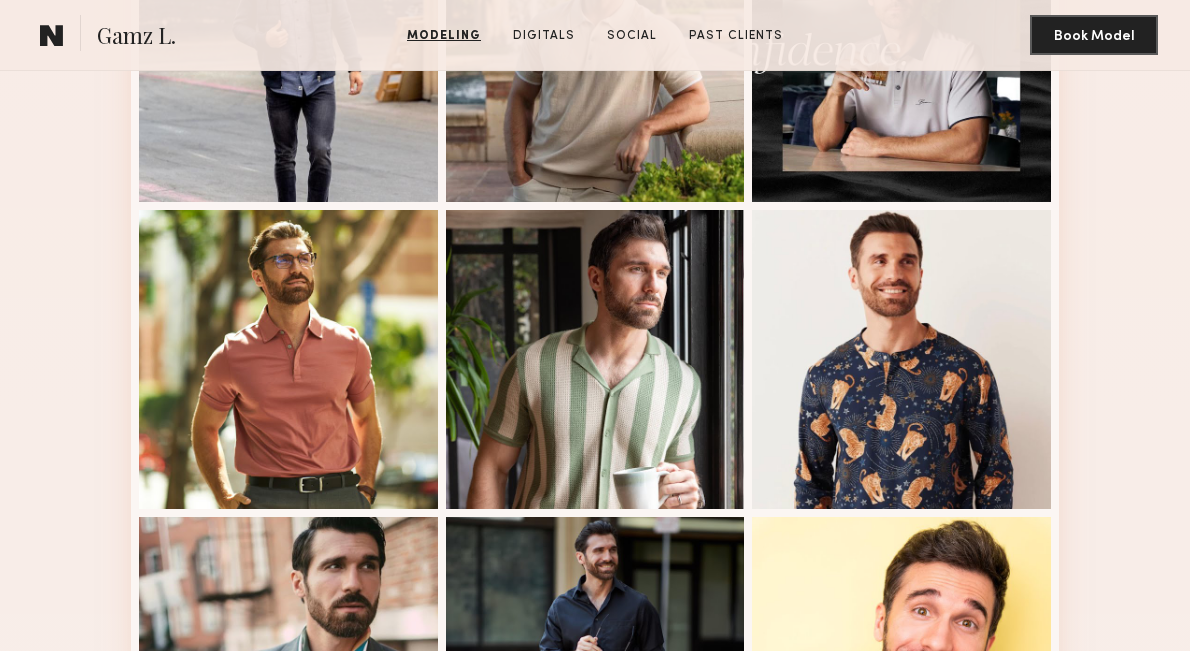 scroll, scrollTop: 1106, scrollLeft: 0, axis: vertical 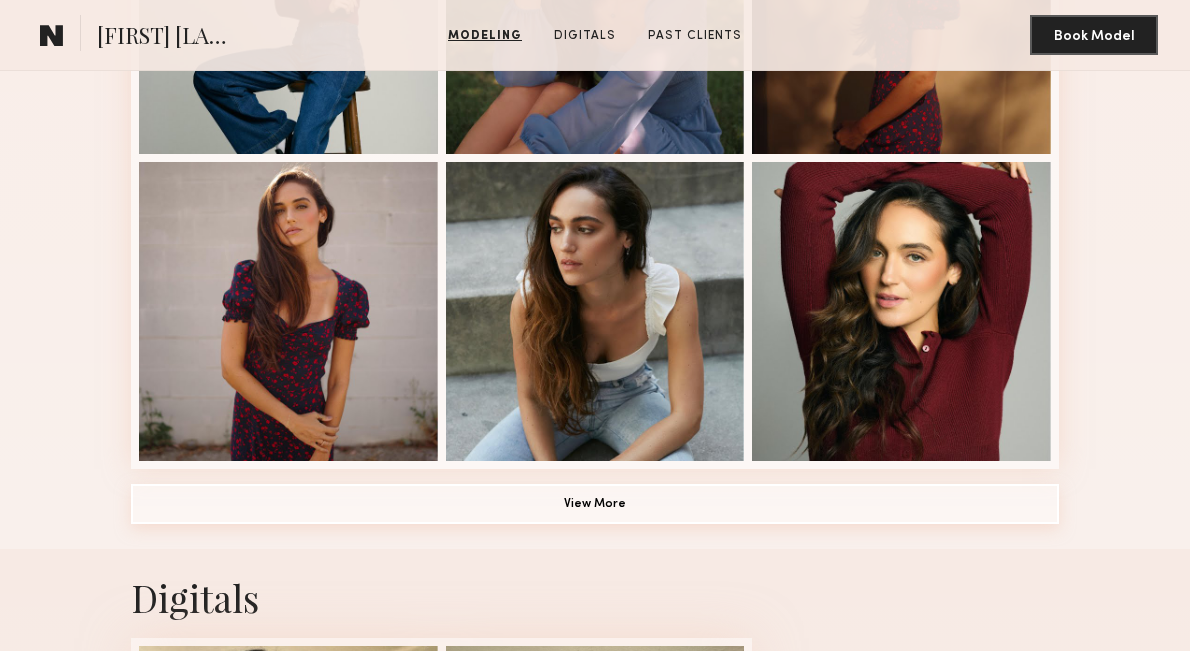 click on "View More" 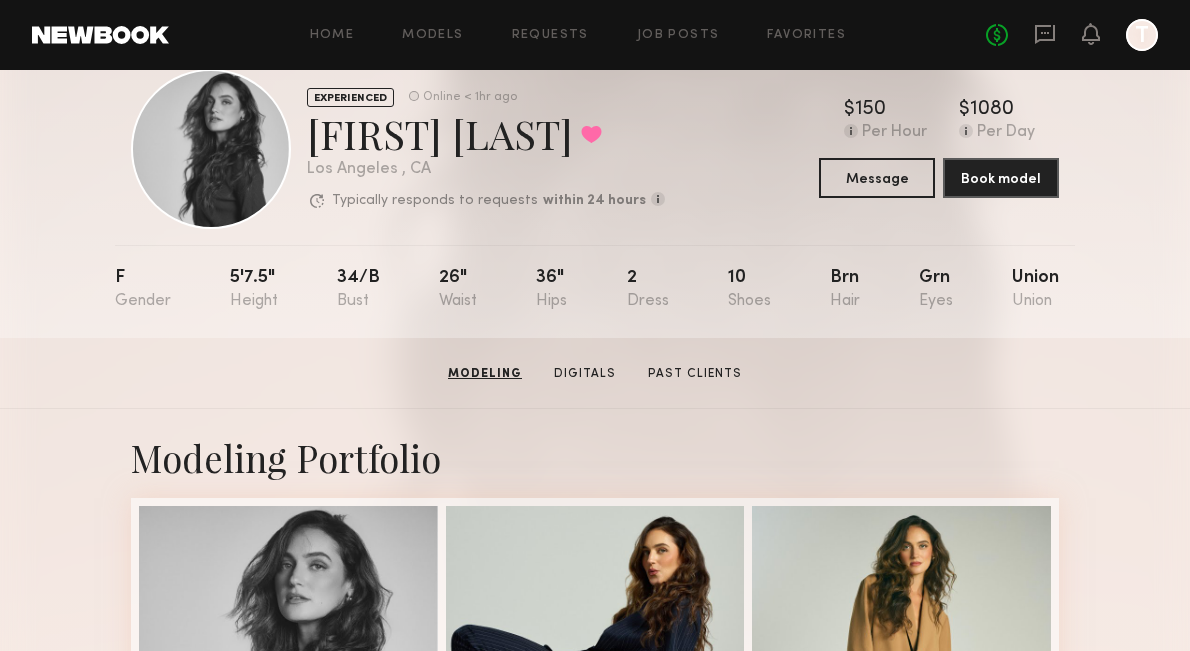 scroll, scrollTop: 28, scrollLeft: 0, axis: vertical 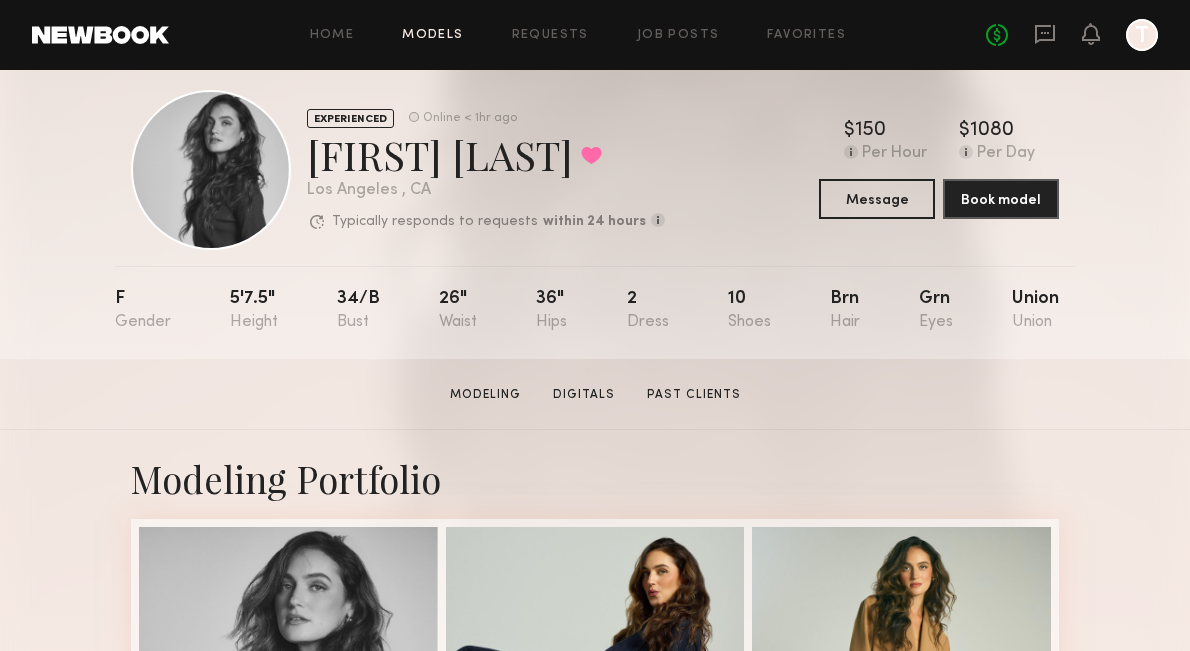 click on "Models" 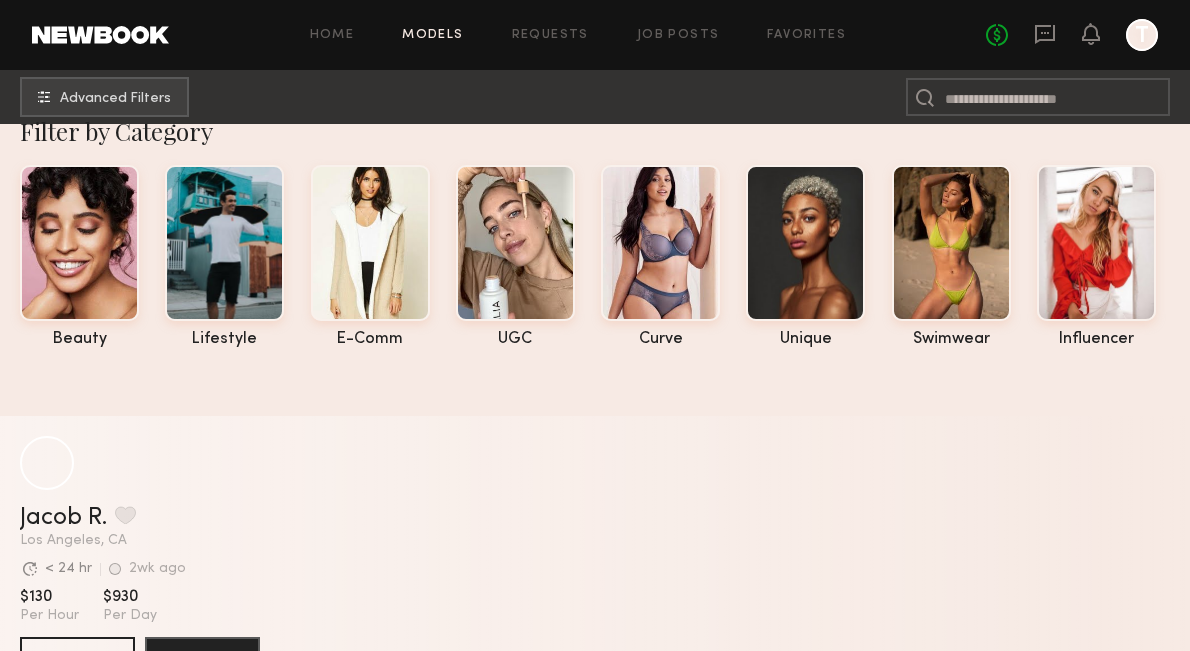 scroll, scrollTop: 0, scrollLeft: 0, axis: both 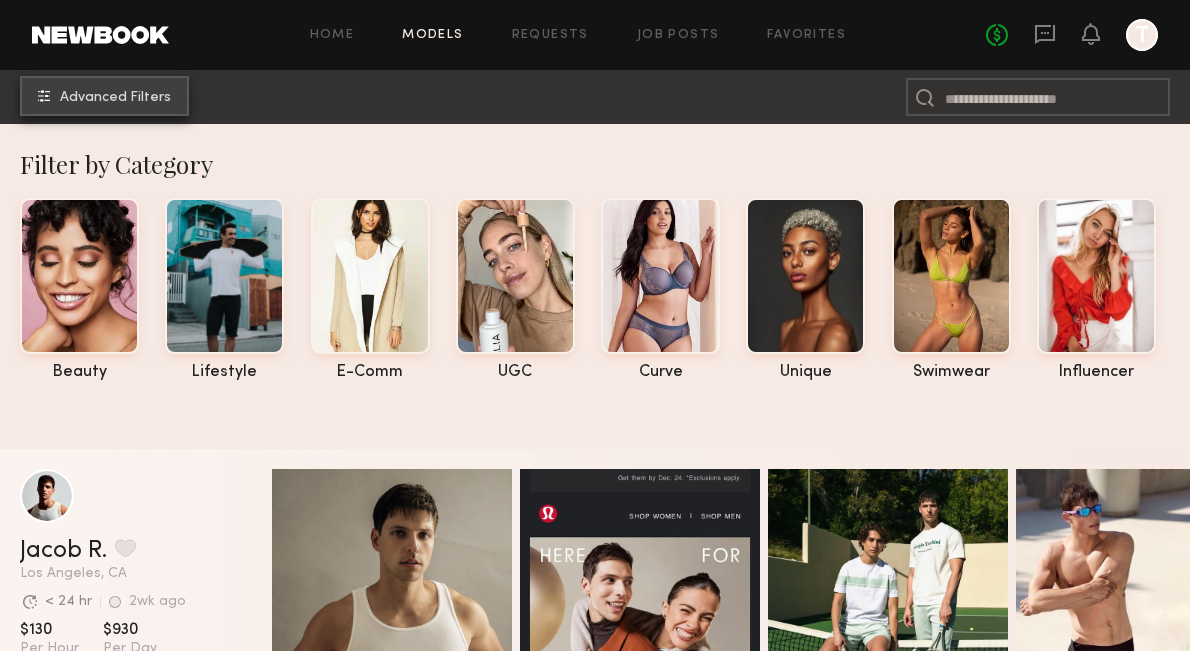 click on "Advanced Filters" 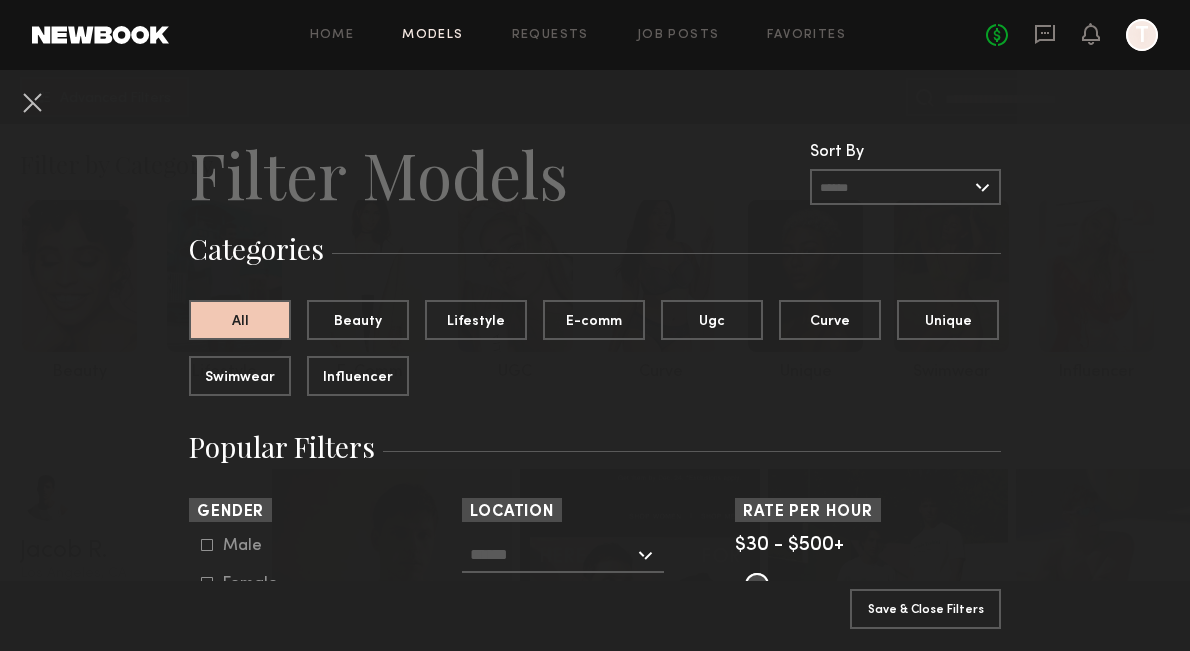 scroll, scrollTop: 181, scrollLeft: 0, axis: vertical 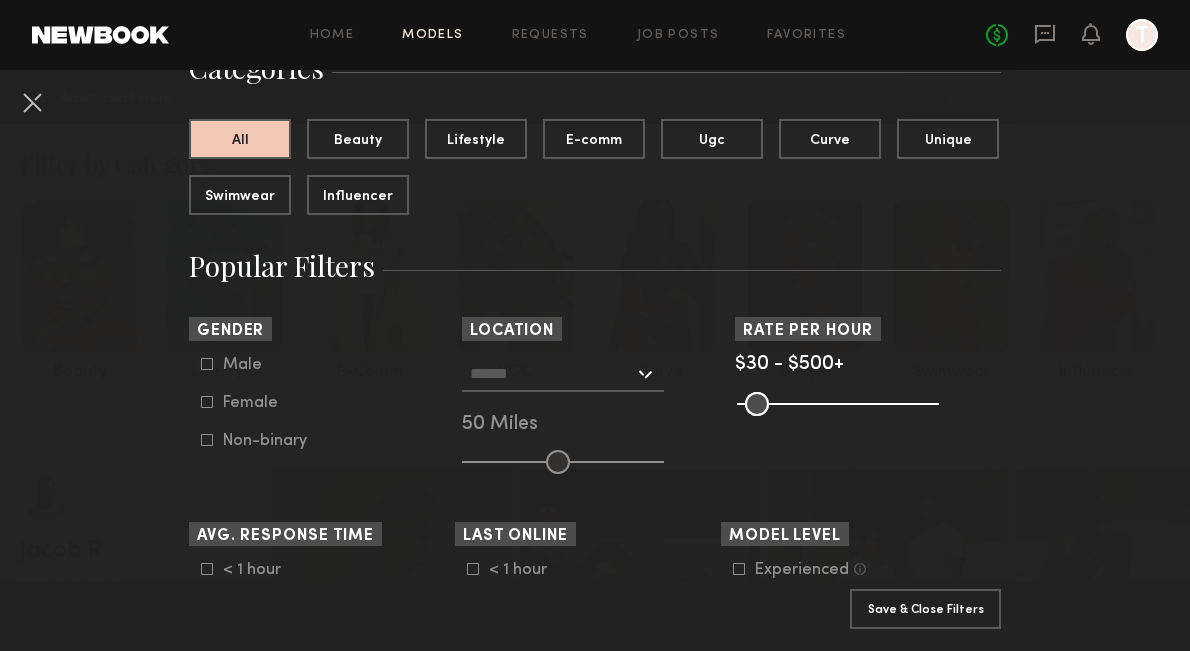 click 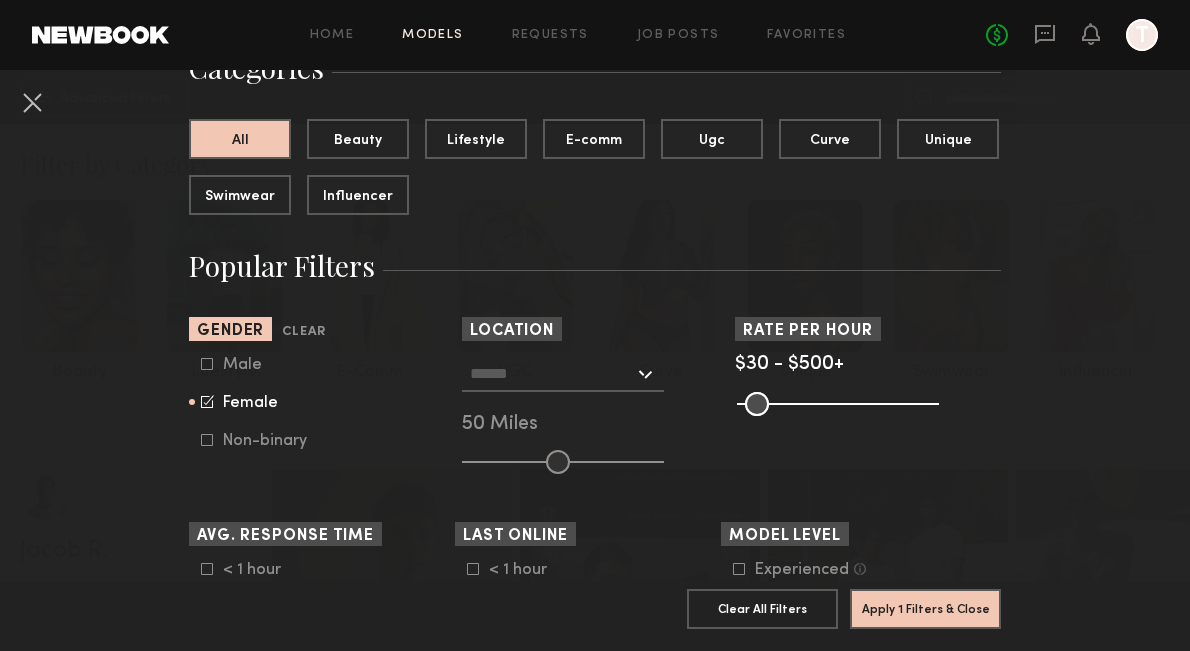 click 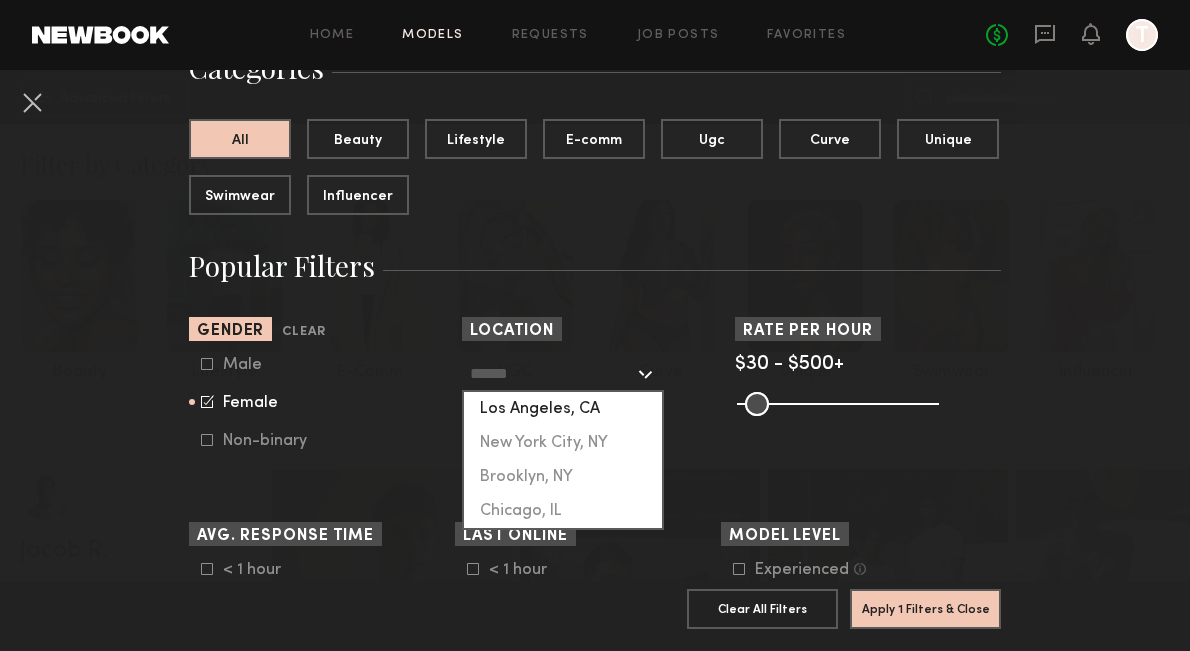 click on "Los Angeles, CA" 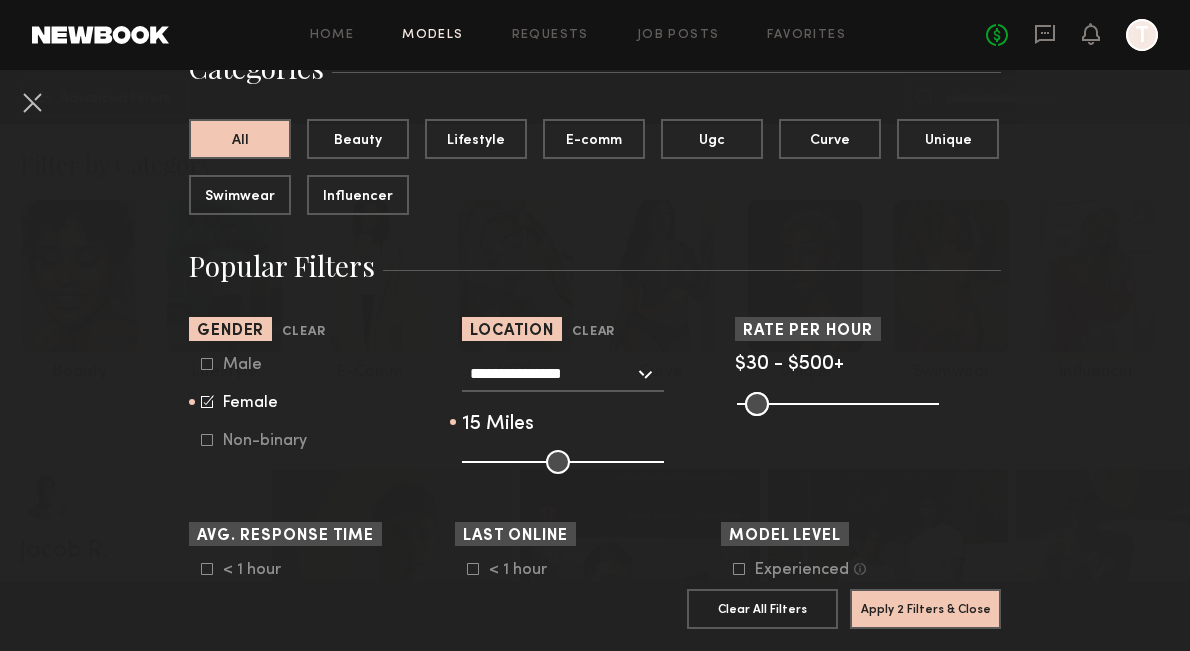type on "**" 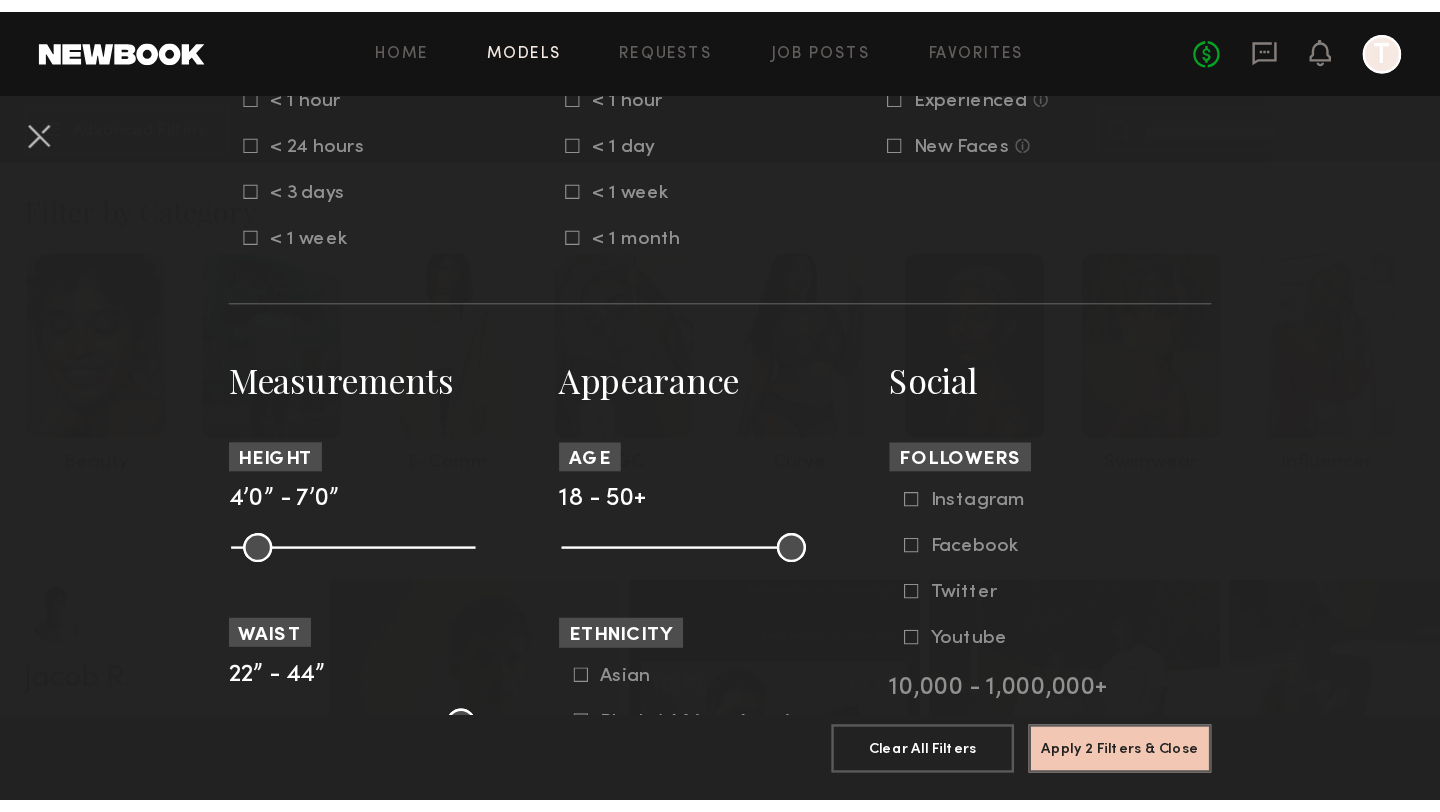 scroll, scrollTop: 695, scrollLeft: 0, axis: vertical 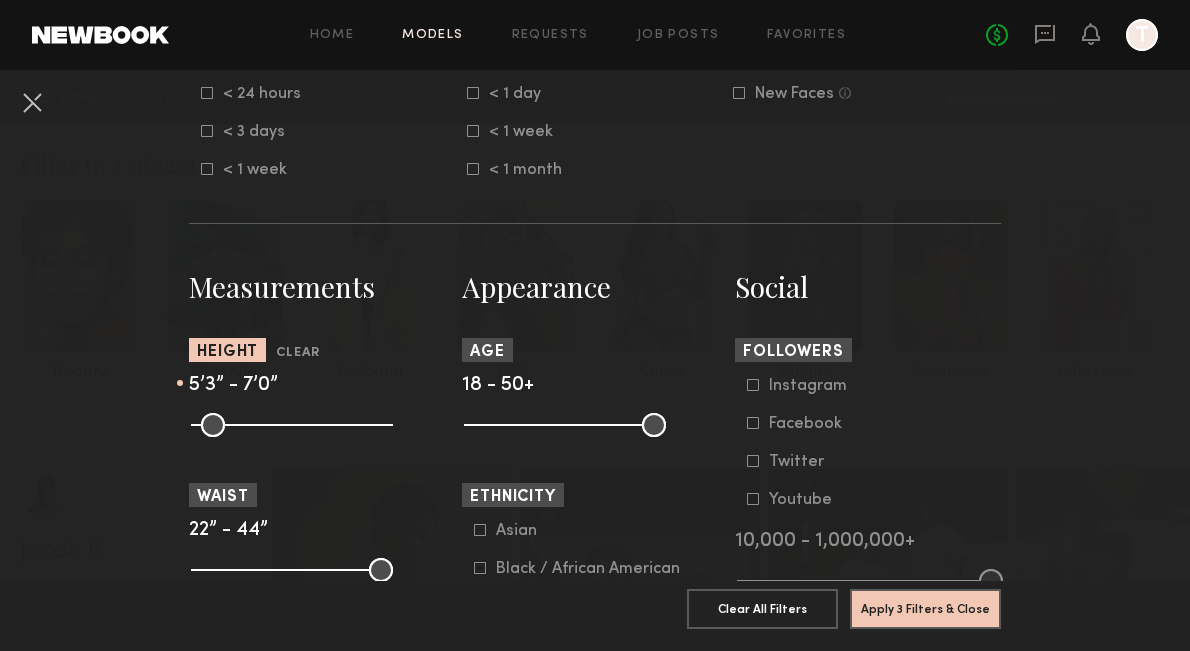 drag, startPoint x: 199, startPoint y: 429, endPoint x: 276, endPoint y: 437, distance: 77.41447 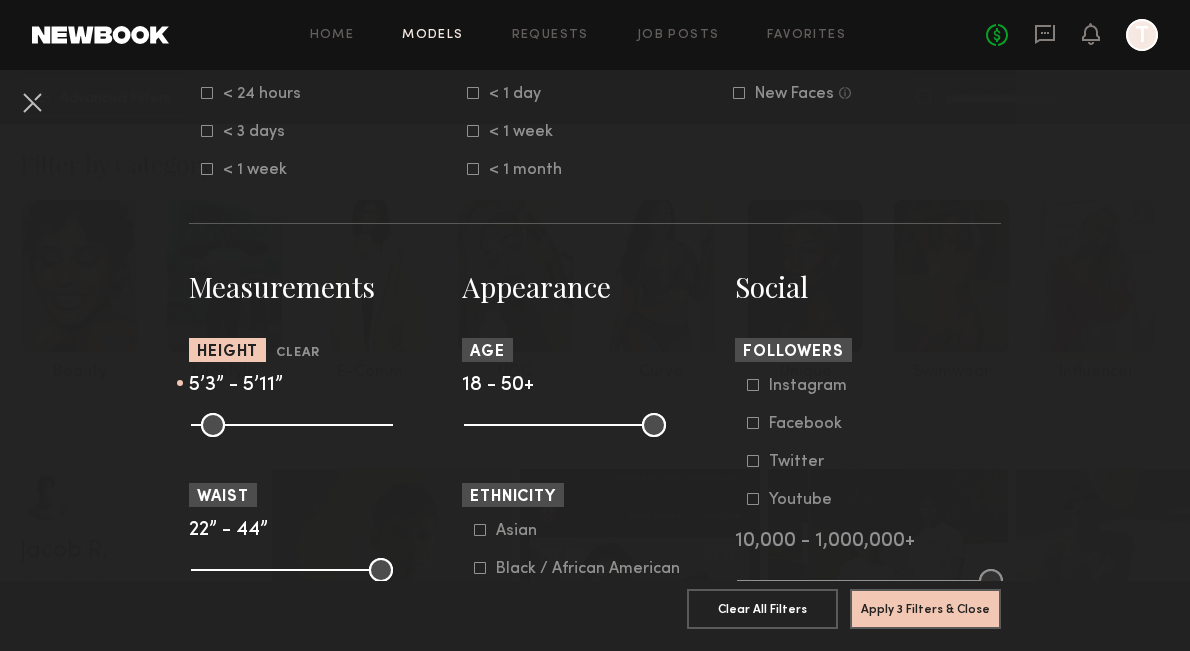 drag, startPoint x: 386, startPoint y: 432, endPoint x: 317, endPoint y: 429, distance: 69.065186 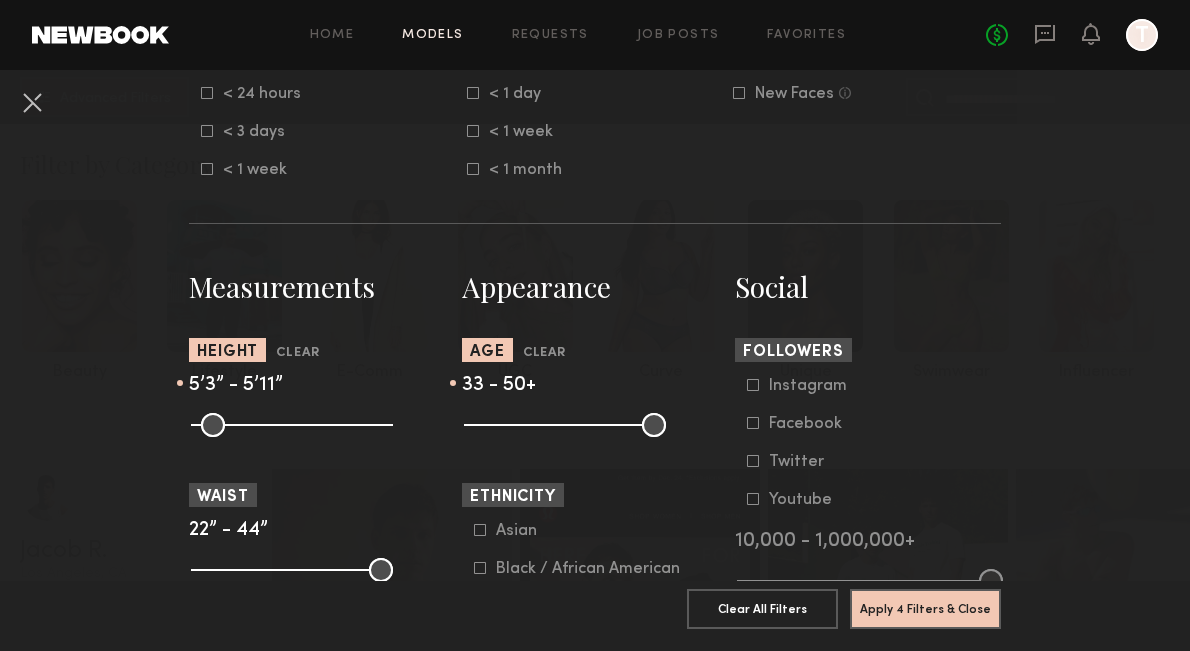 drag, startPoint x: 473, startPoint y: 432, endPoint x: 557, endPoint y: 436, distance: 84.095184 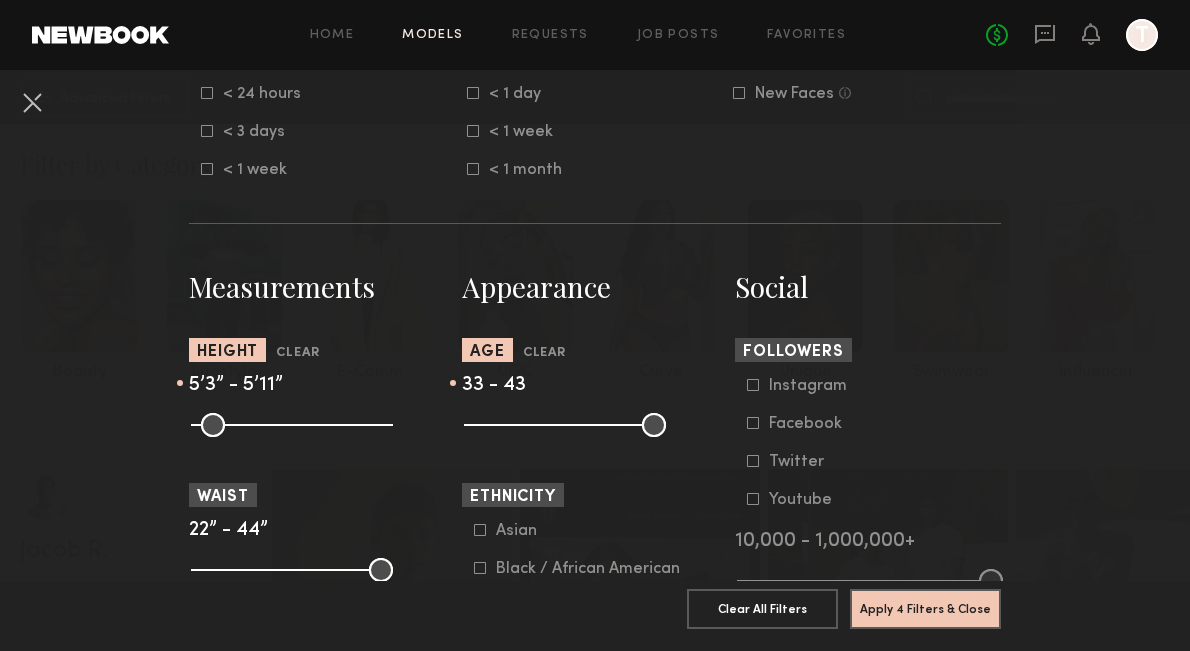 drag, startPoint x: 655, startPoint y: 428, endPoint x: 615, endPoint y: 430, distance: 40.04997 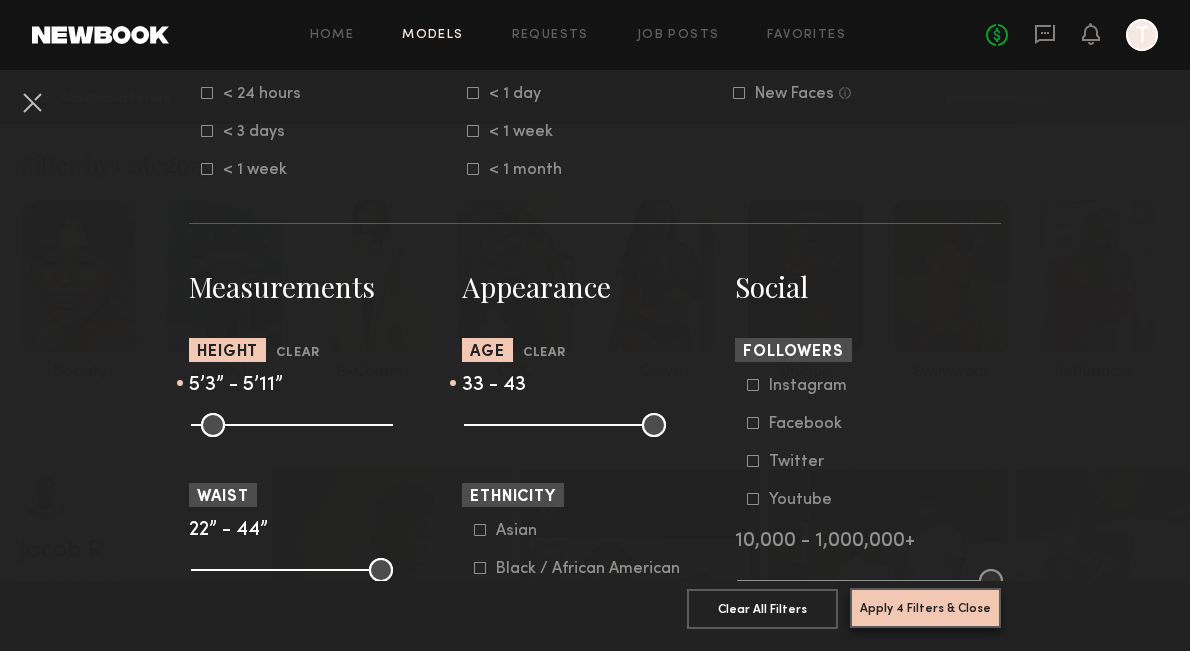 click on "Apply 4 Filters & Close" 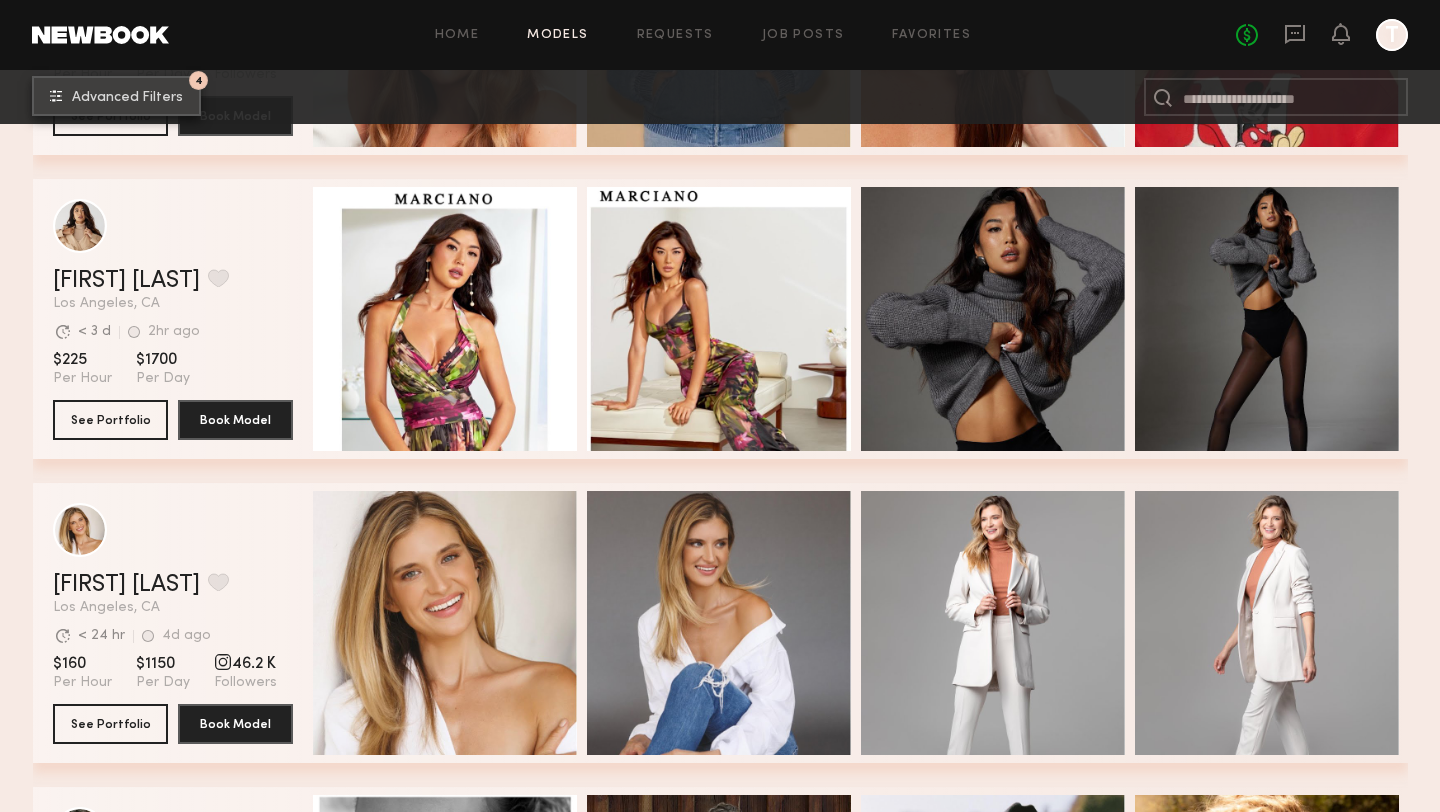 scroll, scrollTop: 587, scrollLeft: 0, axis: vertical 